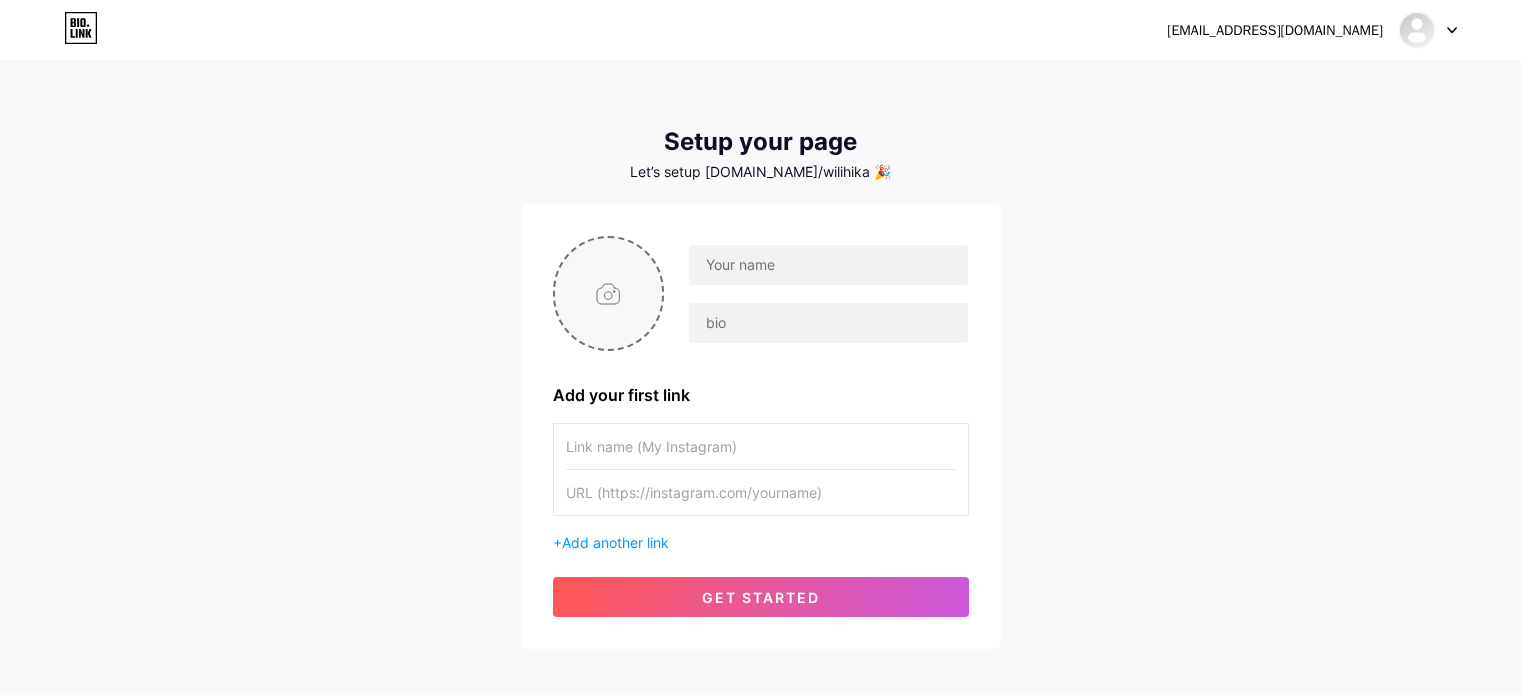 scroll, scrollTop: 0, scrollLeft: 0, axis: both 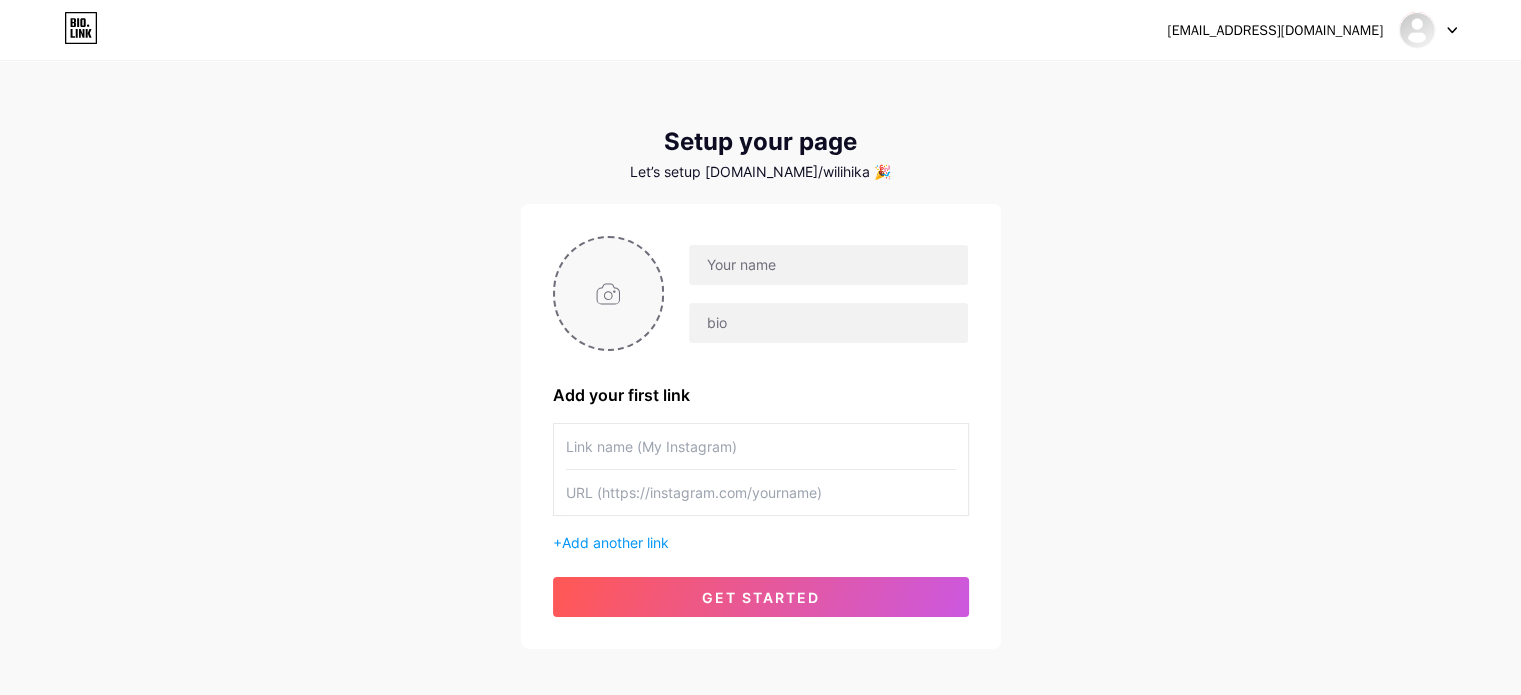 click at bounding box center [609, 293] 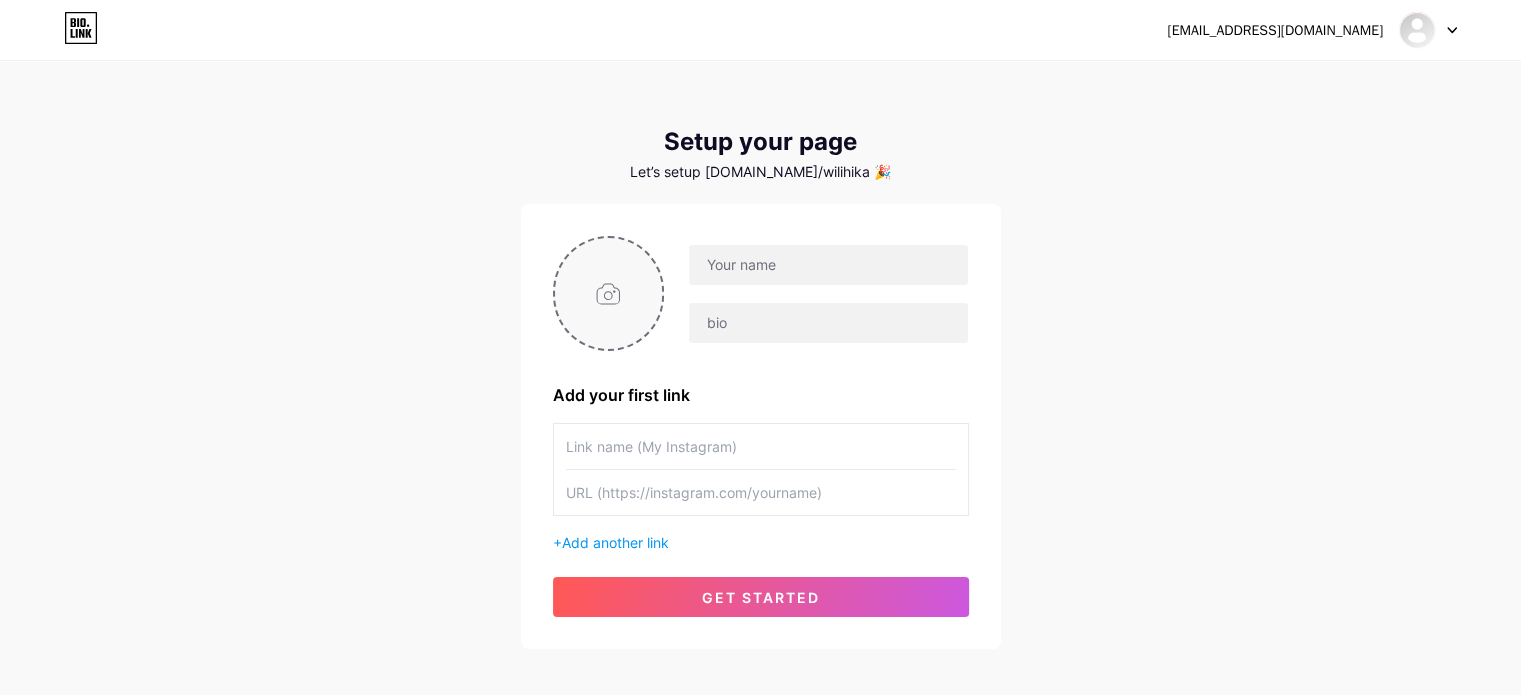 click at bounding box center [609, 293] 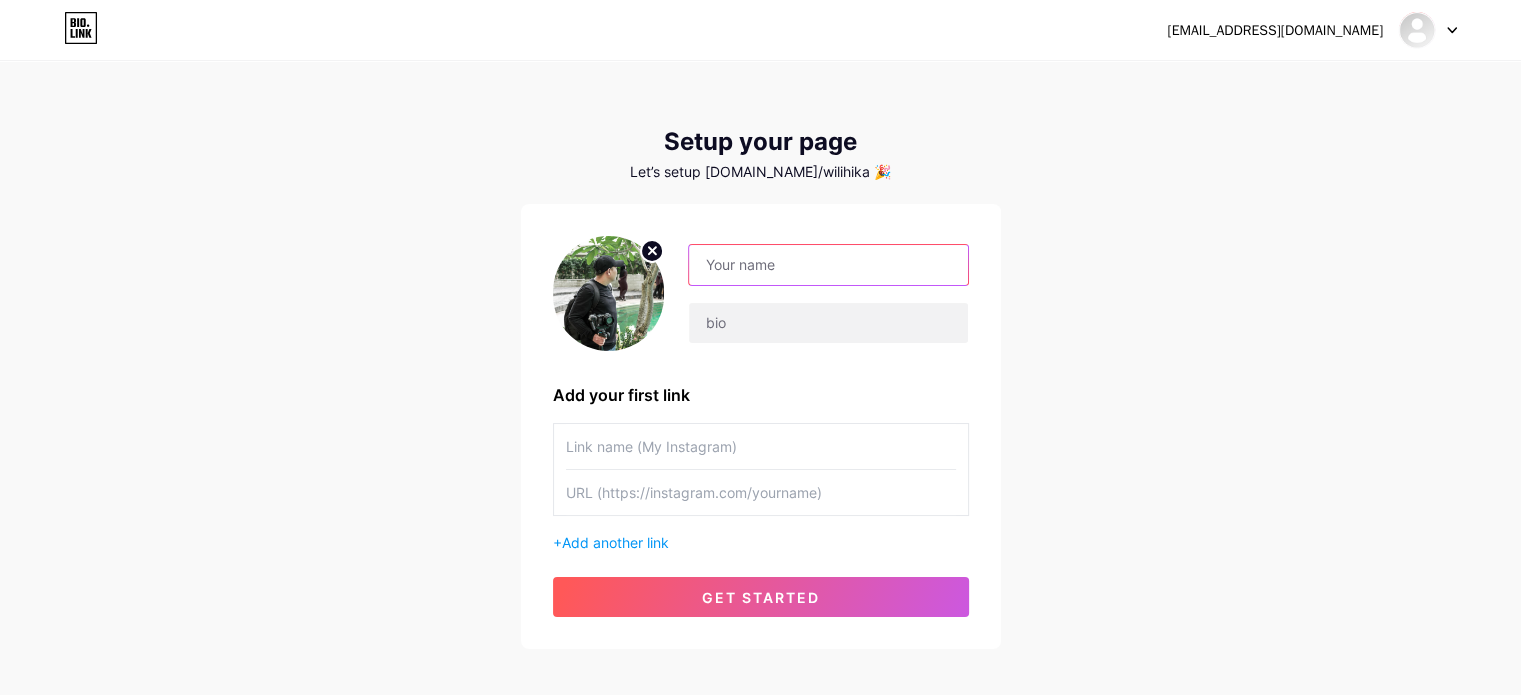 click at bounding box center [828, 265] 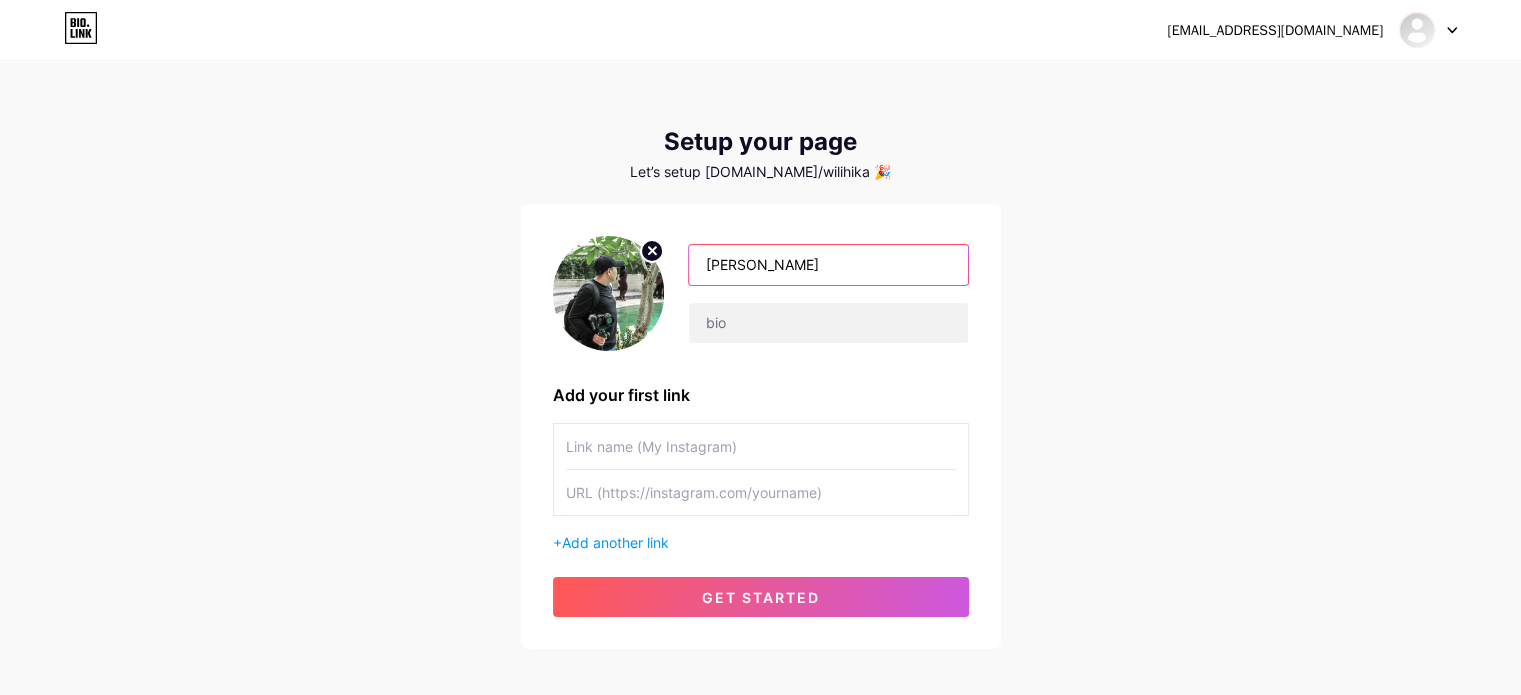 type on "[PERSON_NAME]" 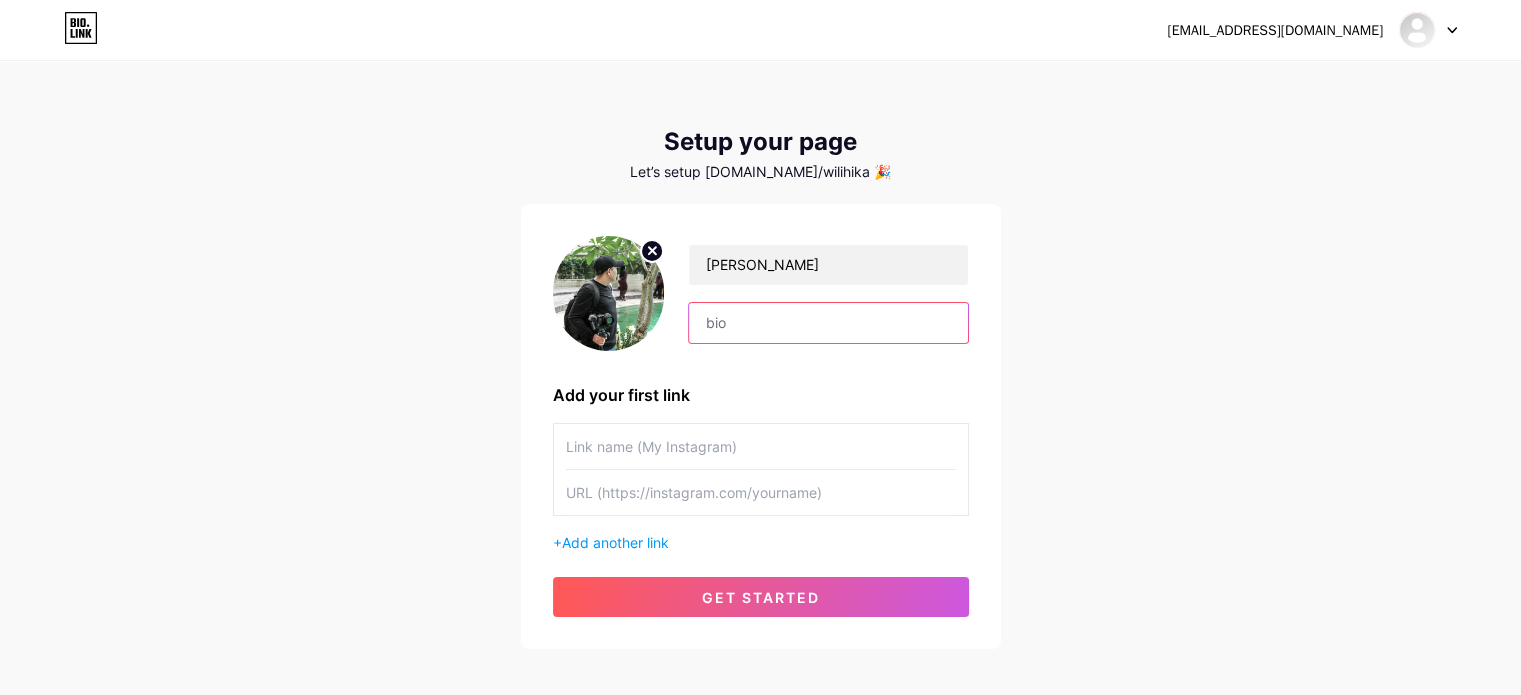 click at bounding box center (828, 323) 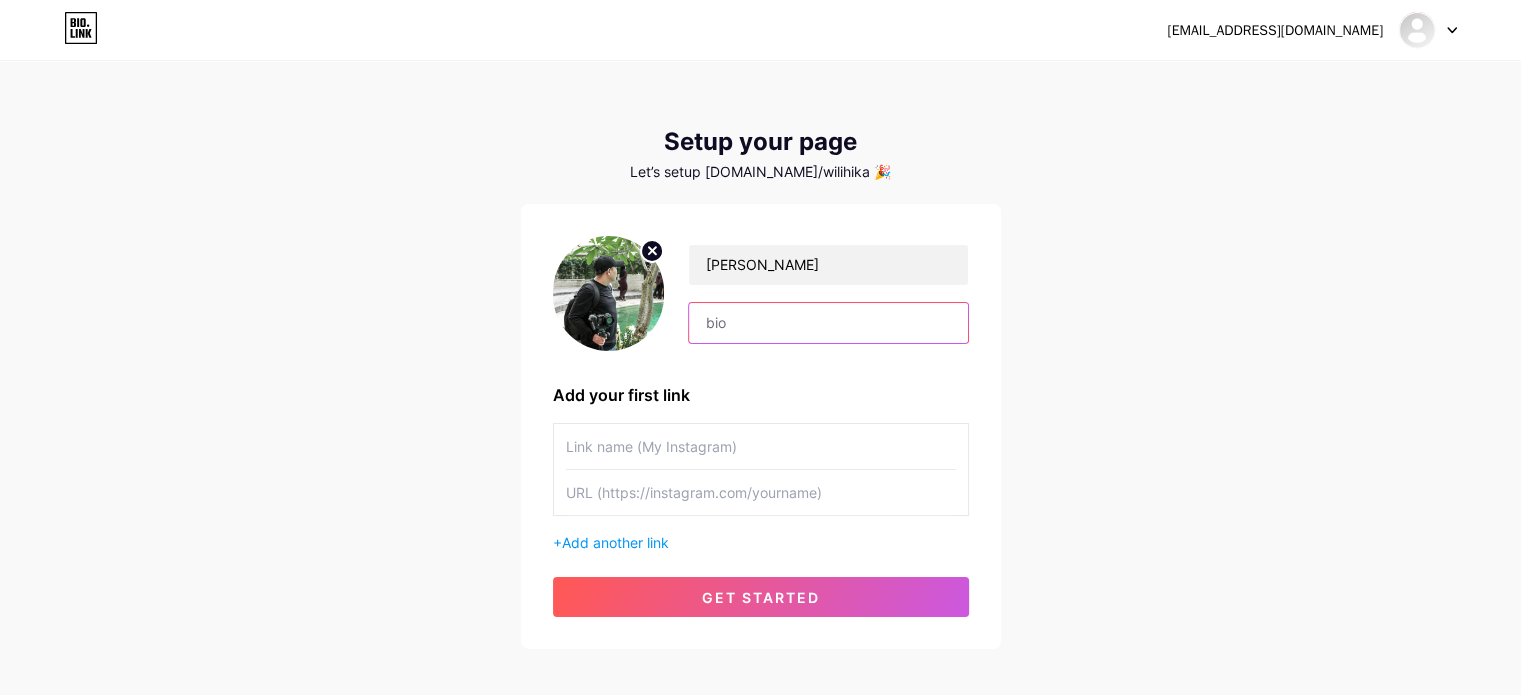 paste on "@satumoment_photography - Fotografer - videografer - Editor Video - Desain grafis" 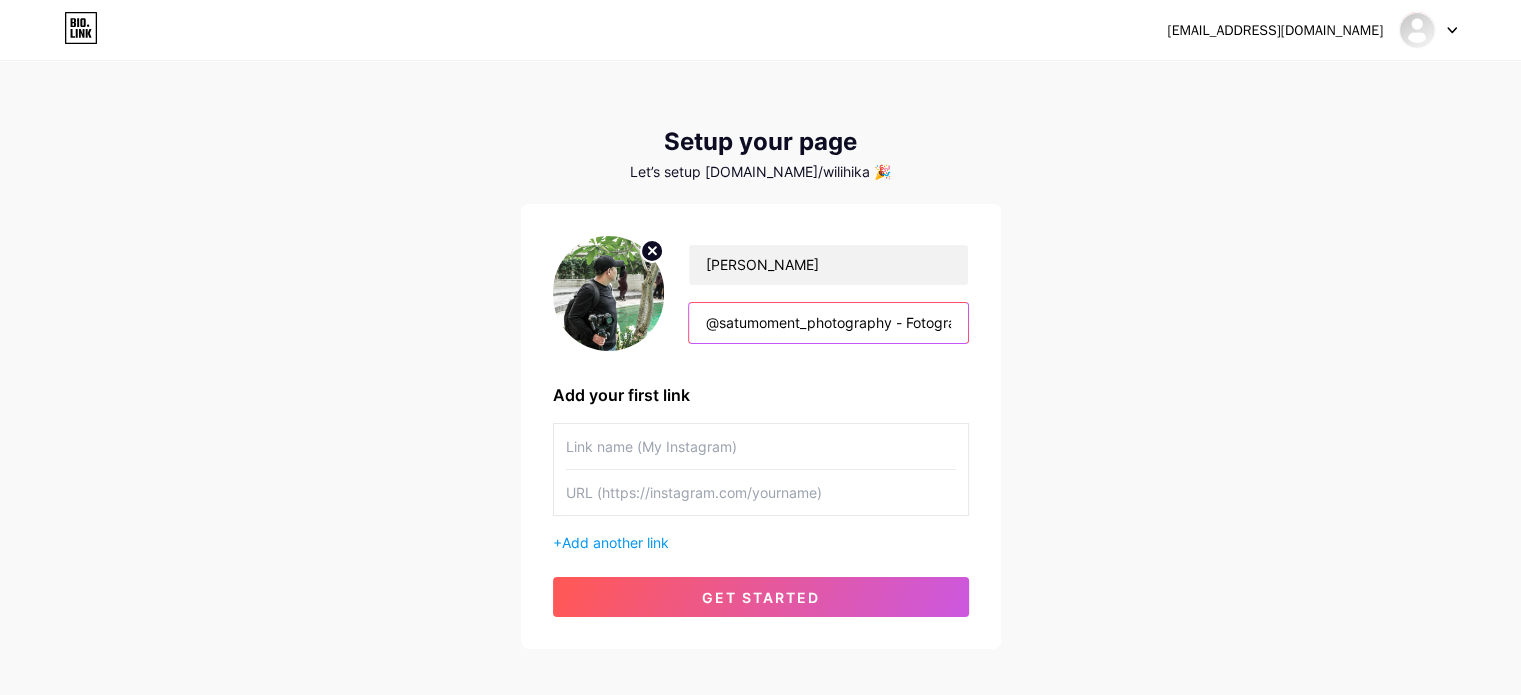 scroll, scrollTop: 0, scrollLeft: 312, axis: horizontal 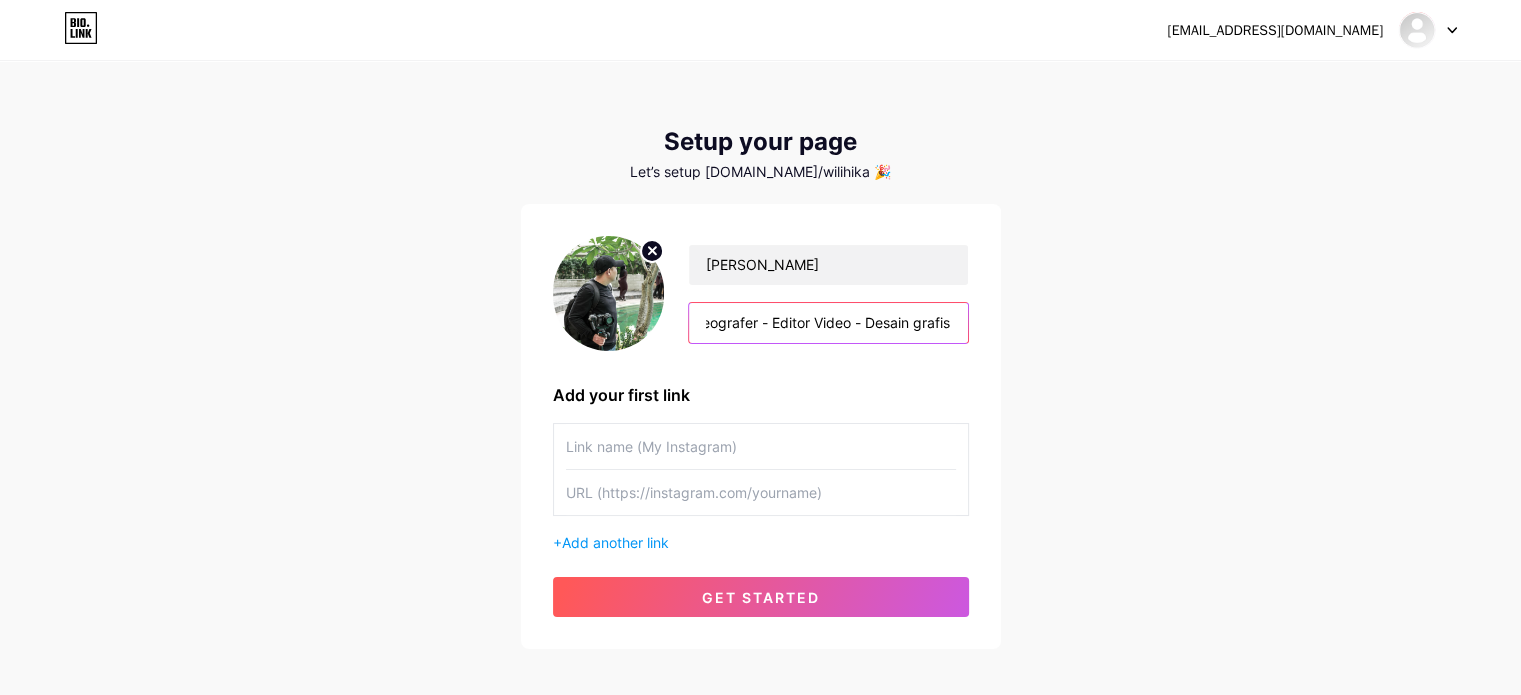 click on "@satumoment_photography - Fotografer - videografer - Editor Video - Desain grafis" at bounding box center (828, 323) 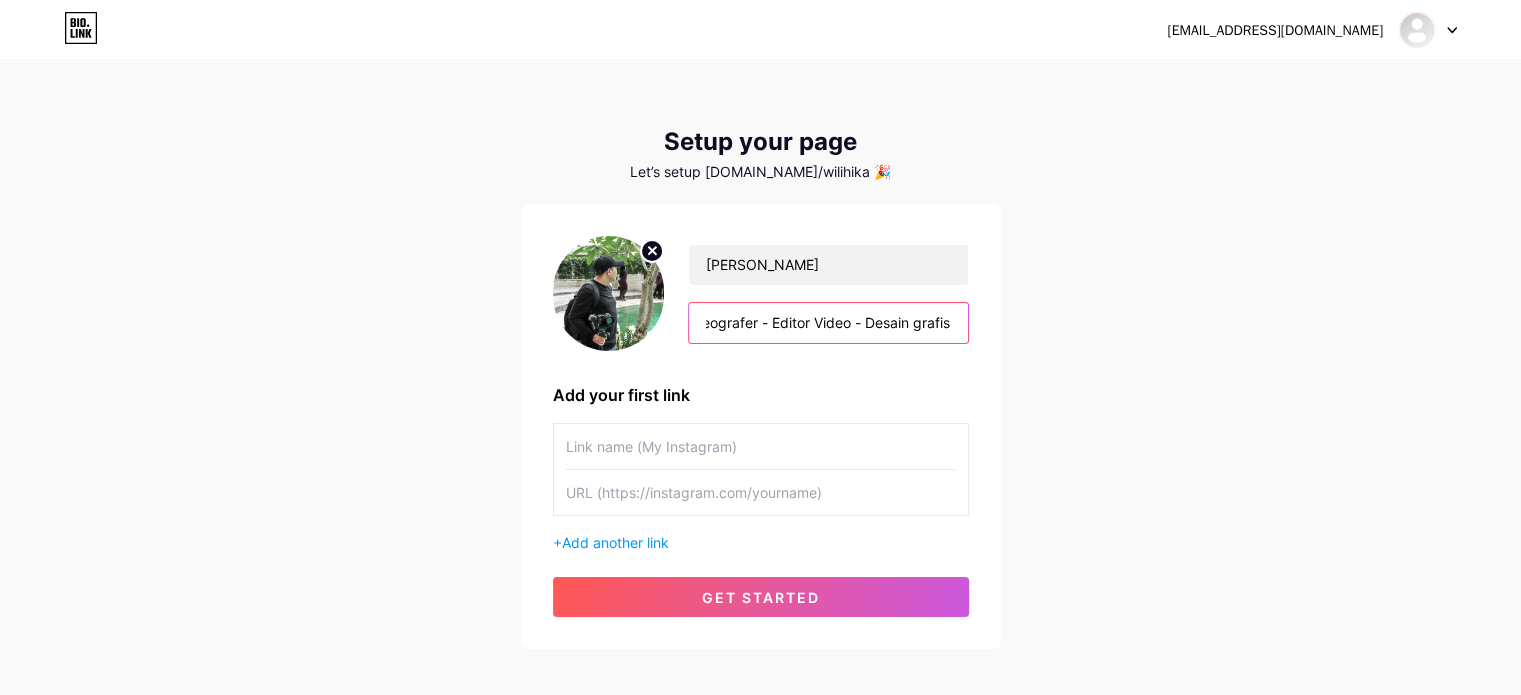 click on "@satumoment_photography - Fotografer - videografer - Editor Video - Desain grafis" at bounding box center (828, 323) 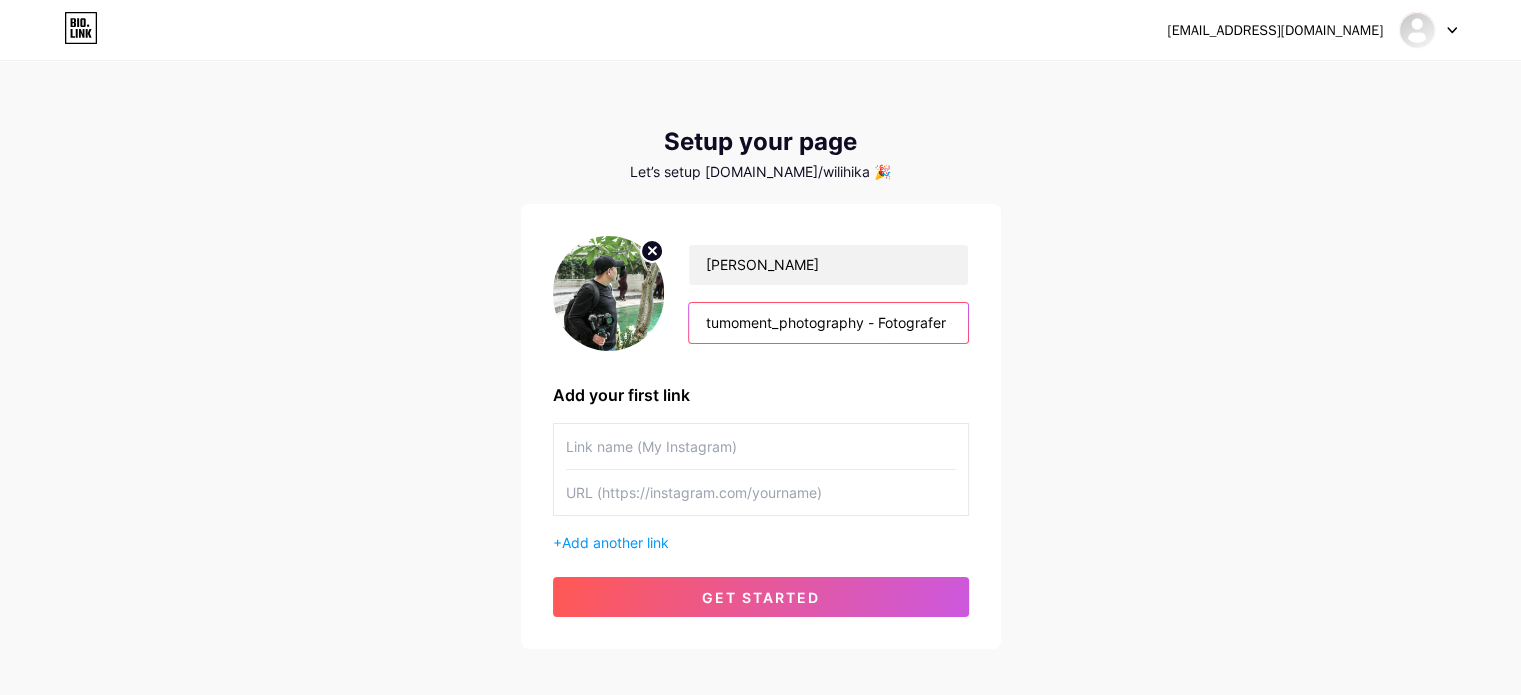 scroll, scrollTop: 0, scrollLeft: 0, axis: both 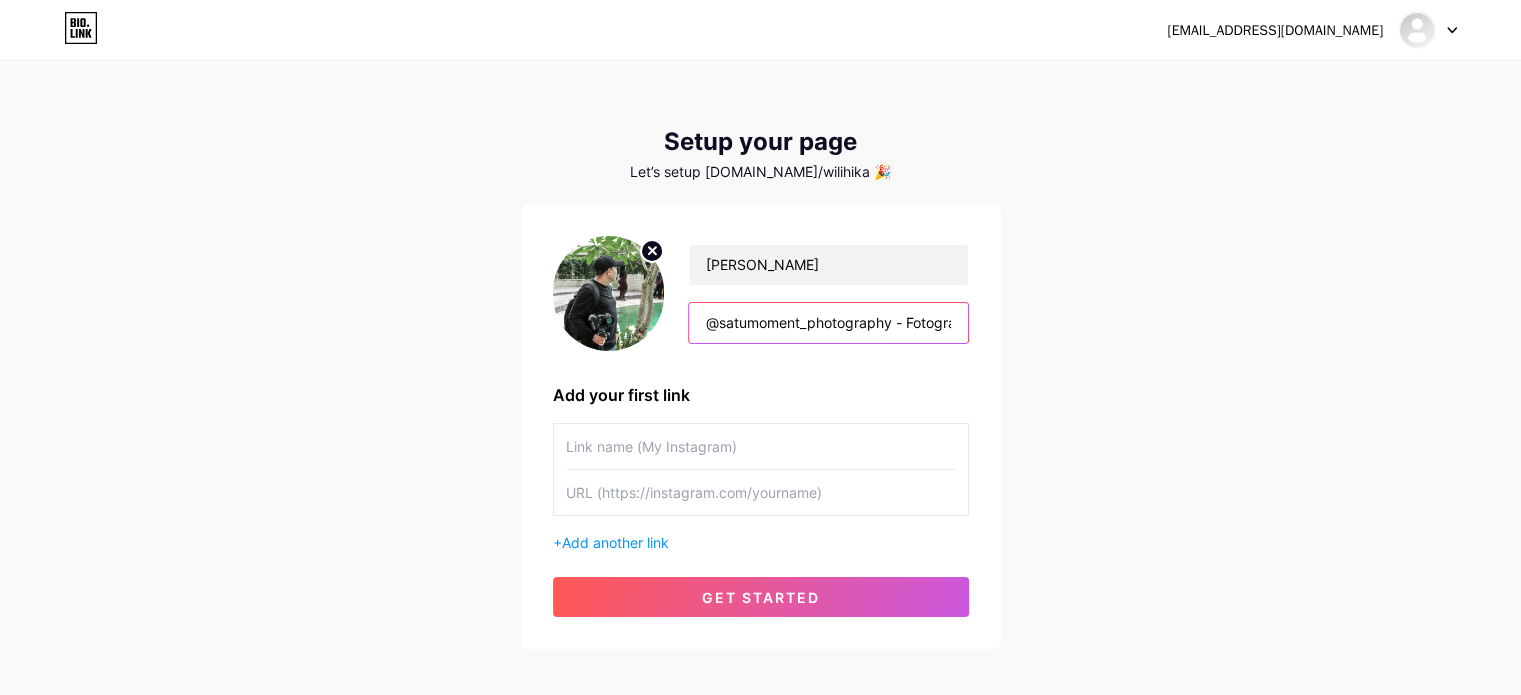 drag, startPoint x: 706, startPoint y: 321, endPoint x: 906, endPoint y: 325, distance: 200.04 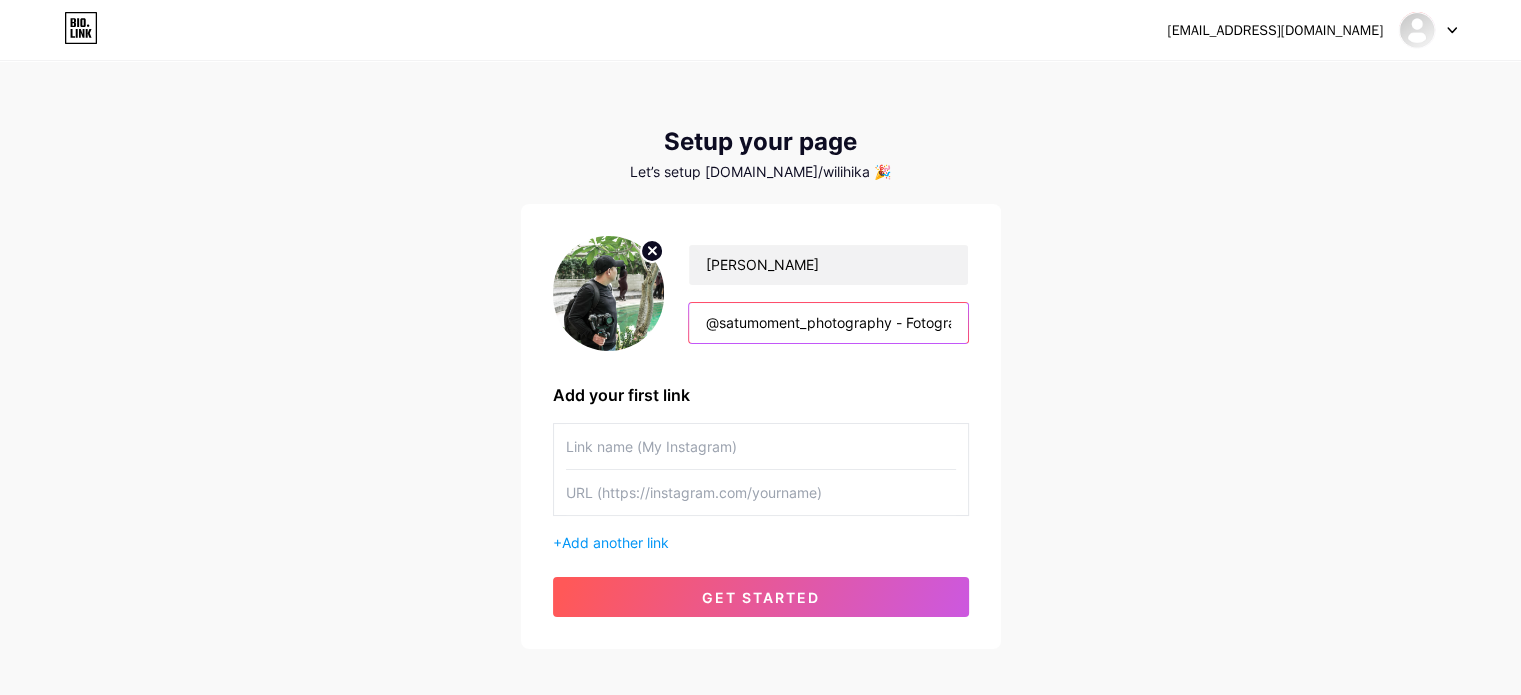 click on "@satumoment_photography - Fotografer - videografer - Editor Video - Desain grafis" at bounding box center [828, 323] 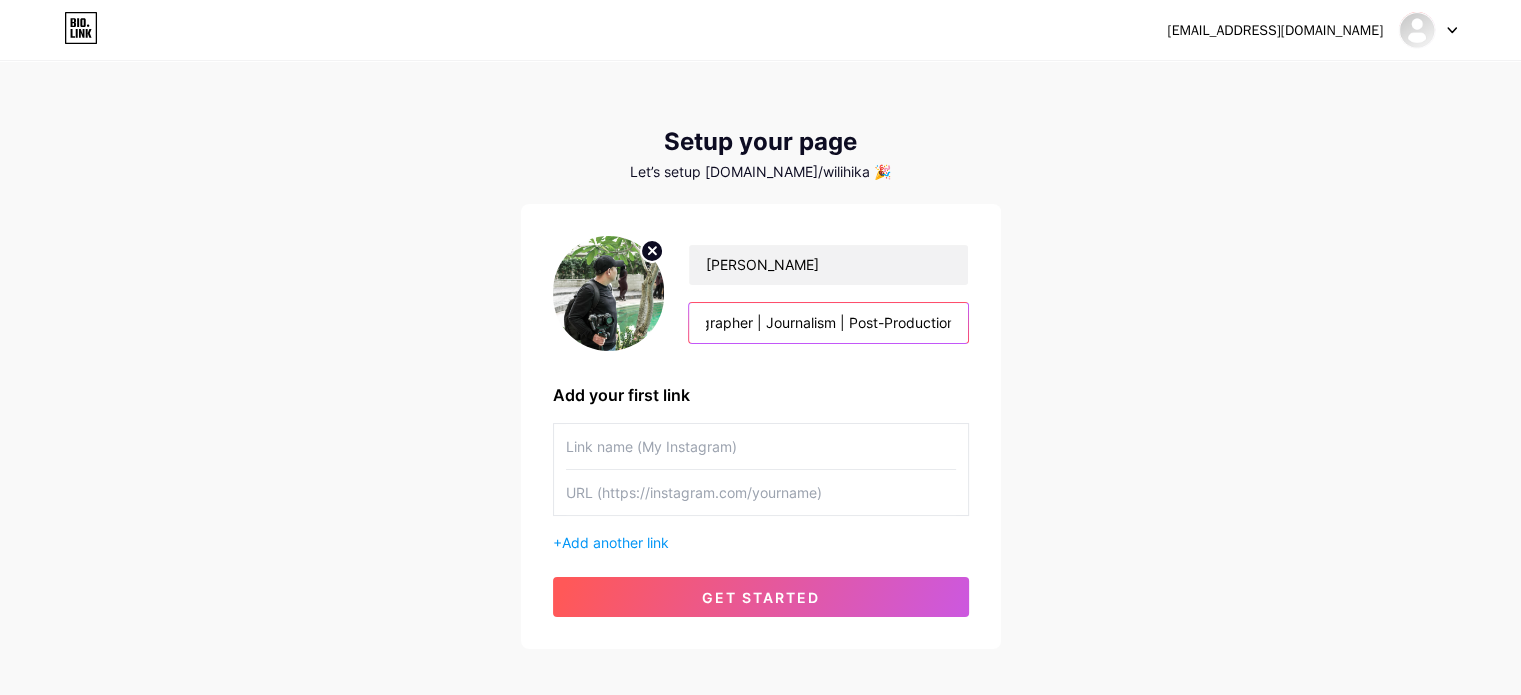 scroll, scrollTop: 0, scrollLeft: 252, axis: horizontal 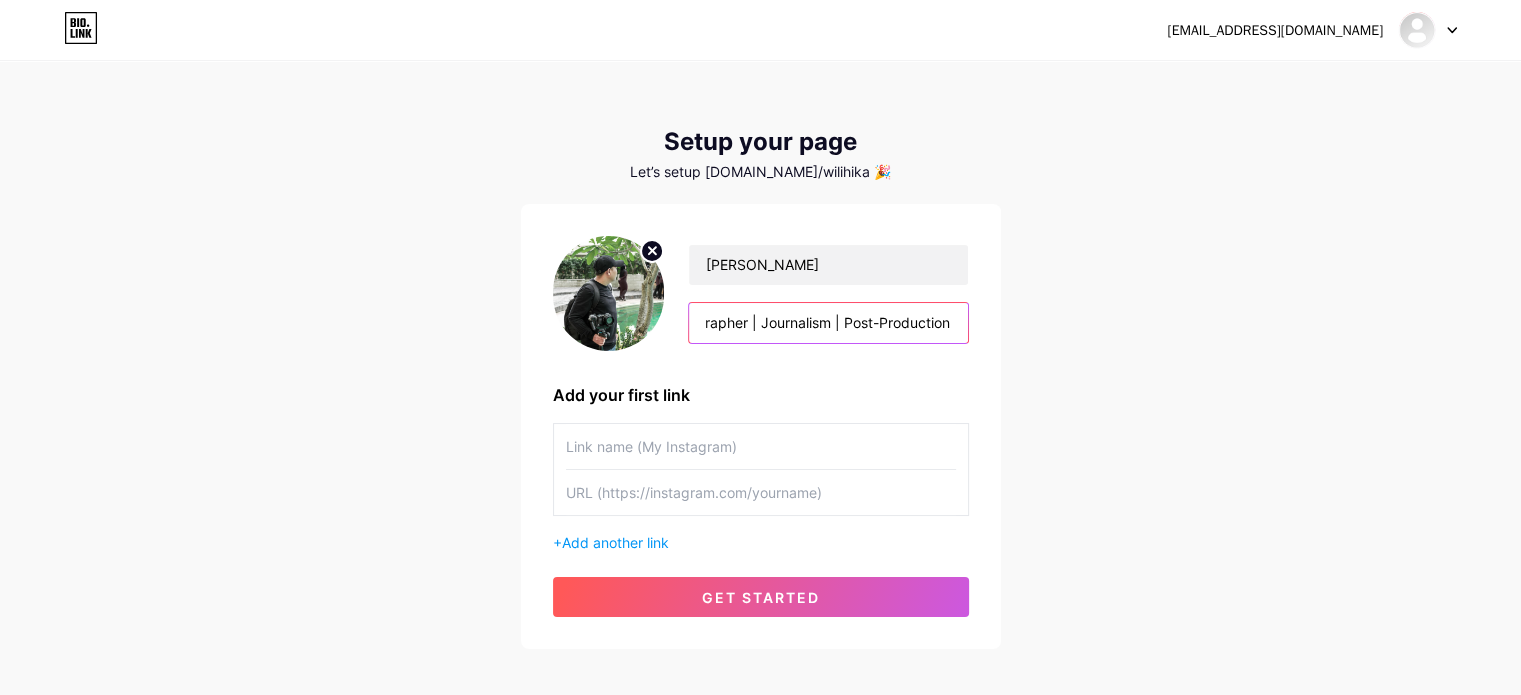 click on "Video Editing | Videographer | Photographer | Journalism | Post-Production" at bounding box center [828, 323] 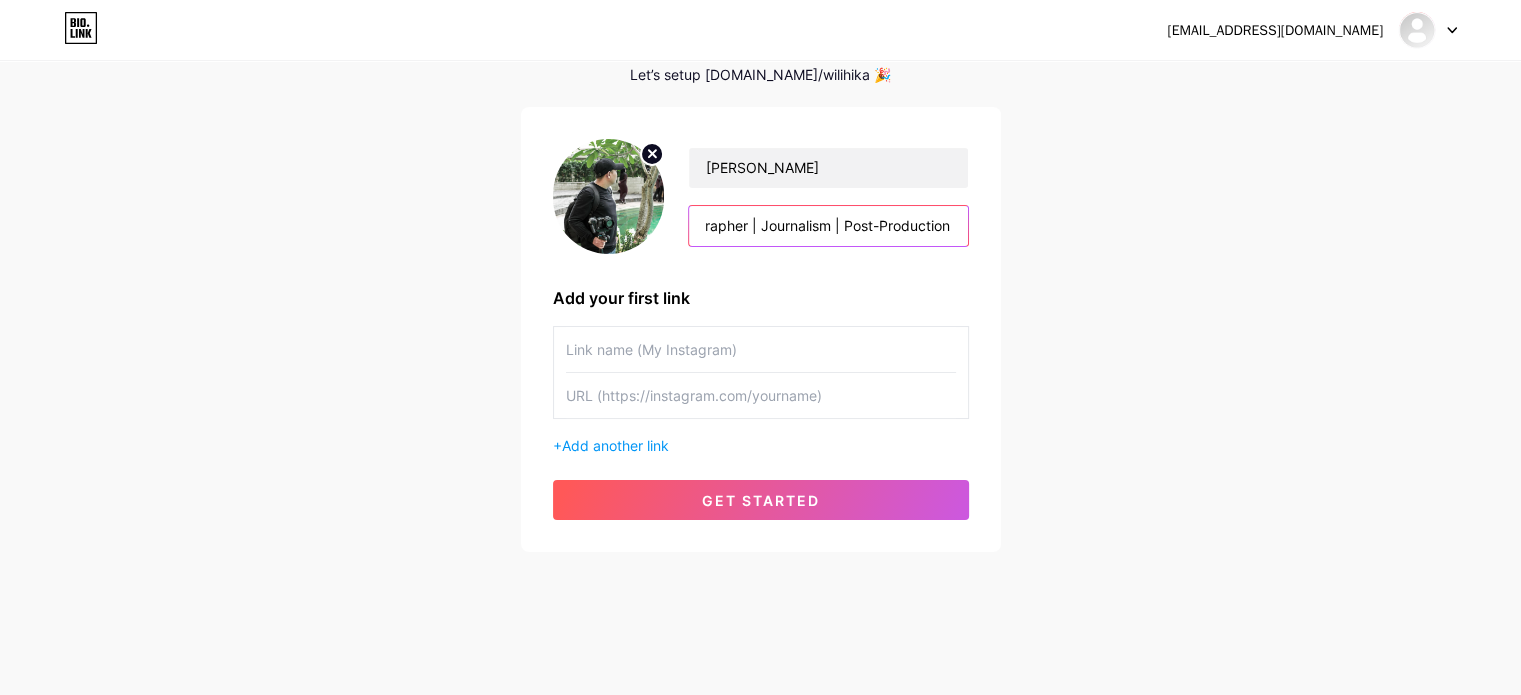 type on "Video Editing | Videographer | Photographer | Journalism | Post-Production" 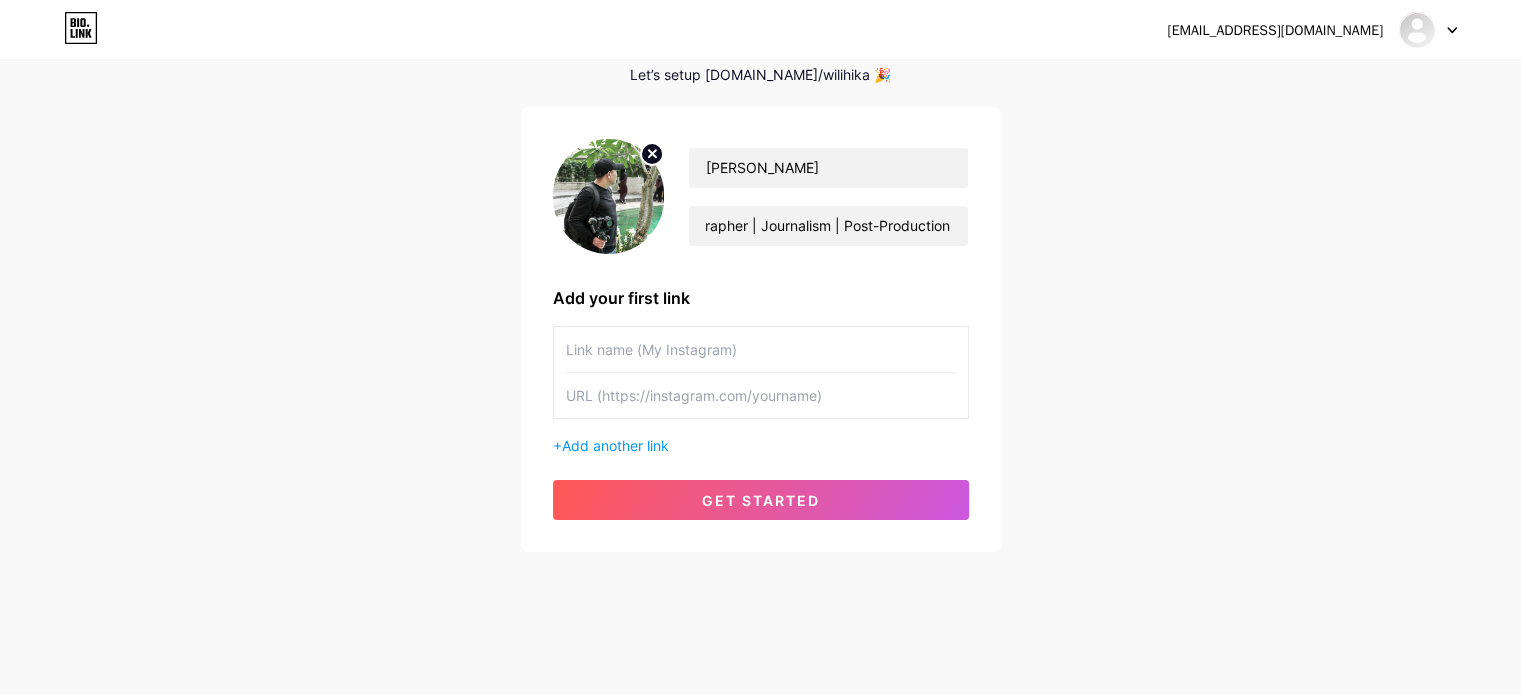 click at bounding box center (761, 349) 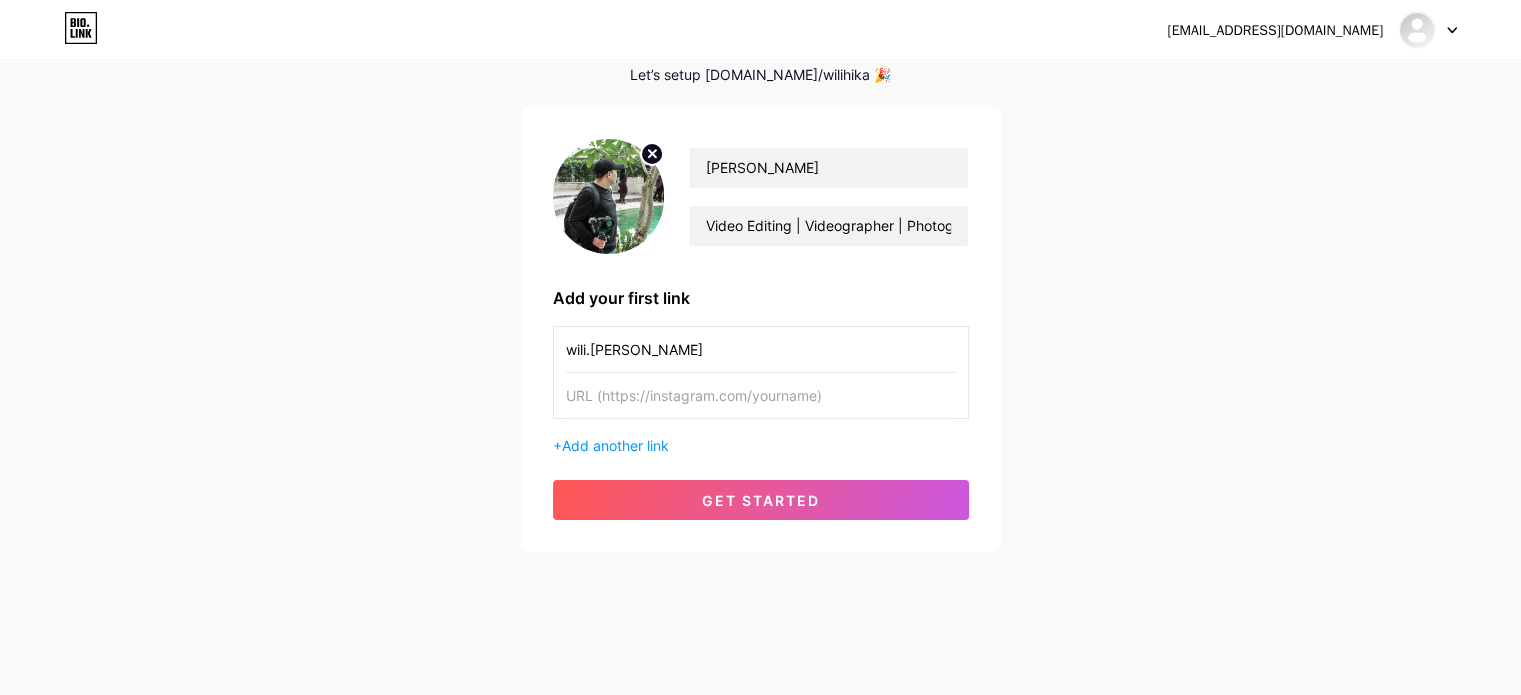 type on "wili.[PERSON_NAME]" 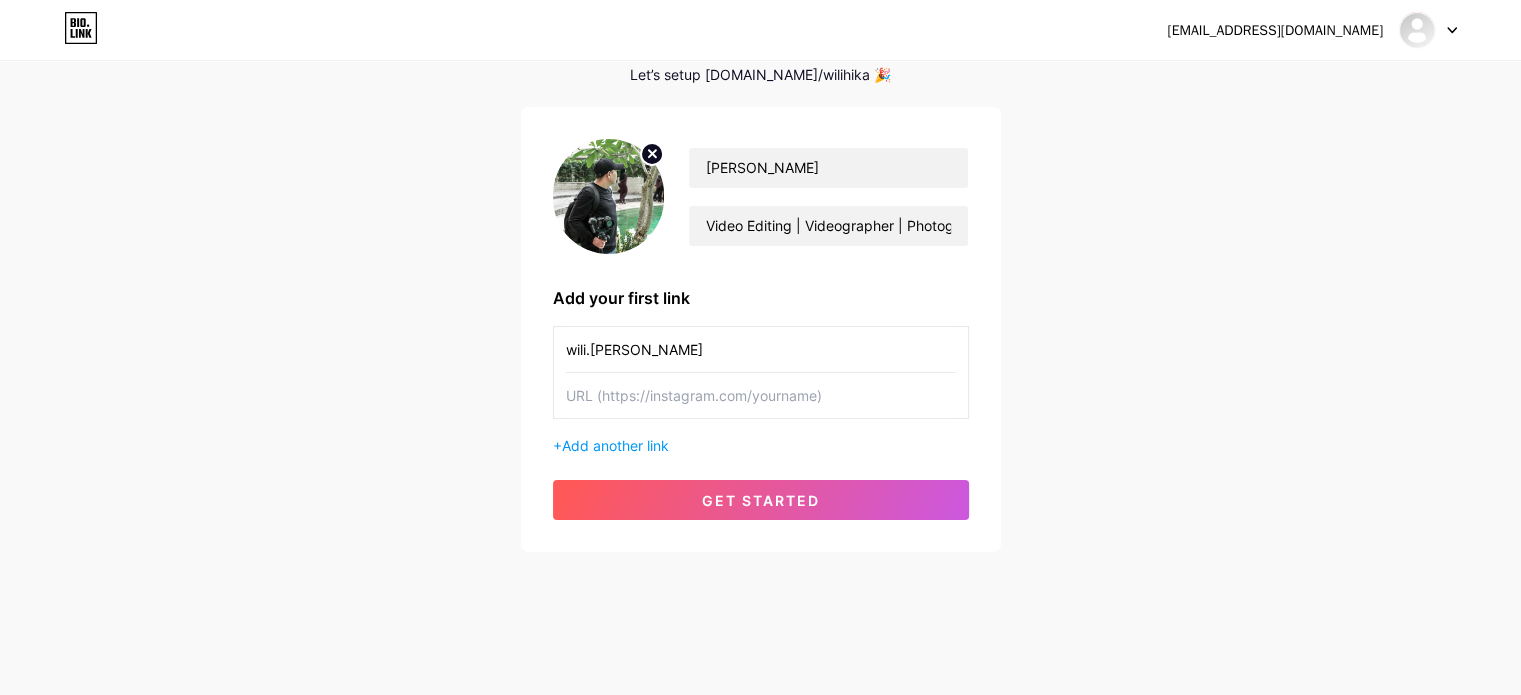 click at bounding box center (761, 395) 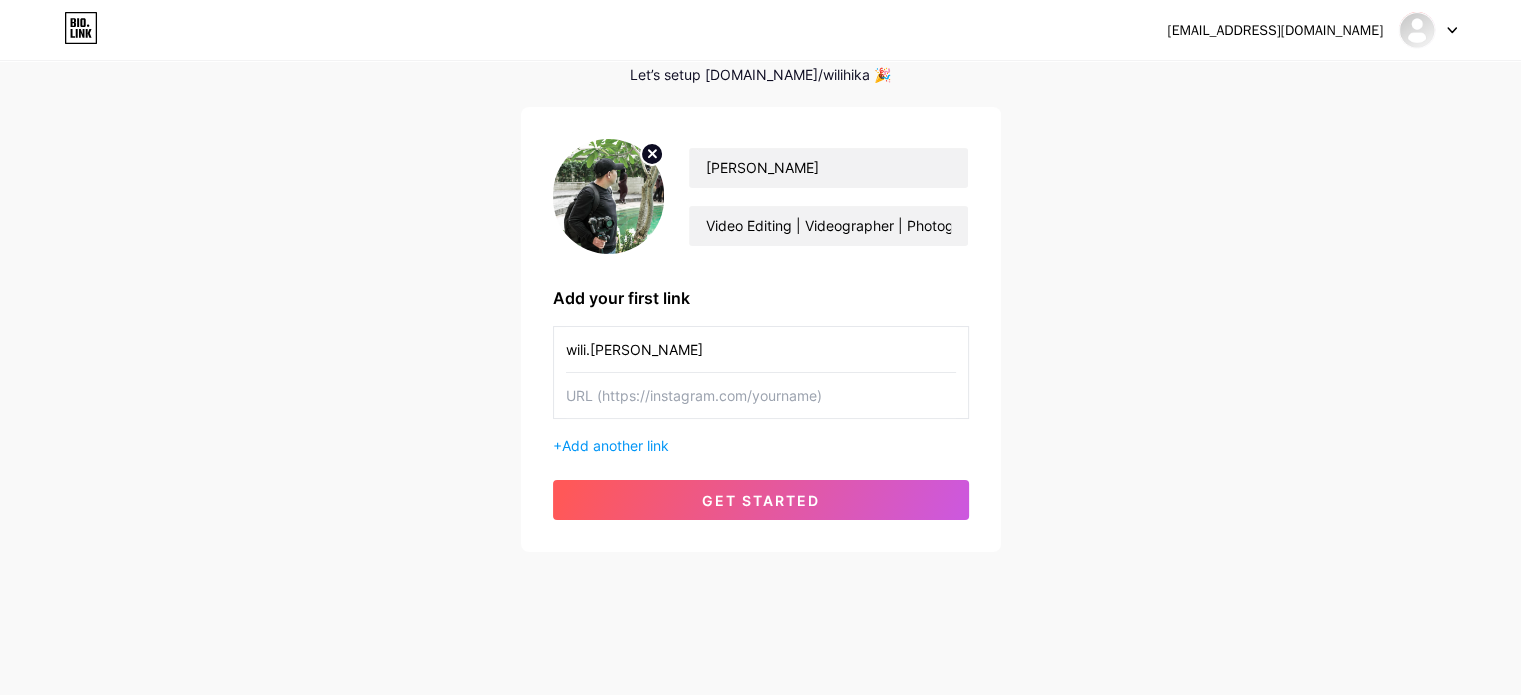 click at bounding box center (761, 395) 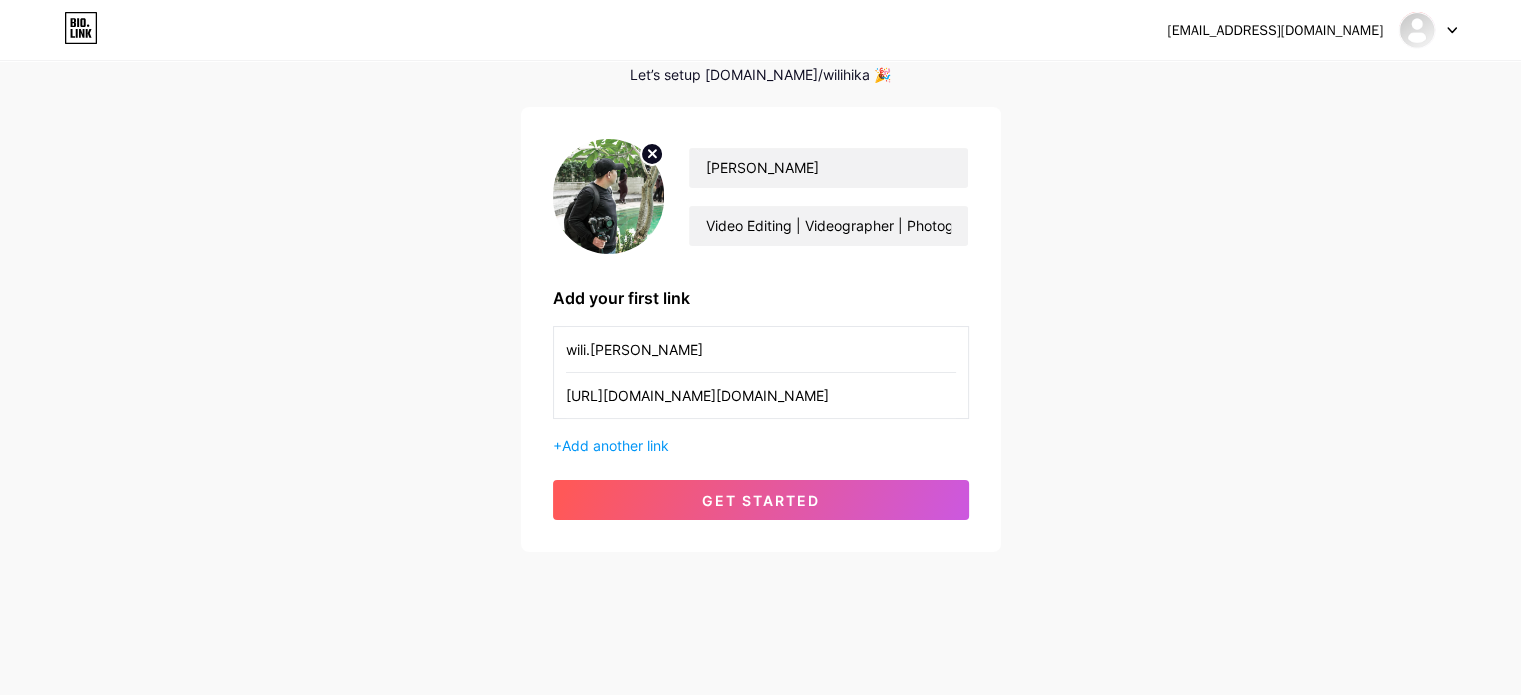 scroll, scrollTop: 0, scrollLeft: 180, axis: horizontal 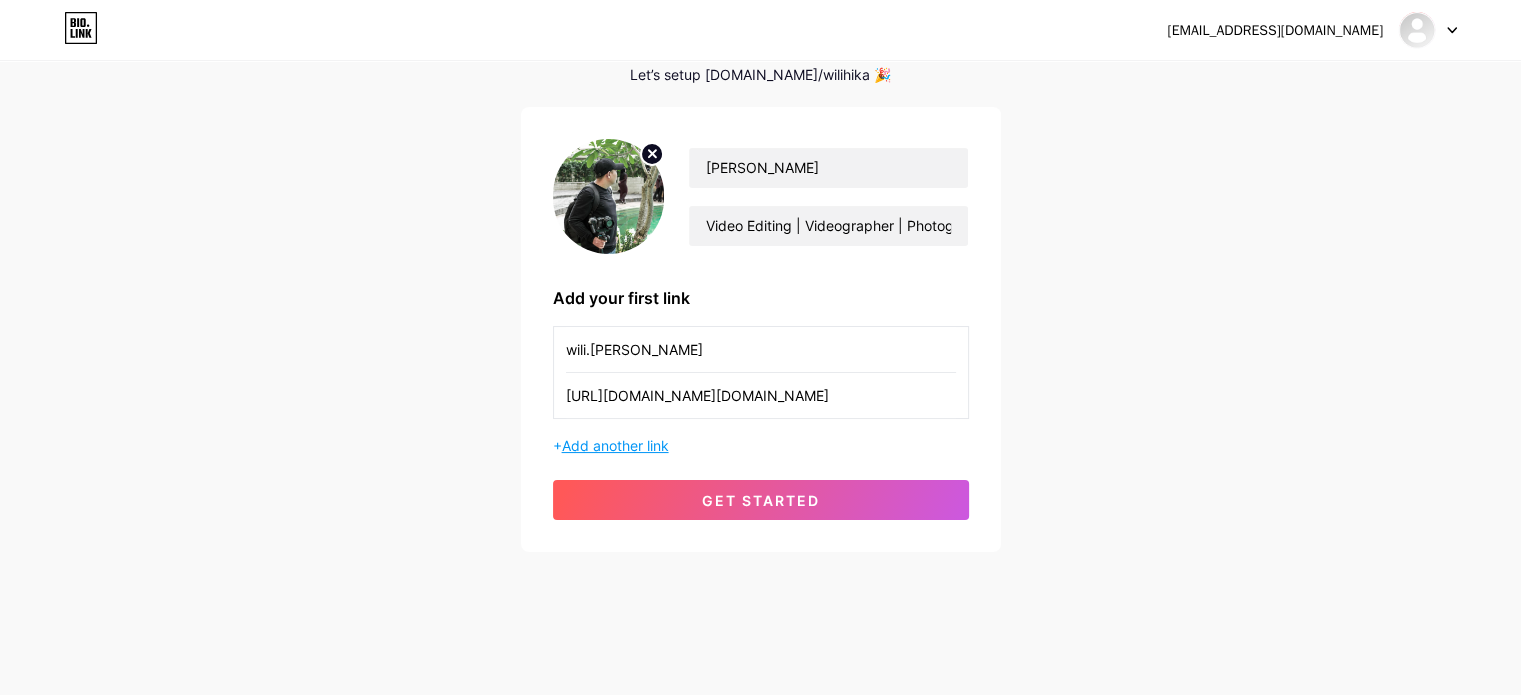 type on "[URL][DOMAIN_NAME][DOMAIN_NAME]" 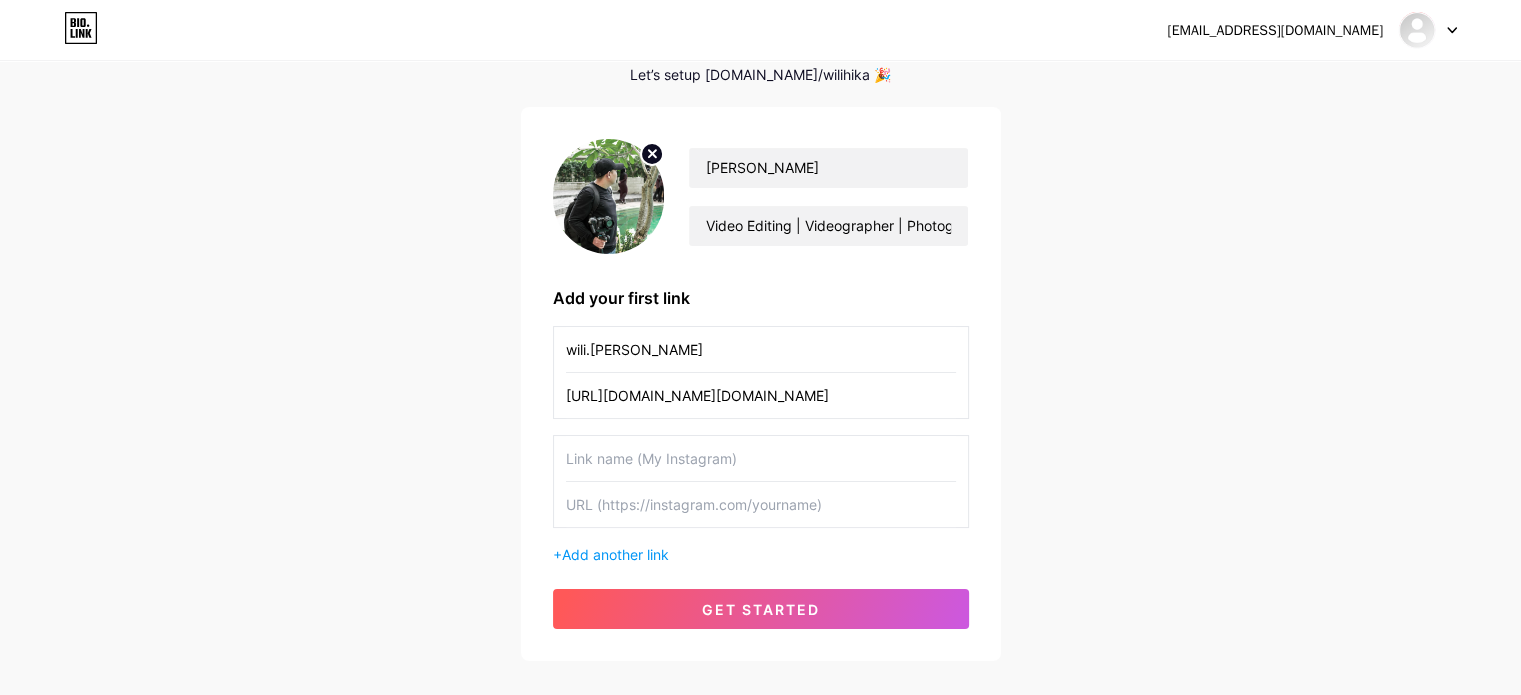 click at bounding box center [761, 458] 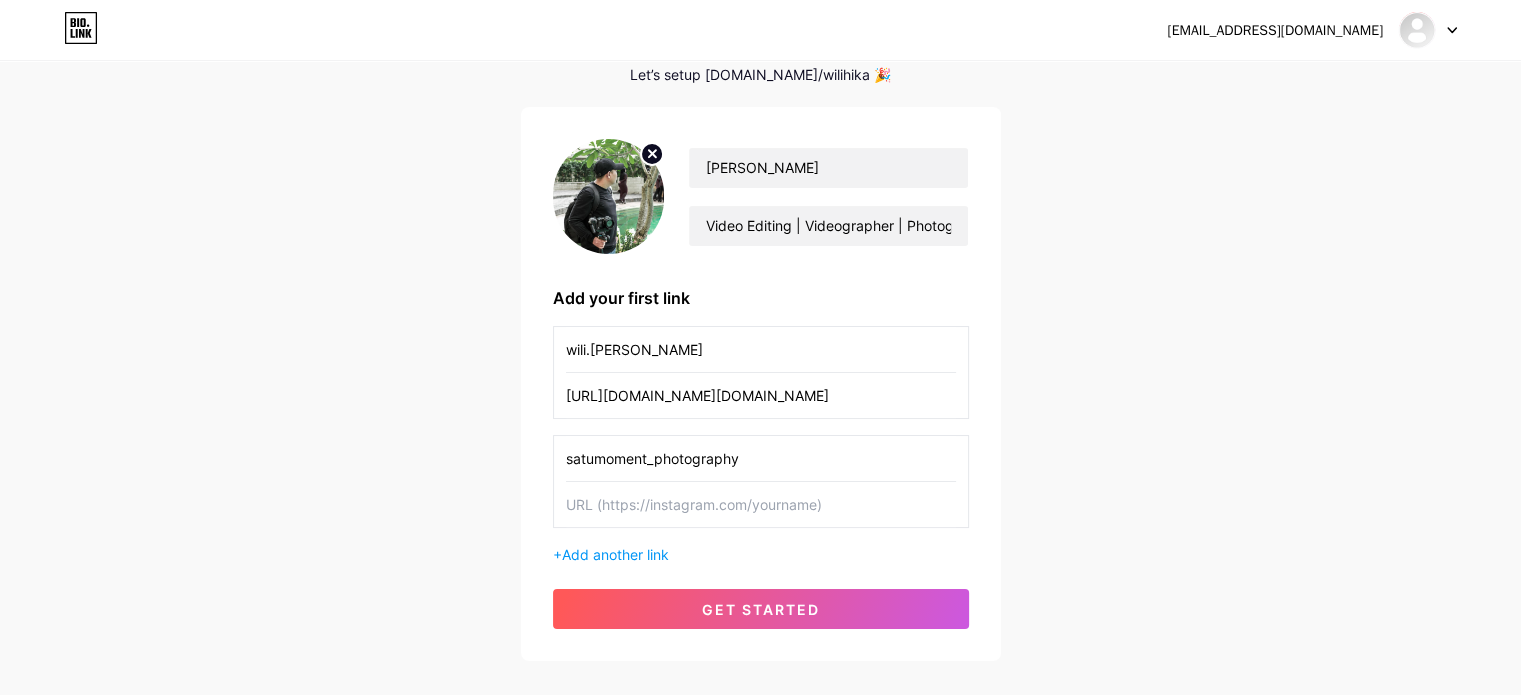 type on "satumoment_photography" 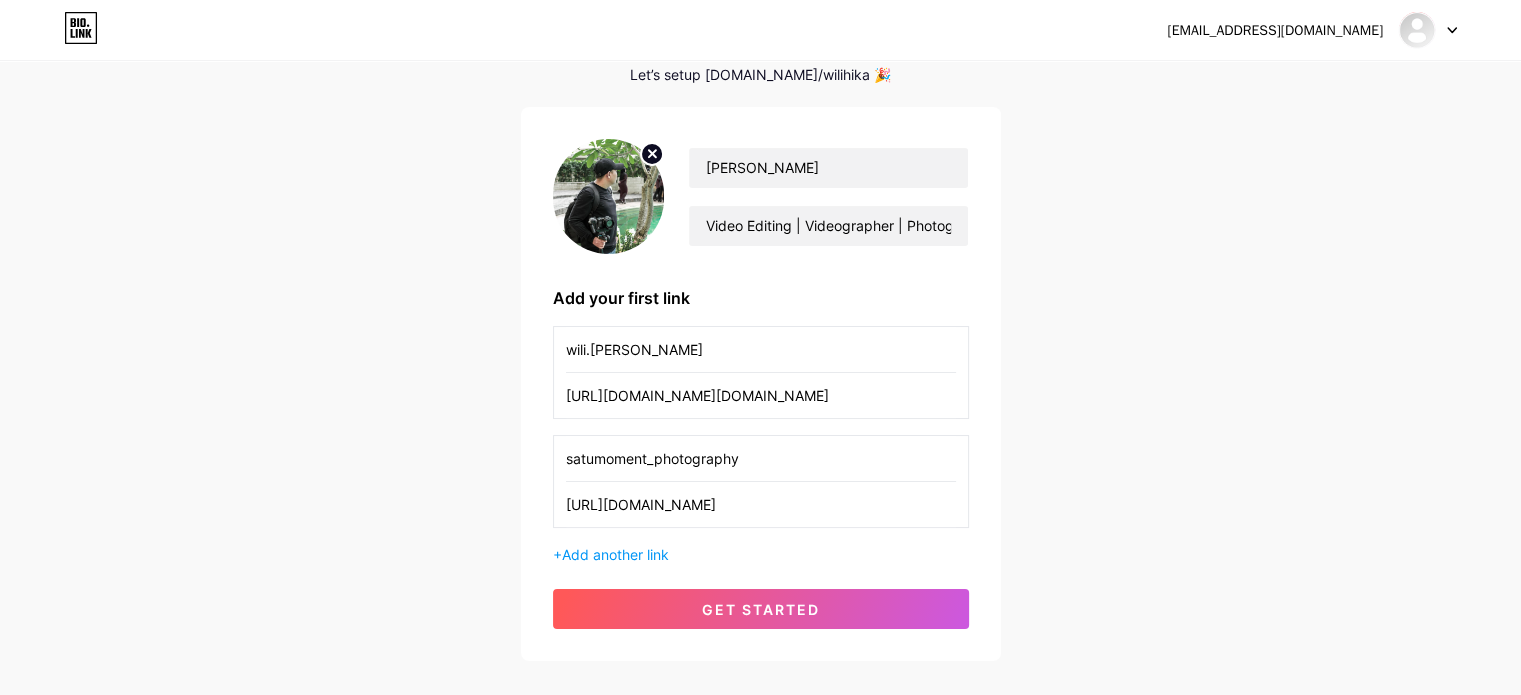 scroll, scrollTop: 0, scrollLeft: 251, axis: horizontal 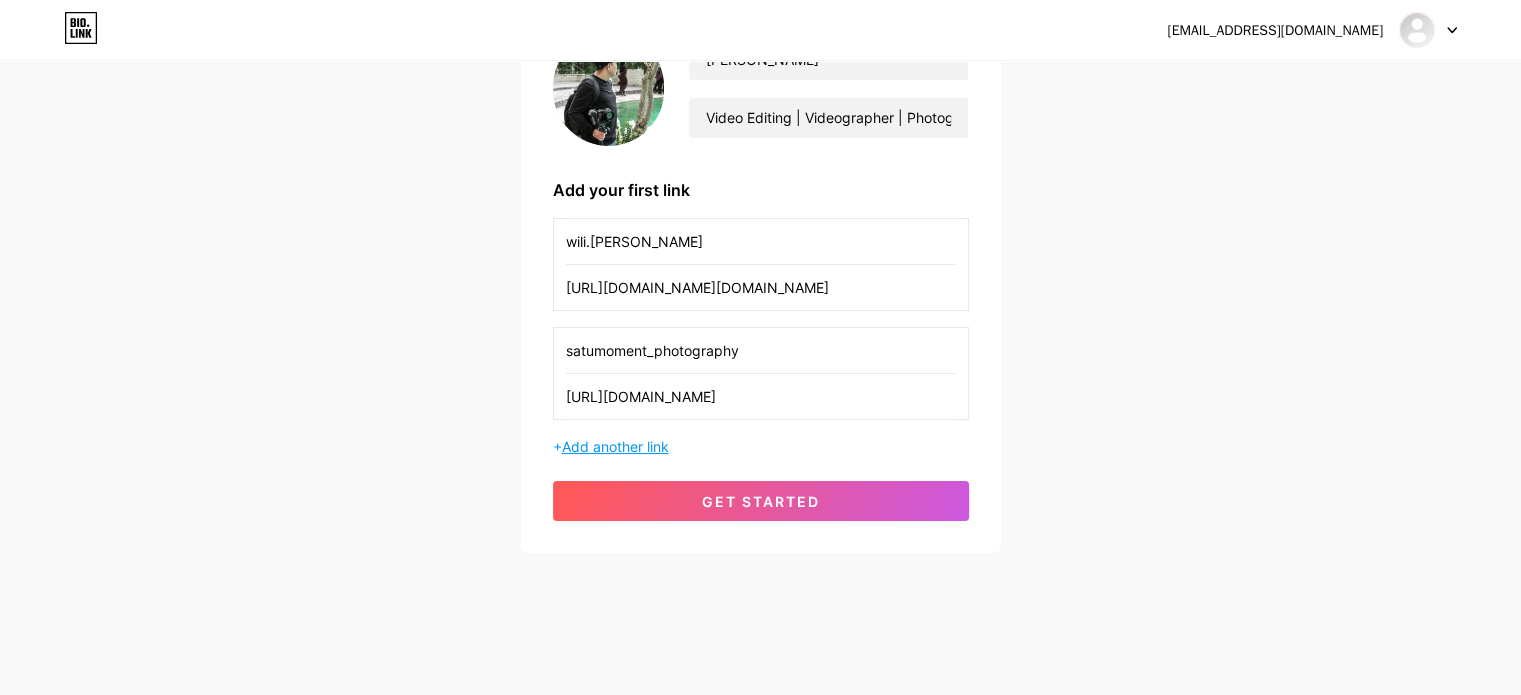 type on "[URL][DOMAIN_NAME]" 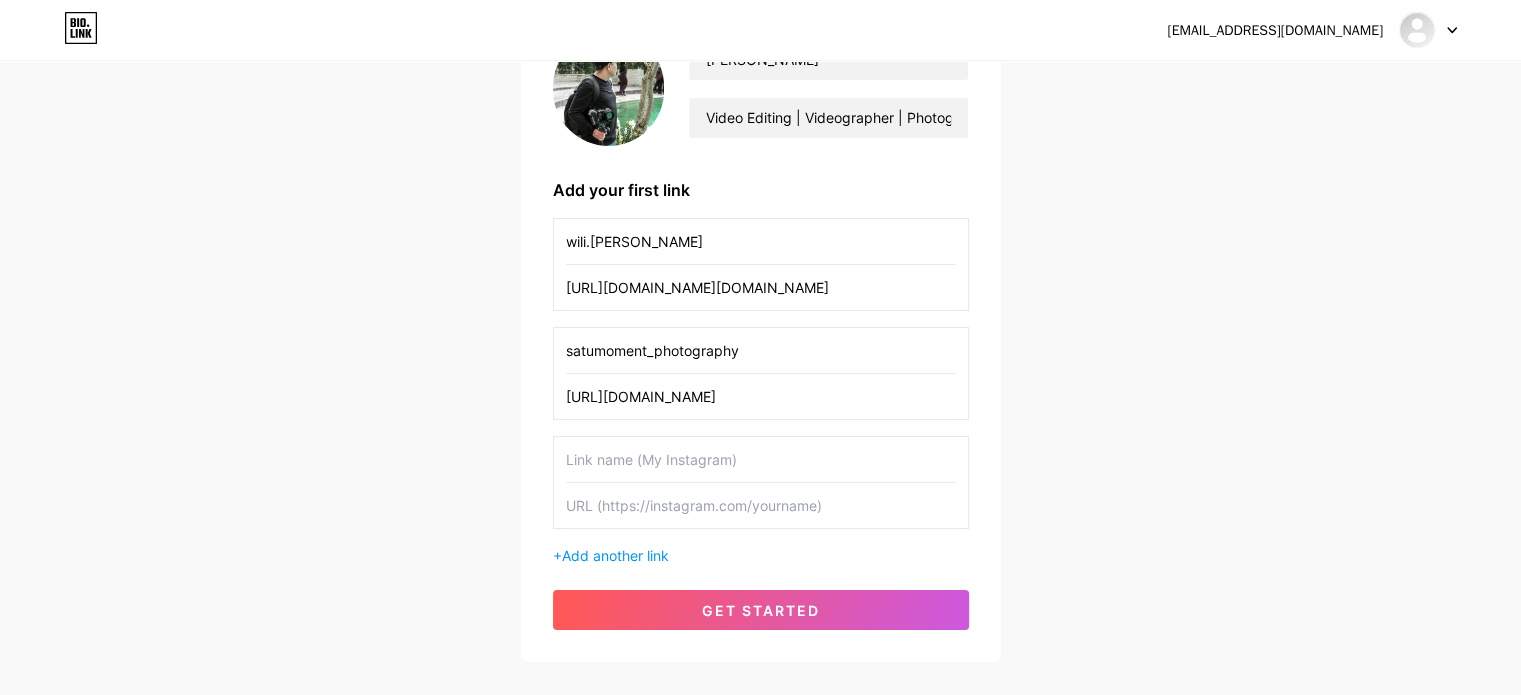 click at bounding box center (761, 505) 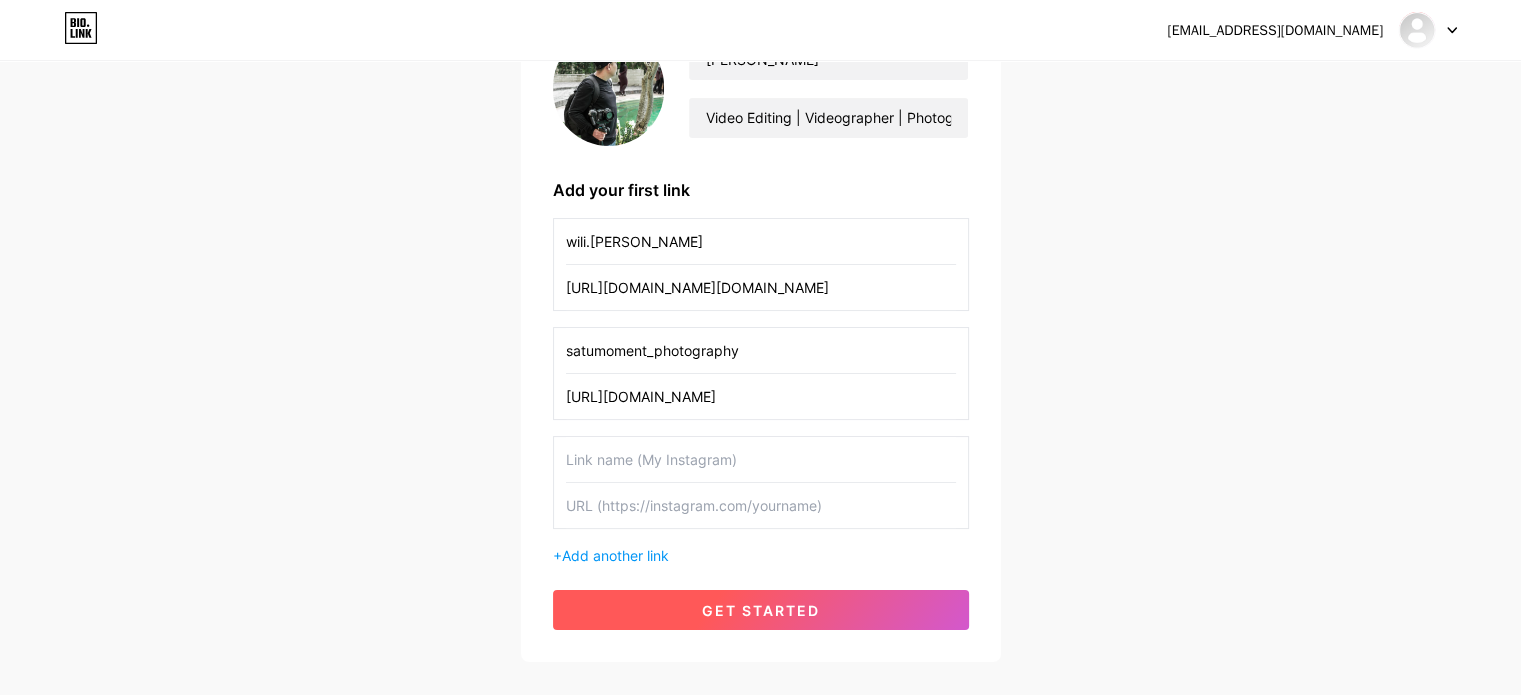 click on "get started" at bounding box center (761, 610) 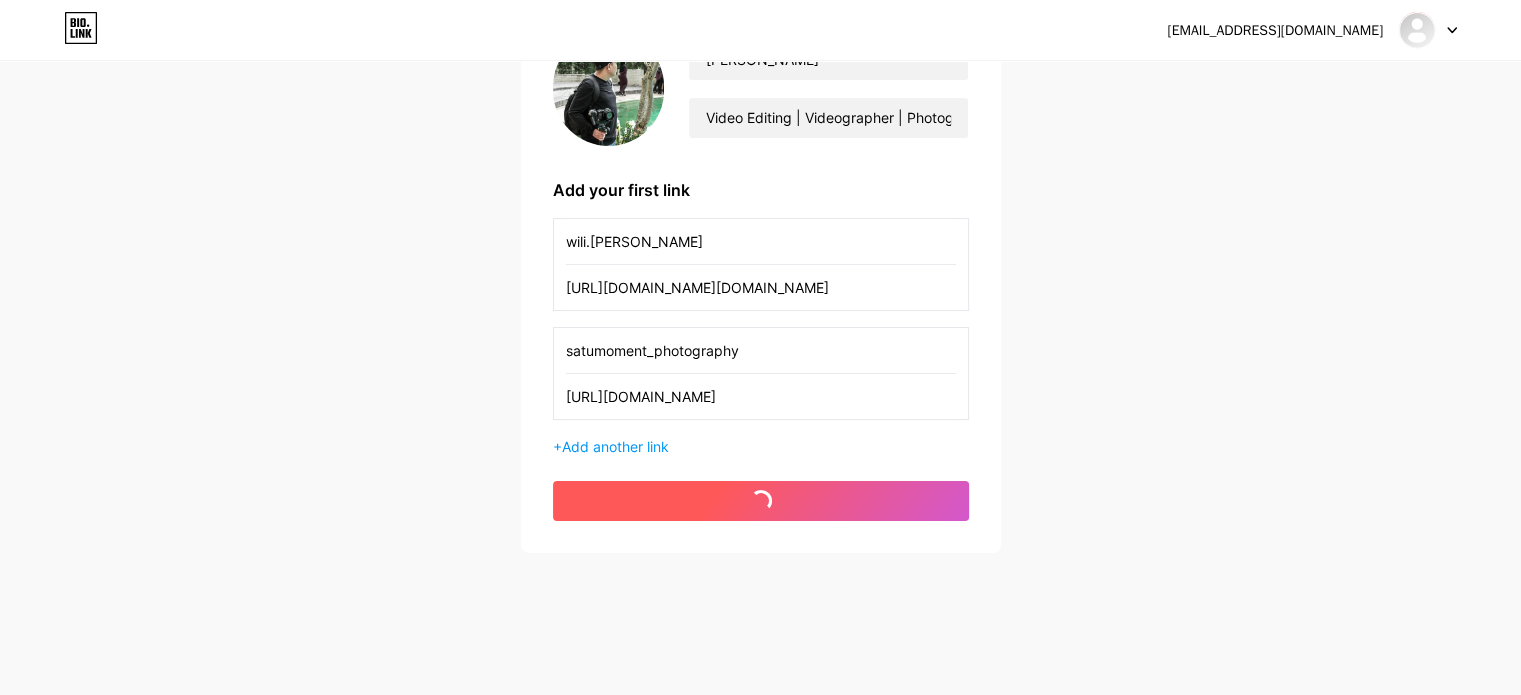 scroll, scrollTop: 0, scrollLeft: 0, axis: both 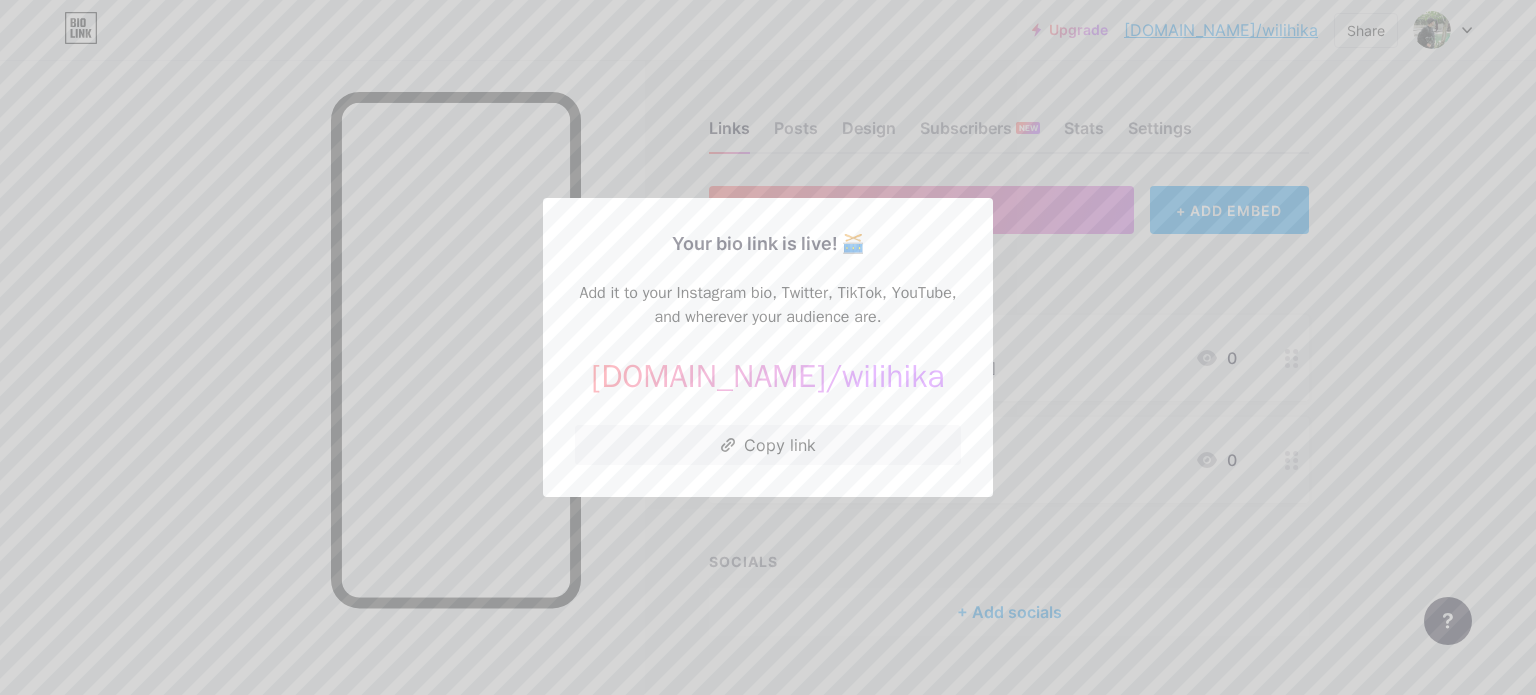click at bounding box center (768, 347) 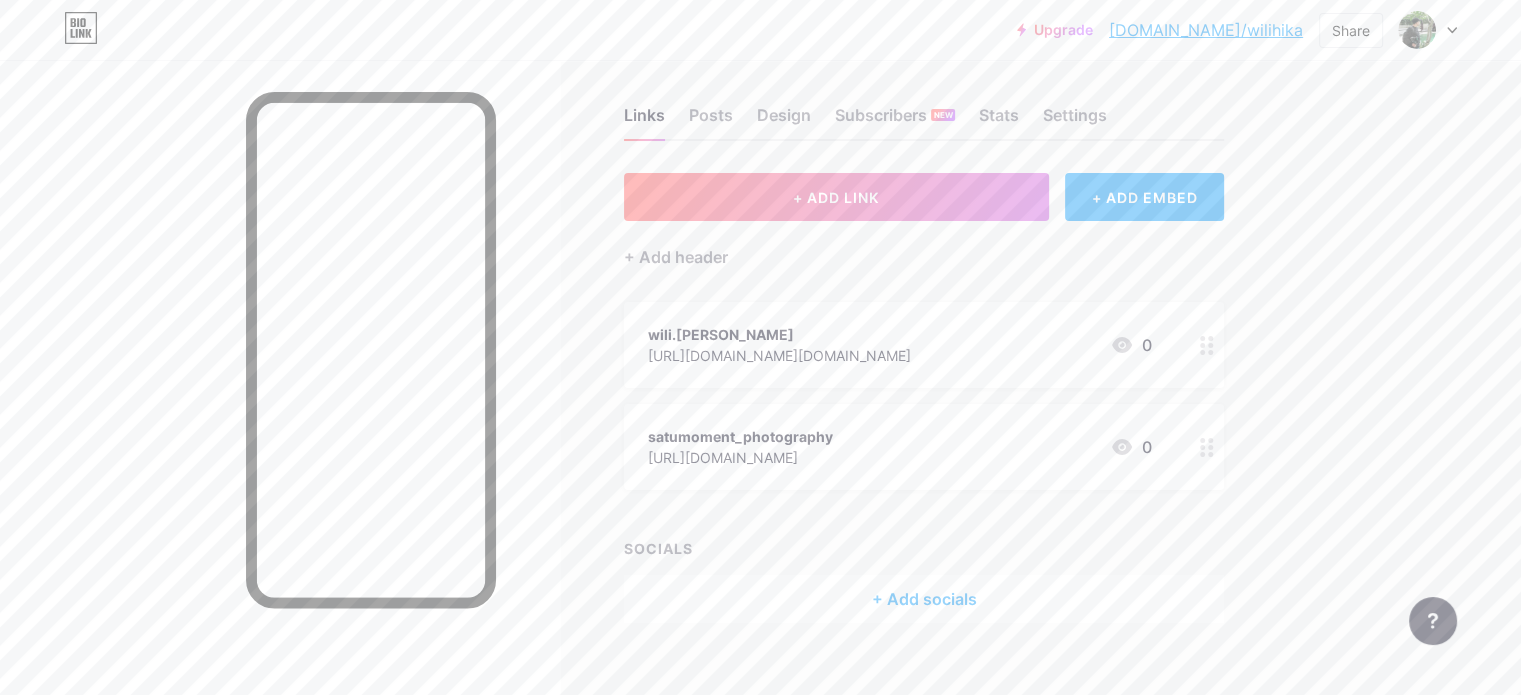 scroll, scrollTop: 0, scrollLeft: 0, axis: both 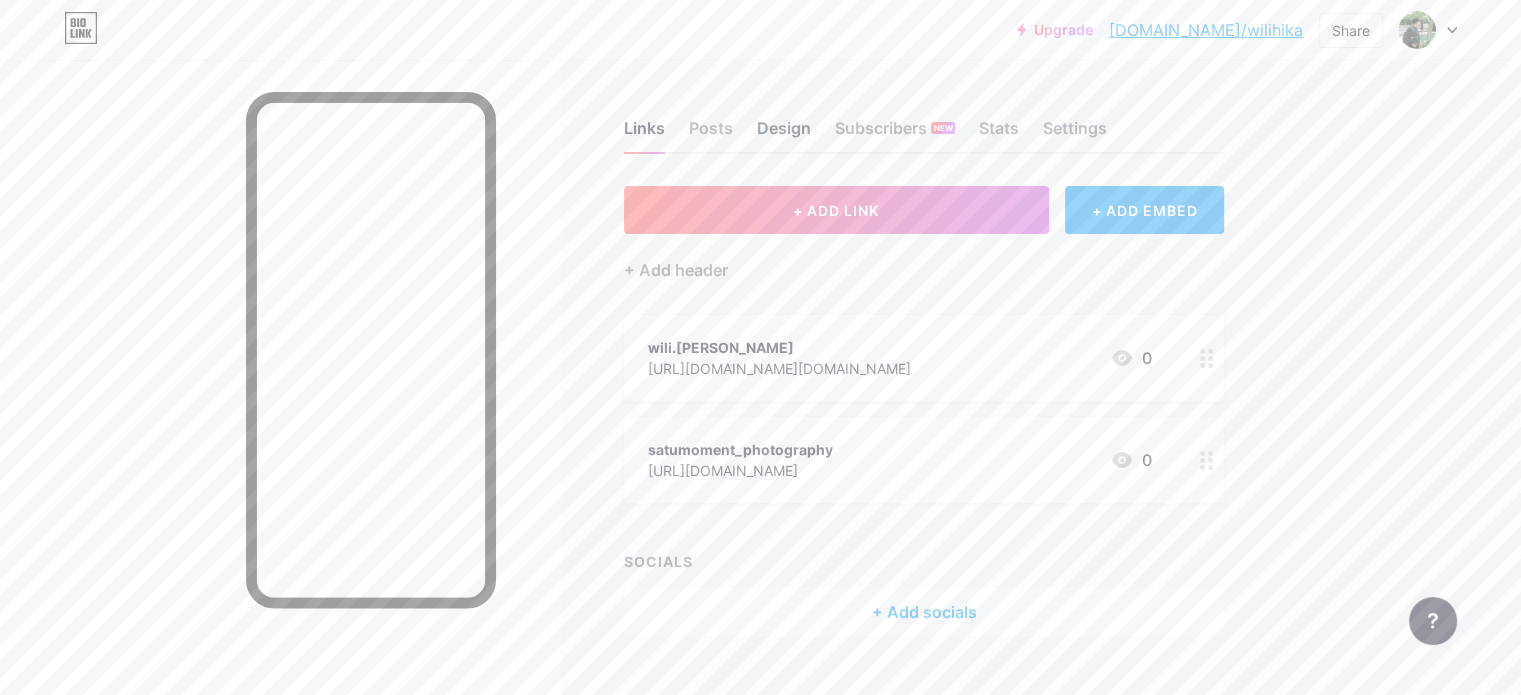 click on "Design" at bounding box center [784, 134] 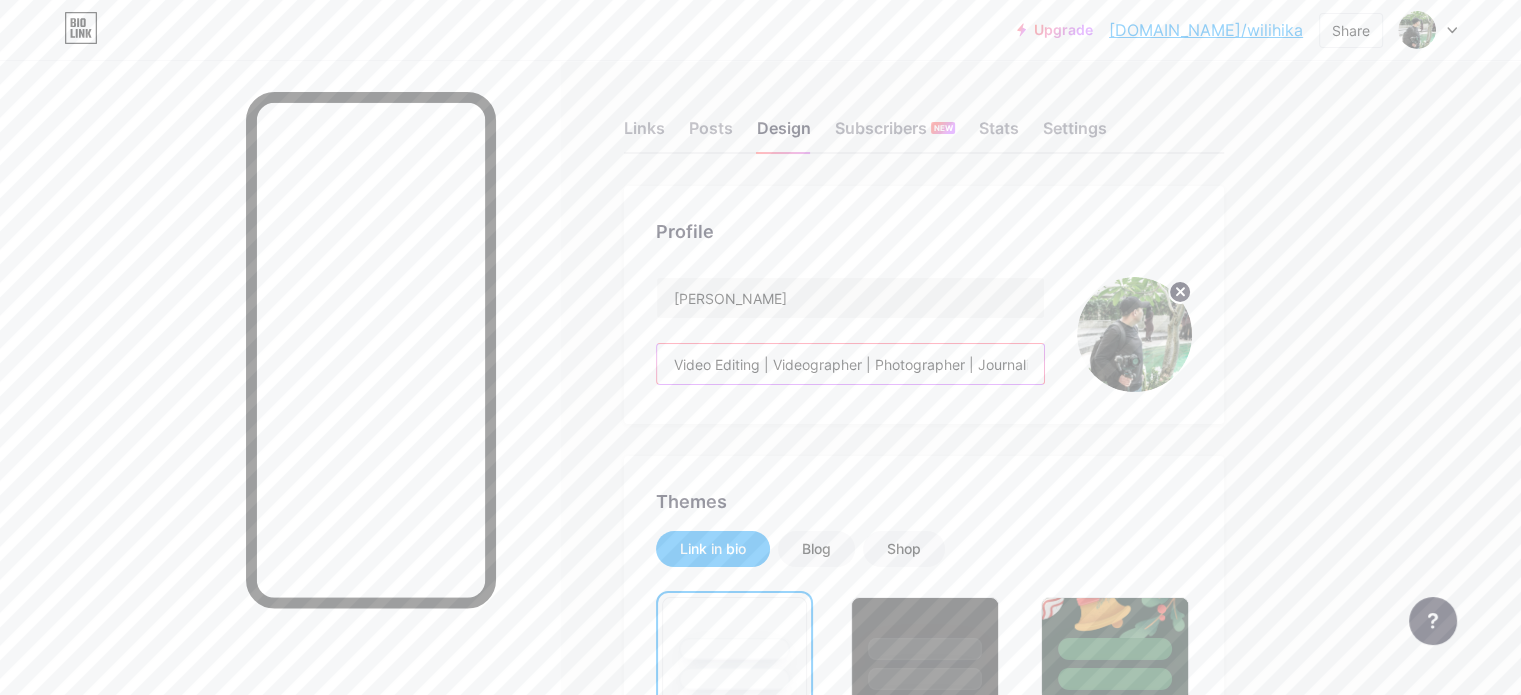 click on "Video Editing | Videographer | Photographer | Journalism | Post-Production" at bounding box center (850, 364) 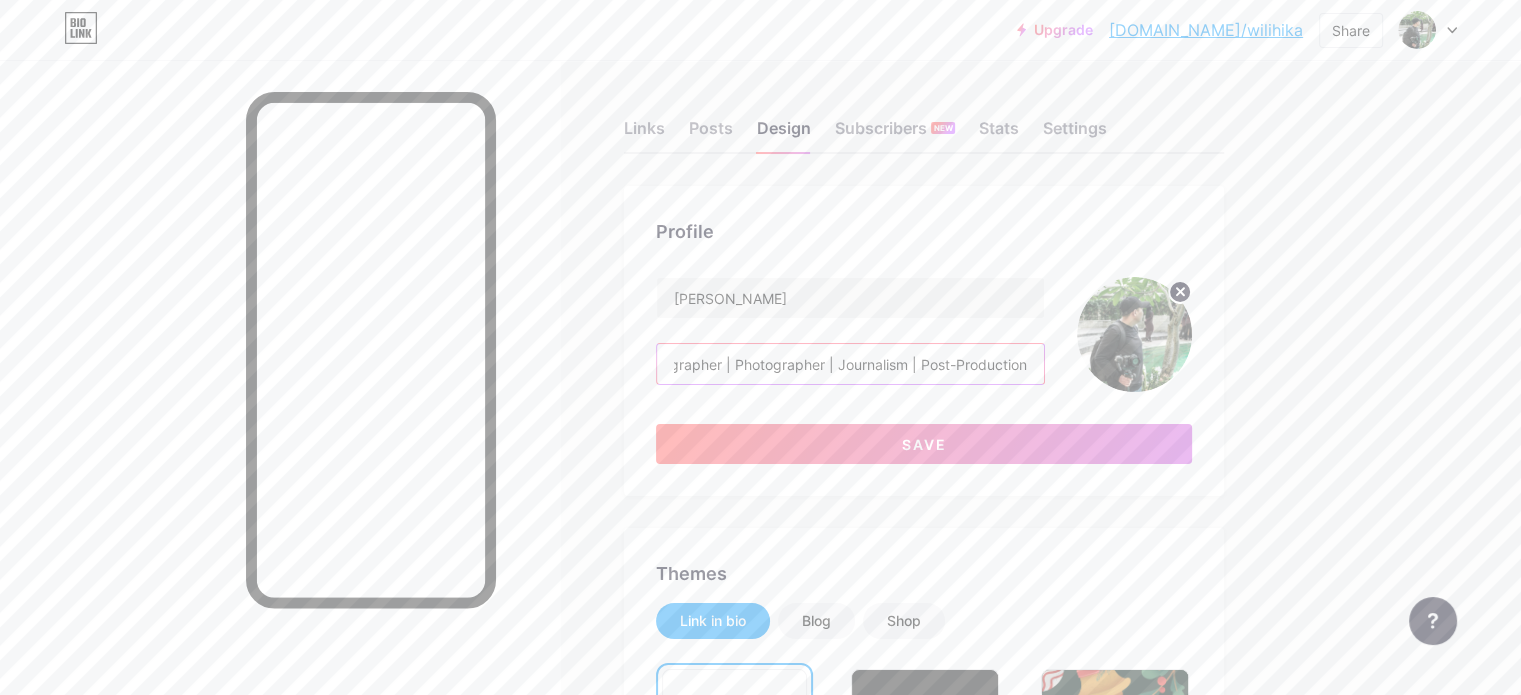 scroll, scrollTop: 0, scrollLeft: 143, axis: horizontal 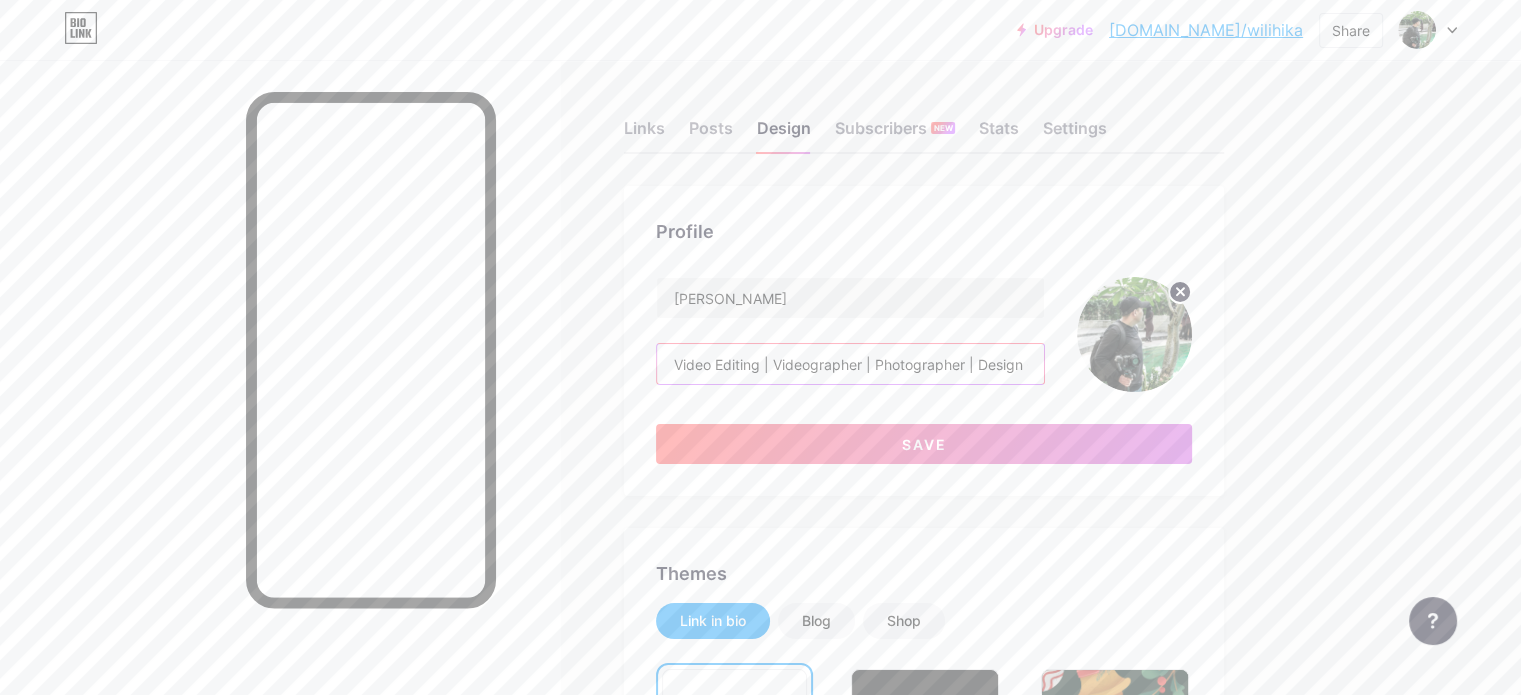 click on "Video Editing | Videographer | Photographer | Design GrapiJournalism | Post-Production" at bounding box center [850, 364] 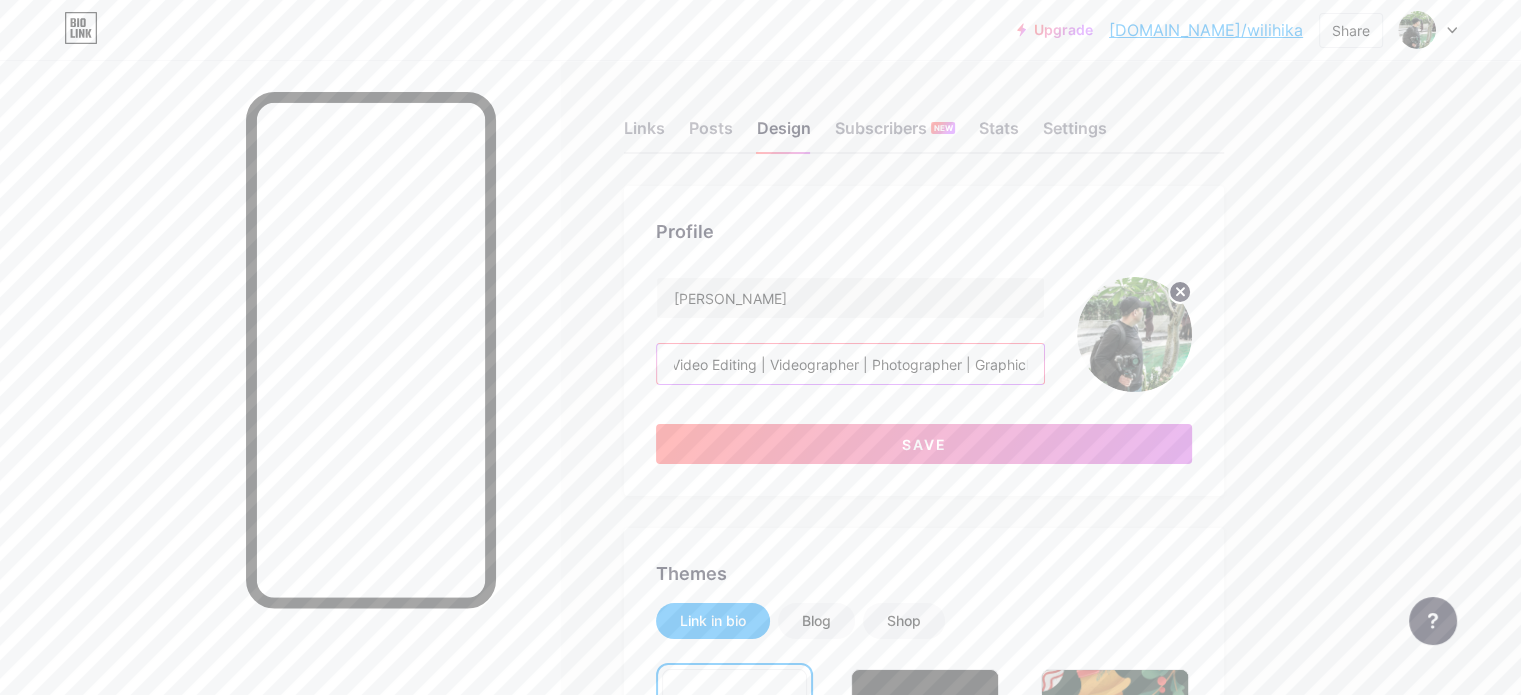scroll, scrollTop: 0, scrollLeft: 13, axis: horizontal 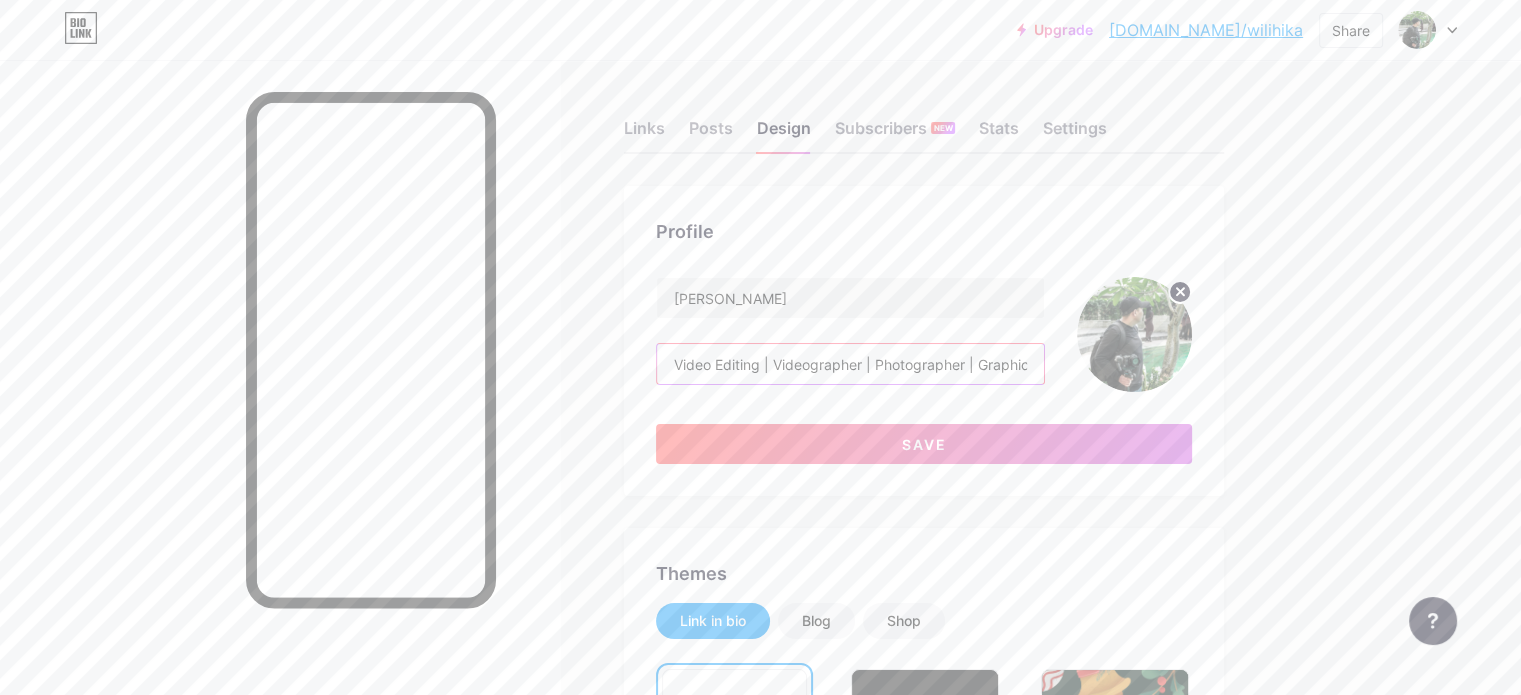 click on "Video Editing | Videographer | Photographer | Graphic Design GrapiJournalism | Post-Production" at bounding box center [850, 364] 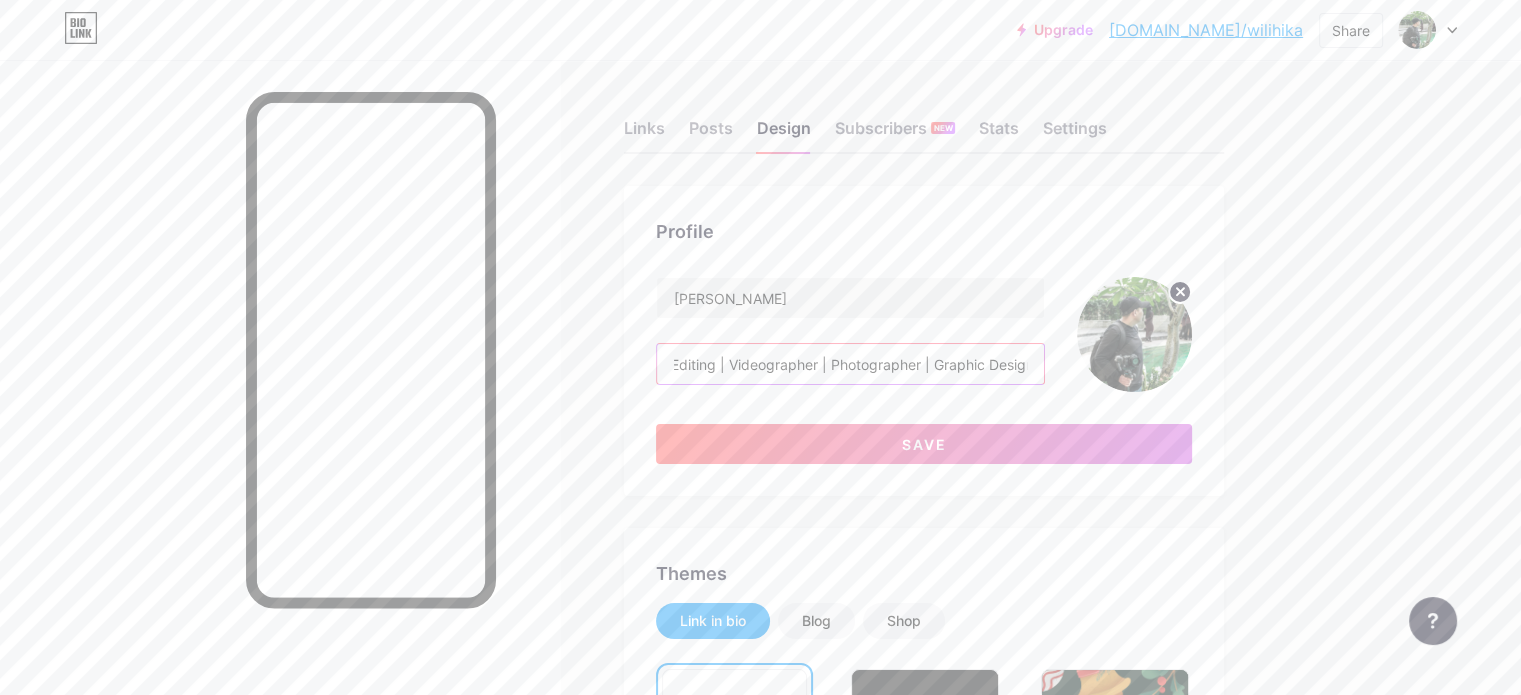 scroll, scrollTop: 0, scrollLeft: 67, axis: horizontal 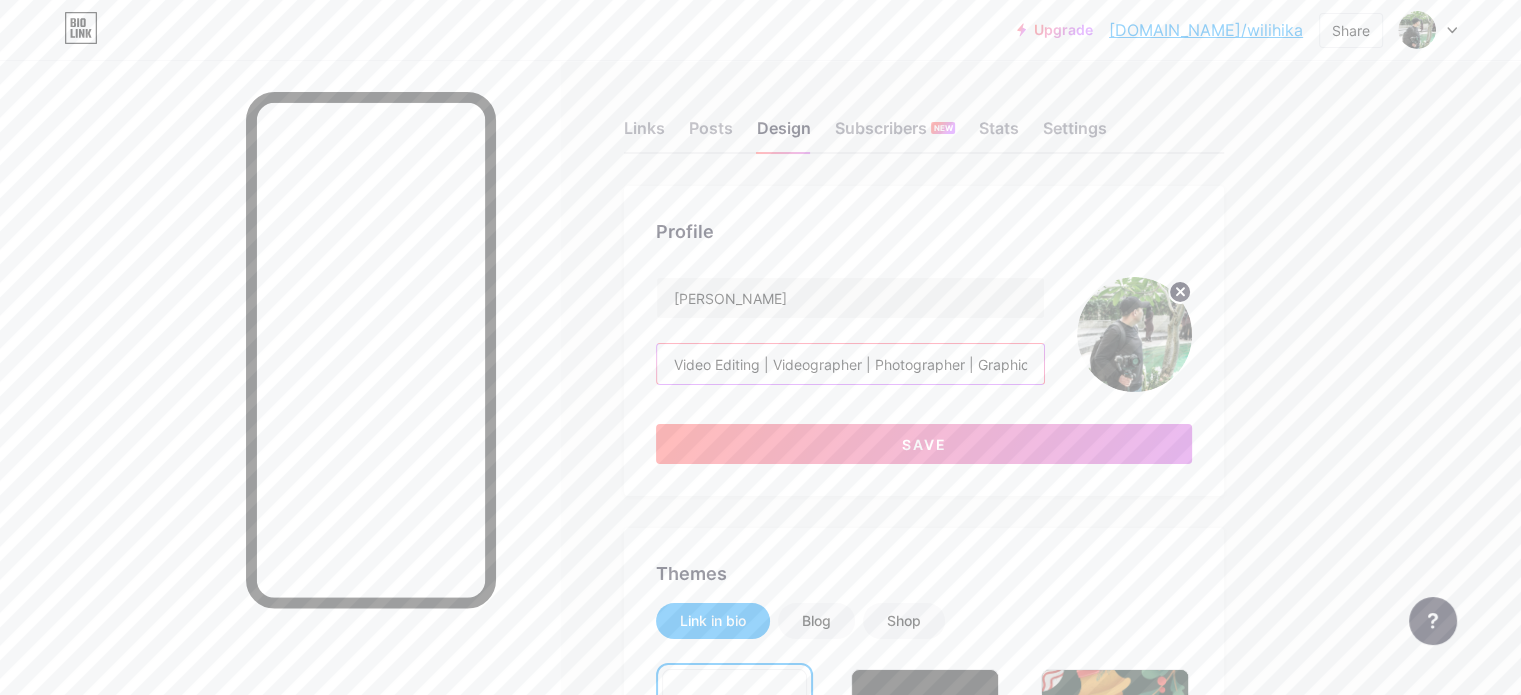 click on "Video Editing | Videographer | Photographer | Graphic Designer GrapiJournalism | Post-Production" at bounding box center (850, 364) 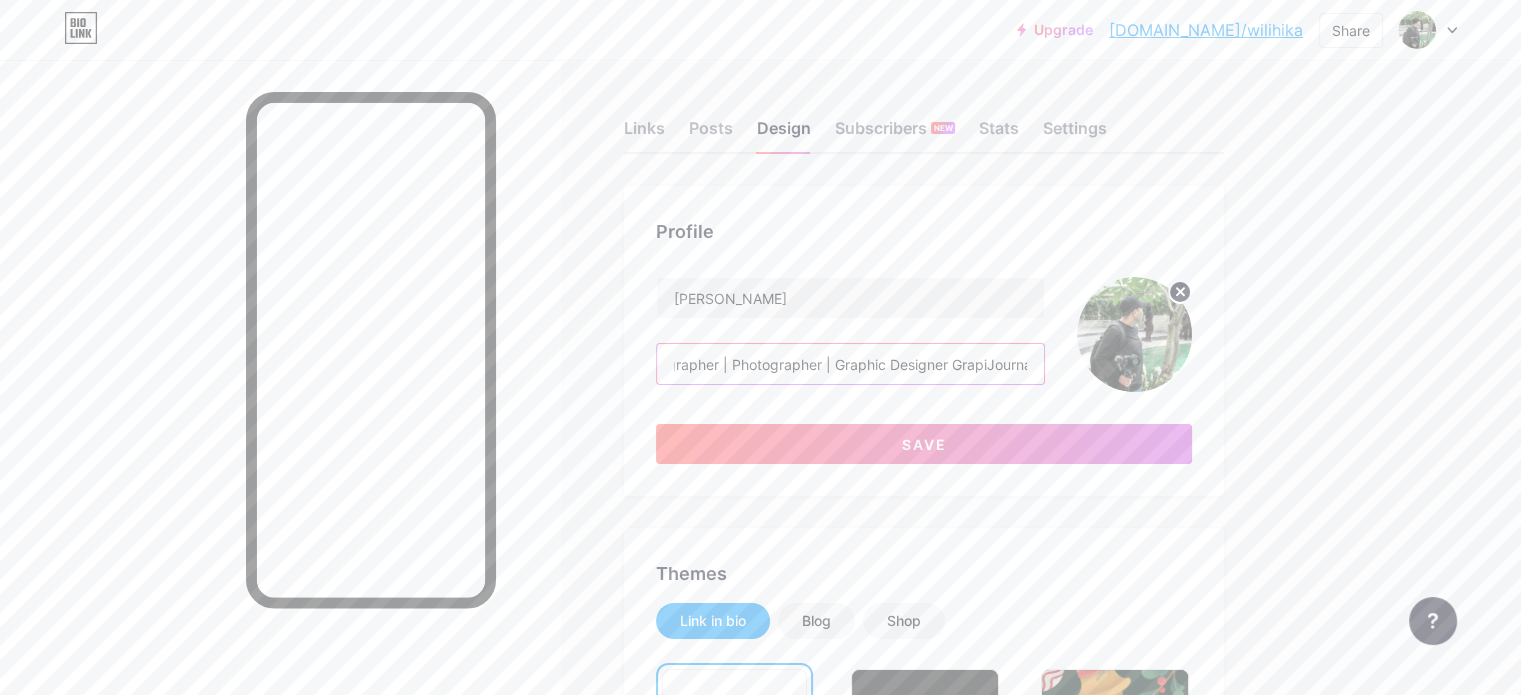scroll, scrollTop: 0, scrollLeft: 151, axis: horizontal 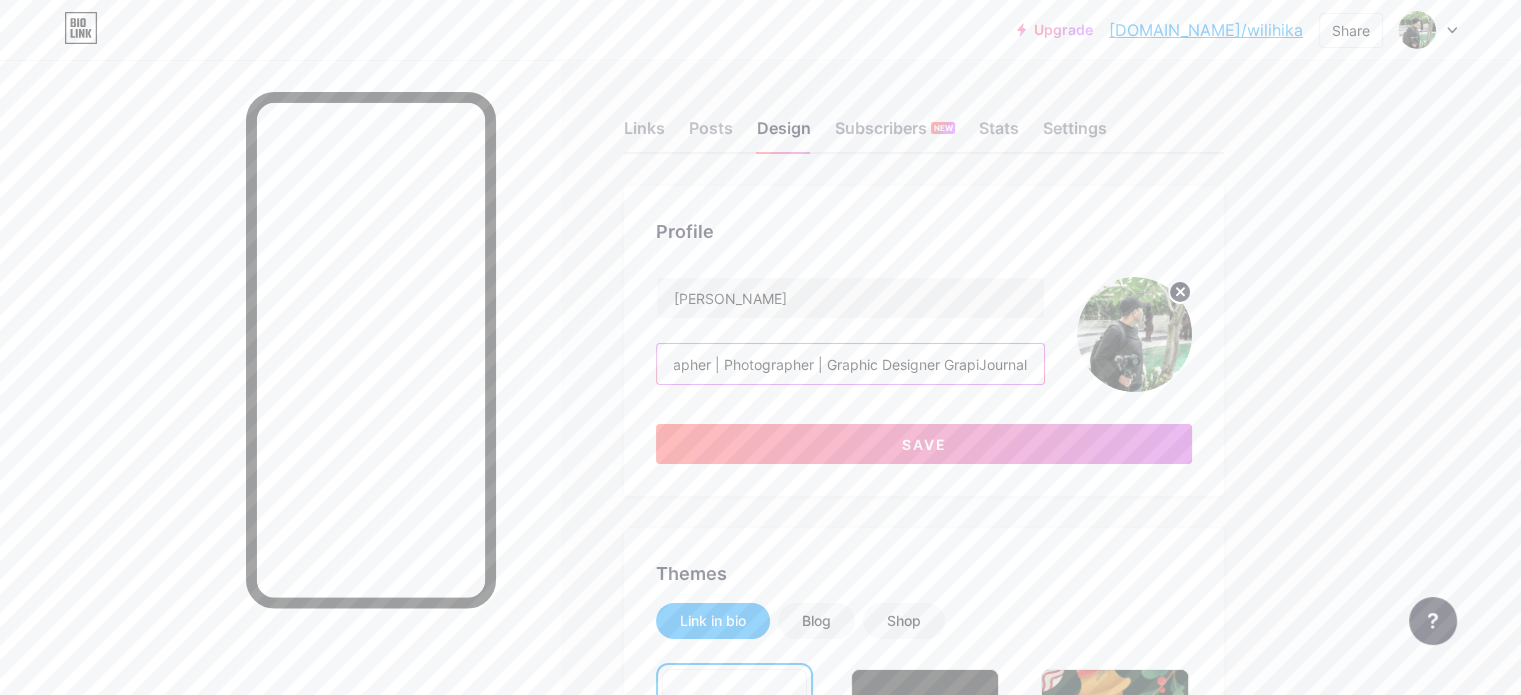 click on "Video Editing | Videographer | Photographer | Graphic Designer GrapiJournalism | Post-Production" at bounding box center [850, 364] 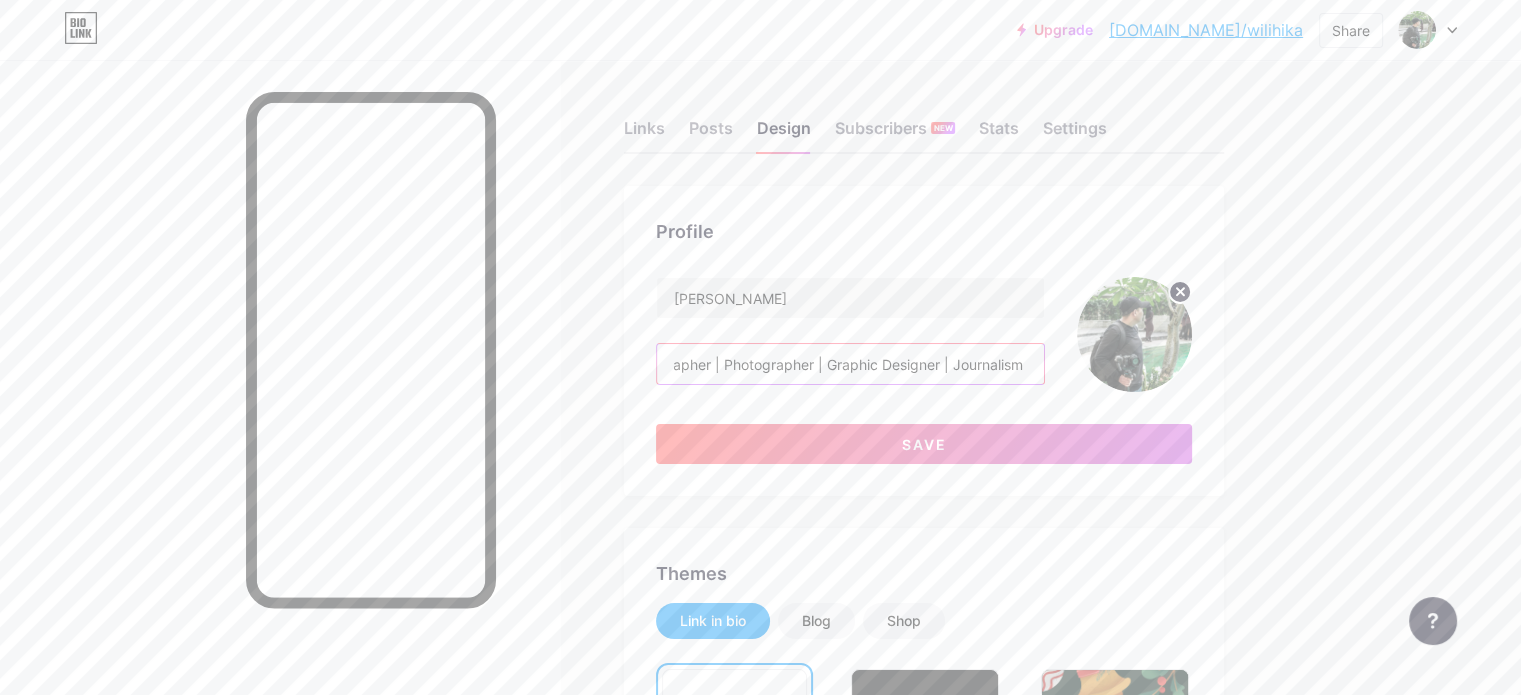 click on "Video Editing | Videographer | Photographer | Graphic Designer | Journalism | Post-Production" at bounding box center (850, 364) 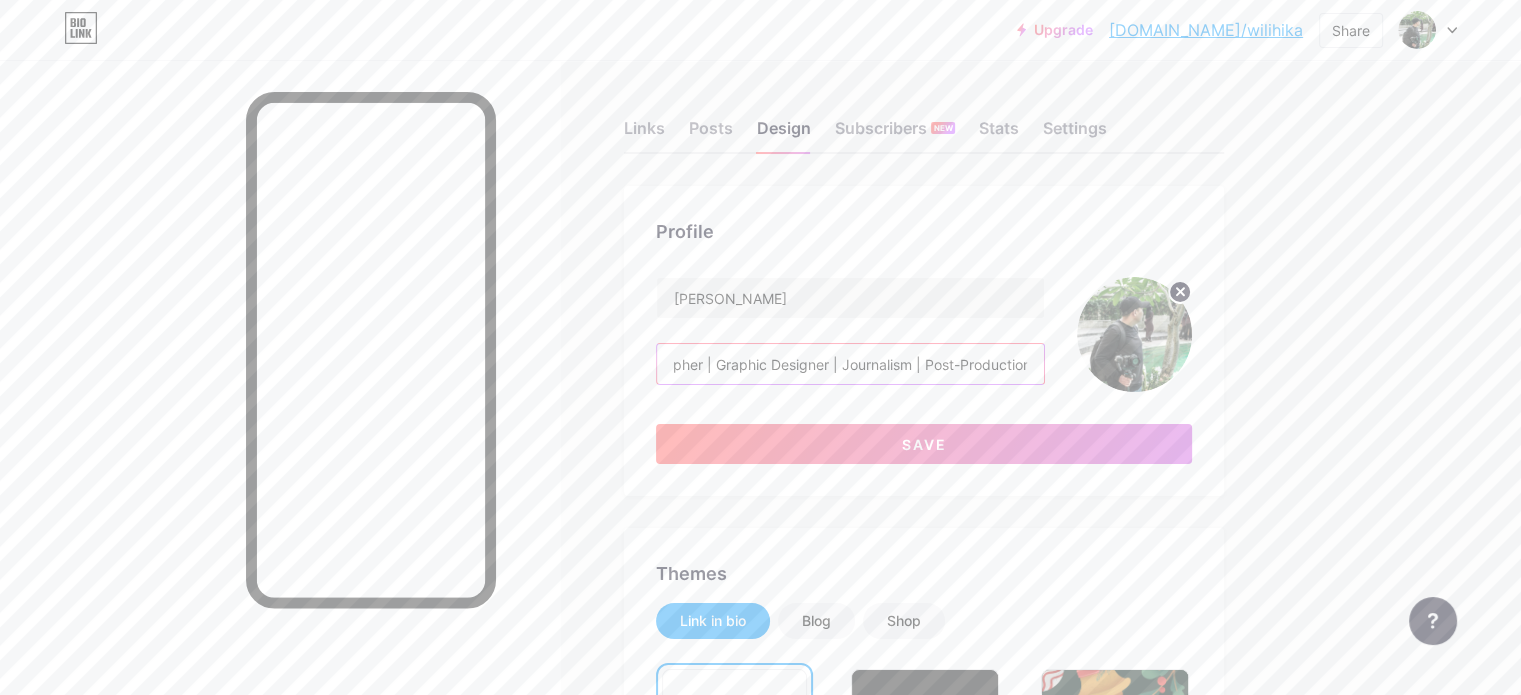 scroll, scrollTop: 0, scrollLeft: 269, axis: horizontal 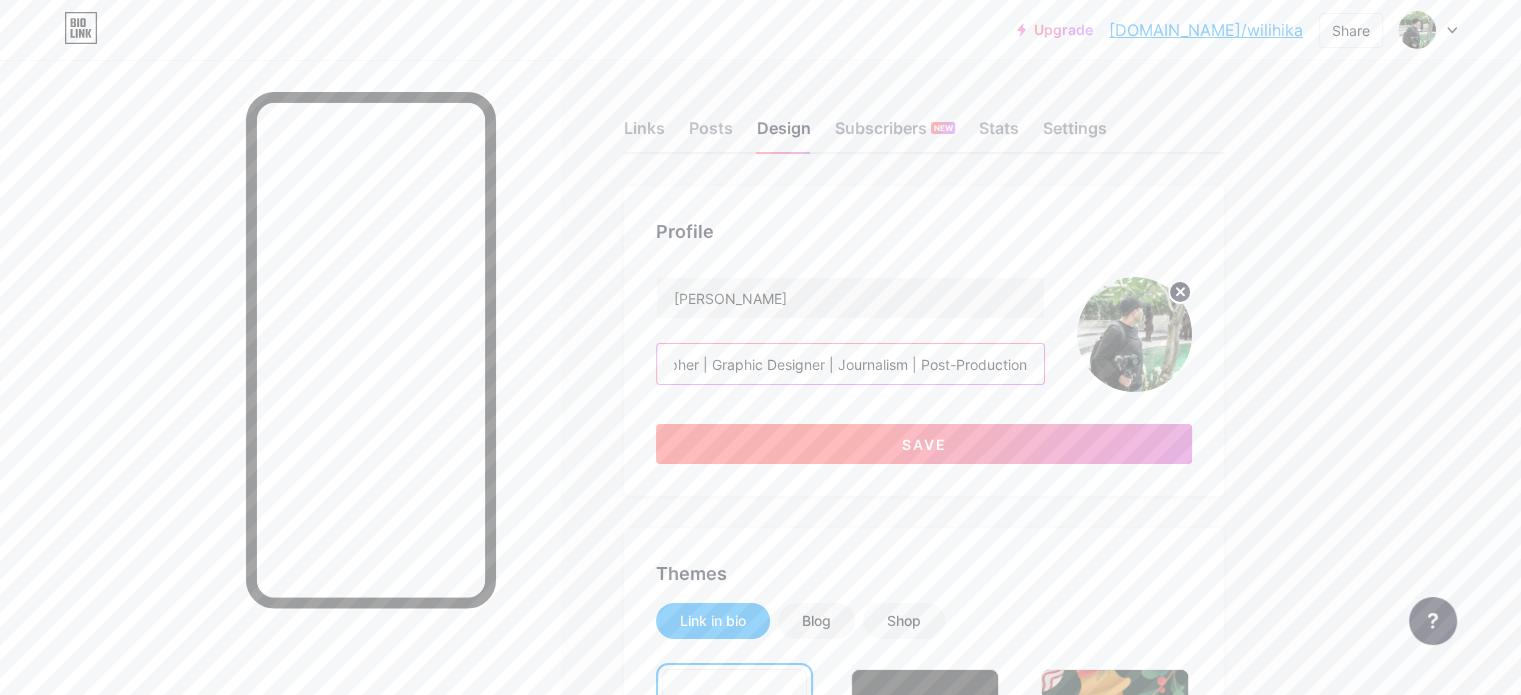 type on "Video Editing | Videographer | Photographer | Graphic Designer | Journalism | Post-Production" 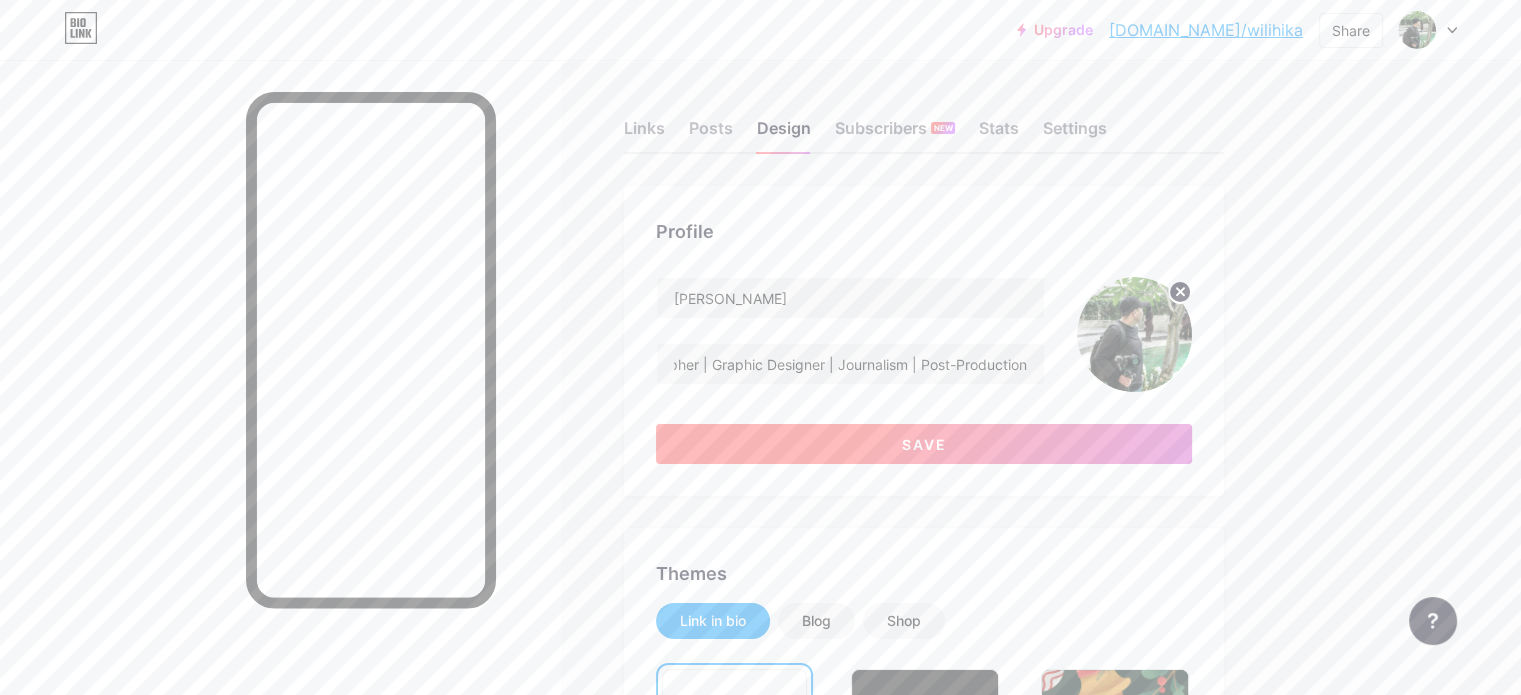click on "Save" at bounding box center [924, 444] 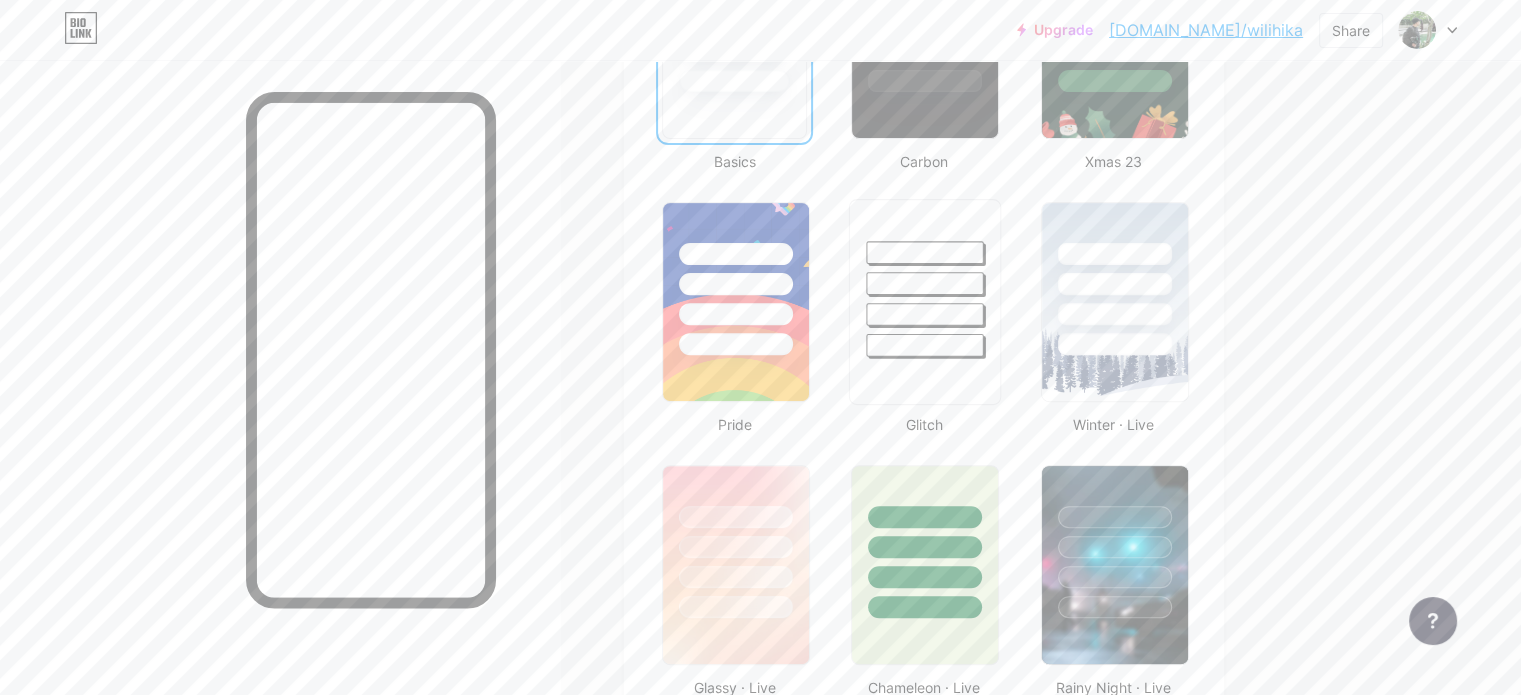scroll, scrollTop: 900, scrollLeft: 0, axis: vertical 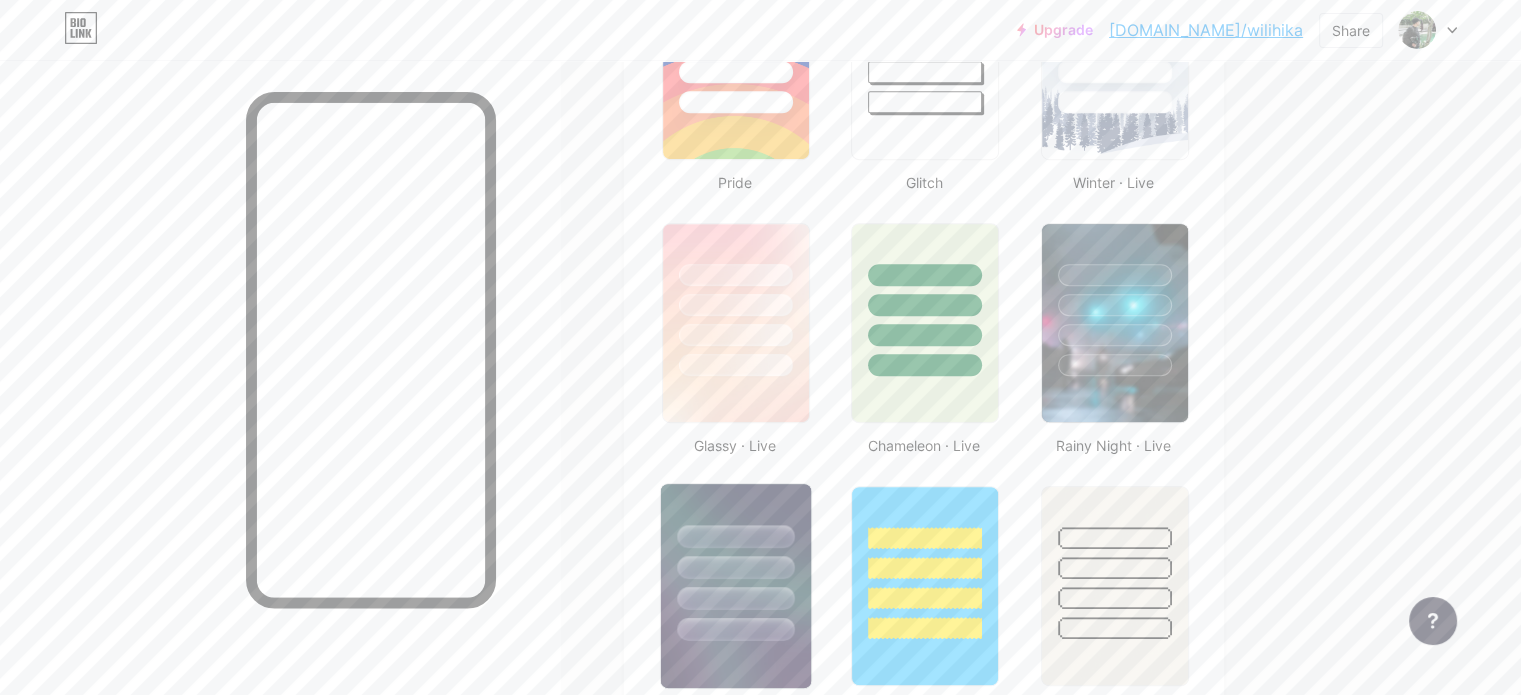 click at bounding box center (735, 567) 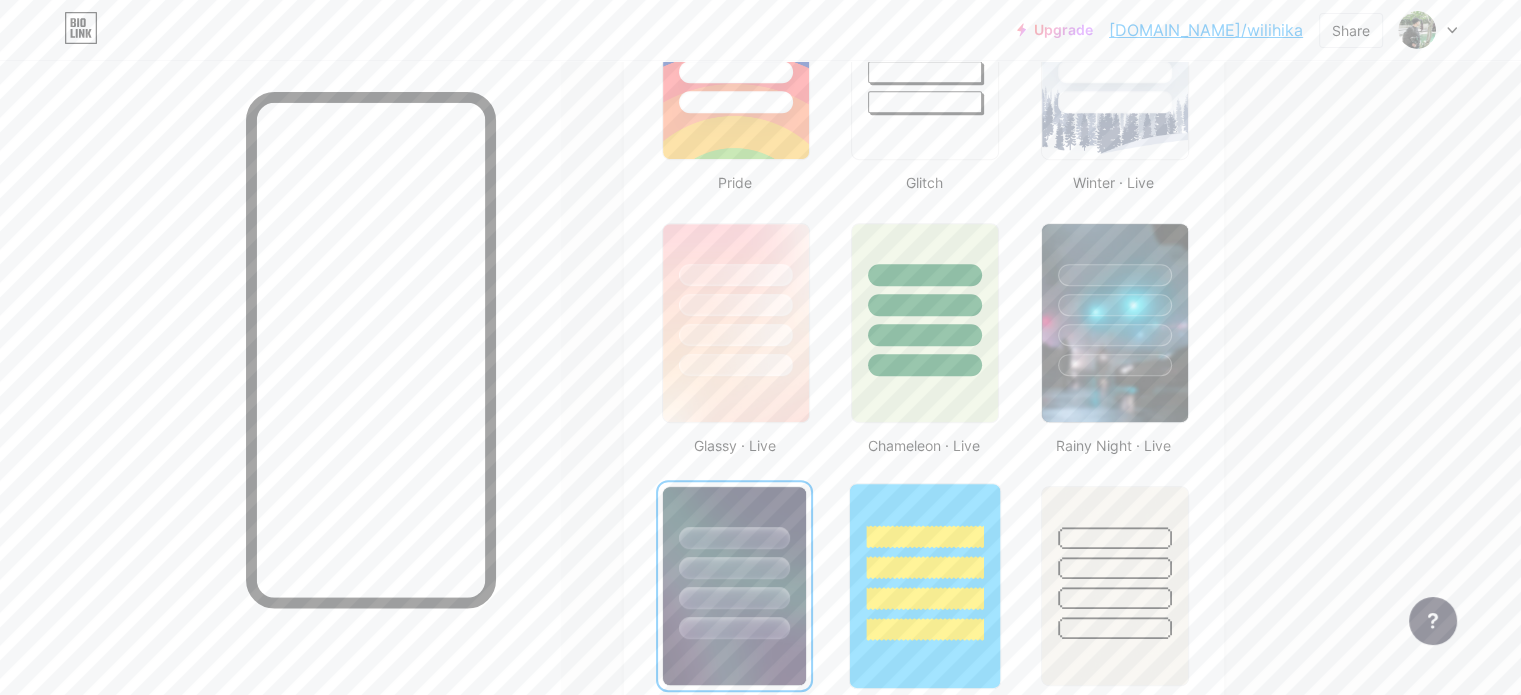 scroll, scrollTop: 400, scrollLeft: 0, axis: vertical 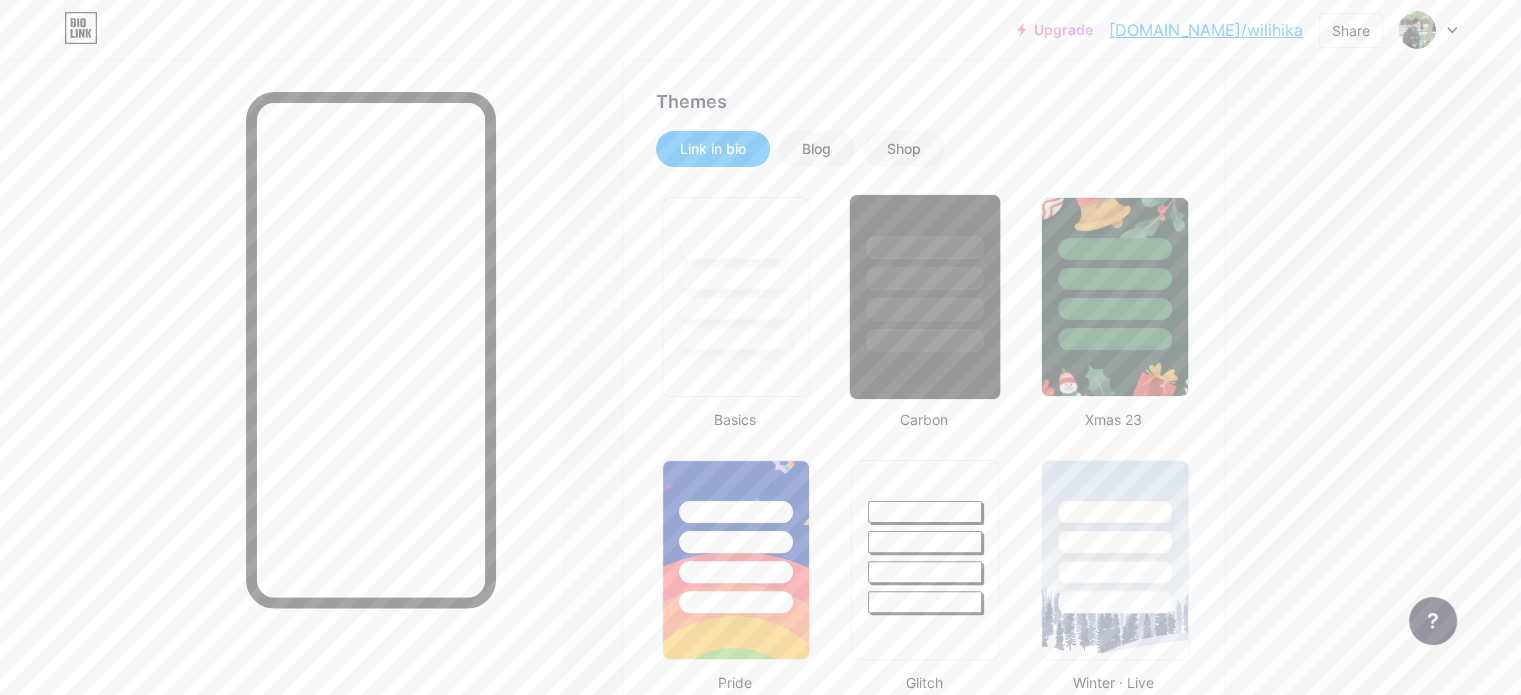click at bounding box center [925, 309] 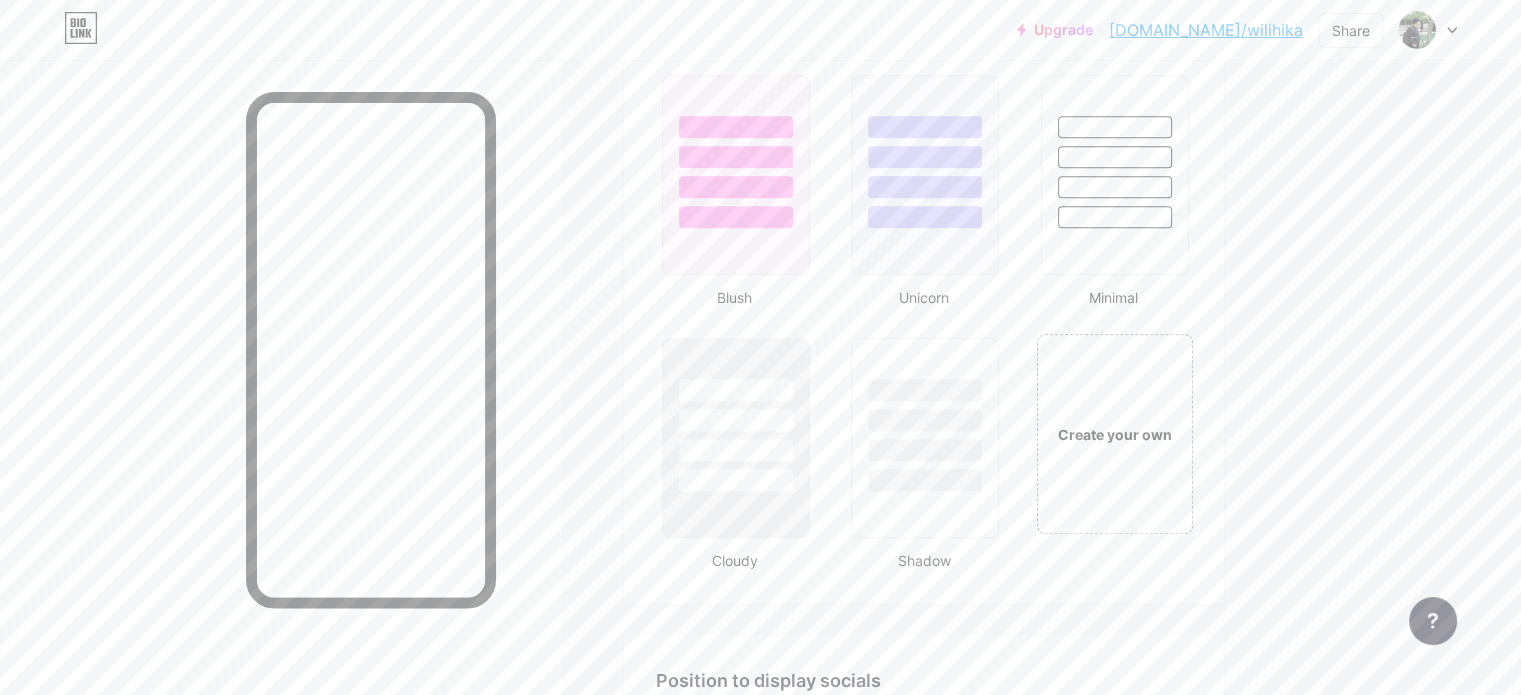 scroll, scrollTop: 2500, scrollLeft: 0, axis: vertical 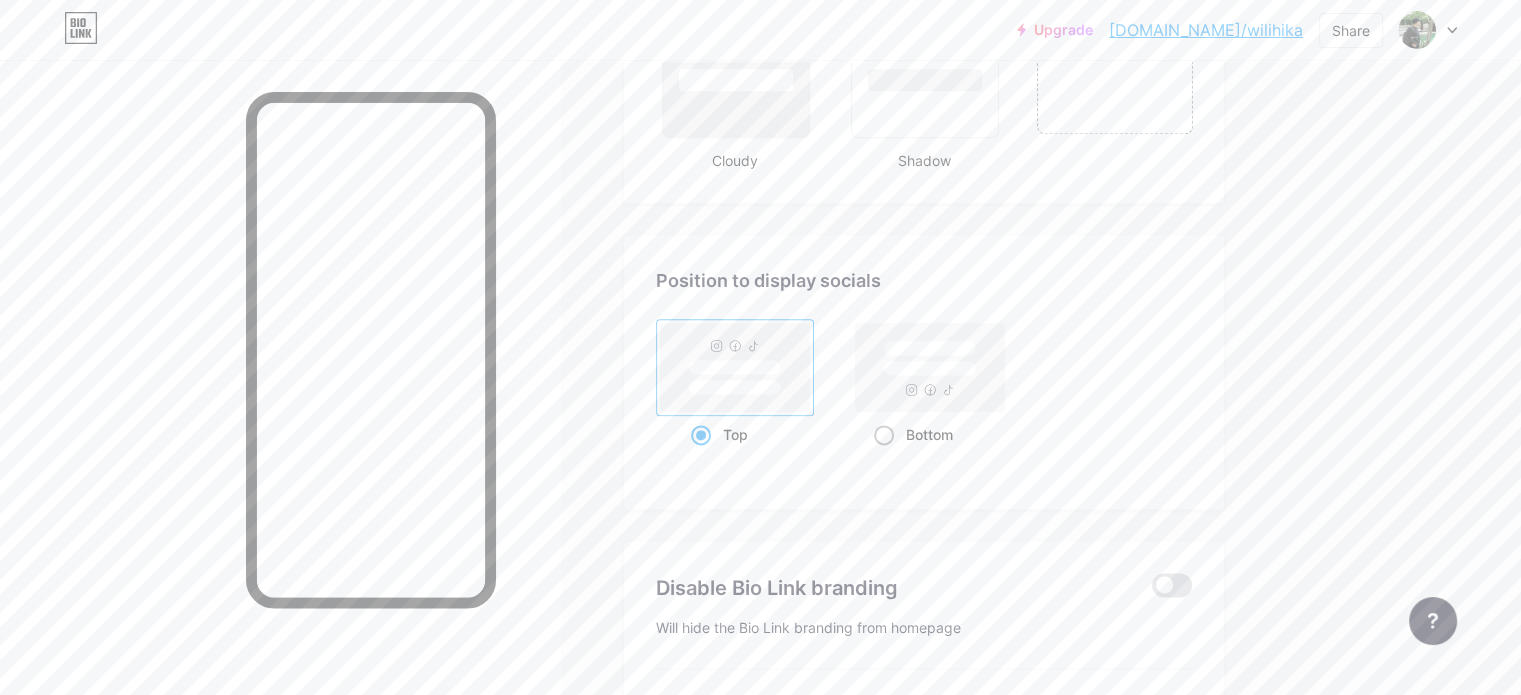 click at bounding box center [884, 435] 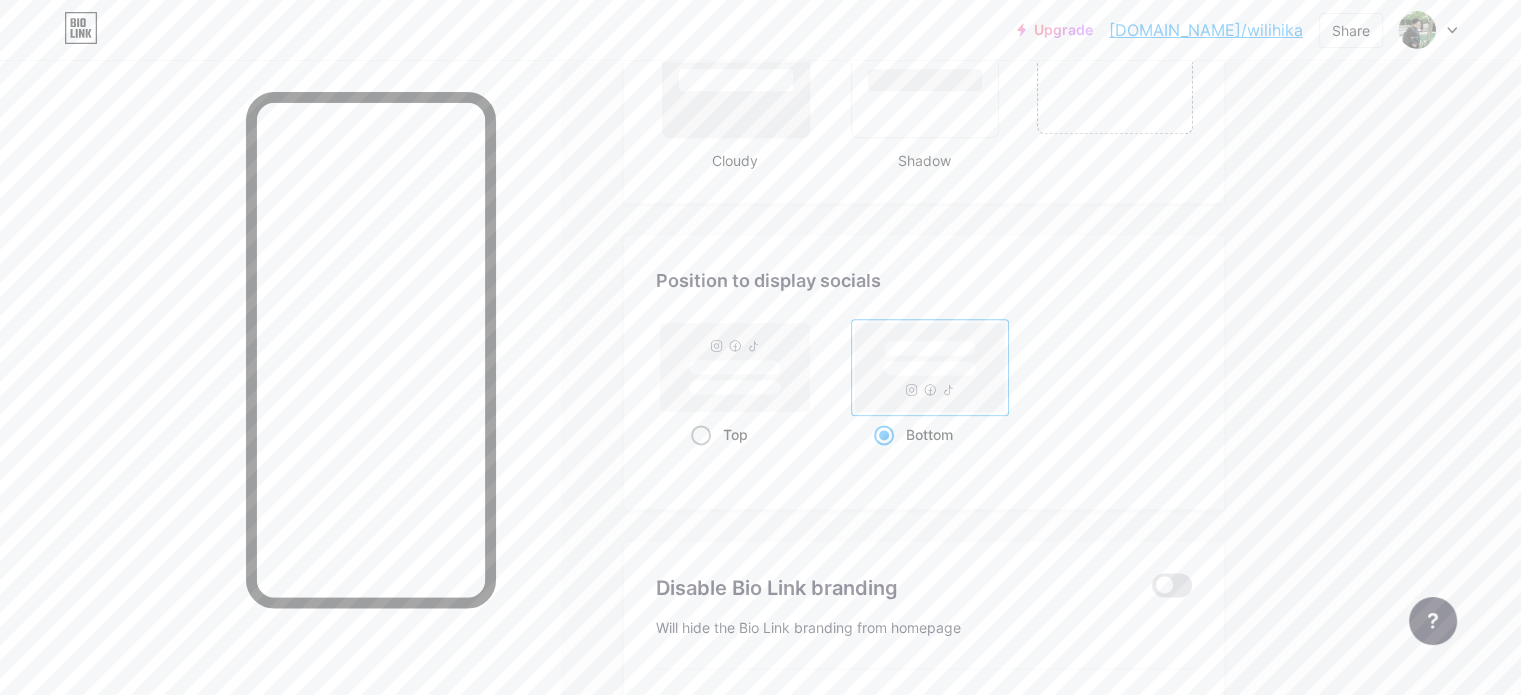 click at bounding box center [701, 435] 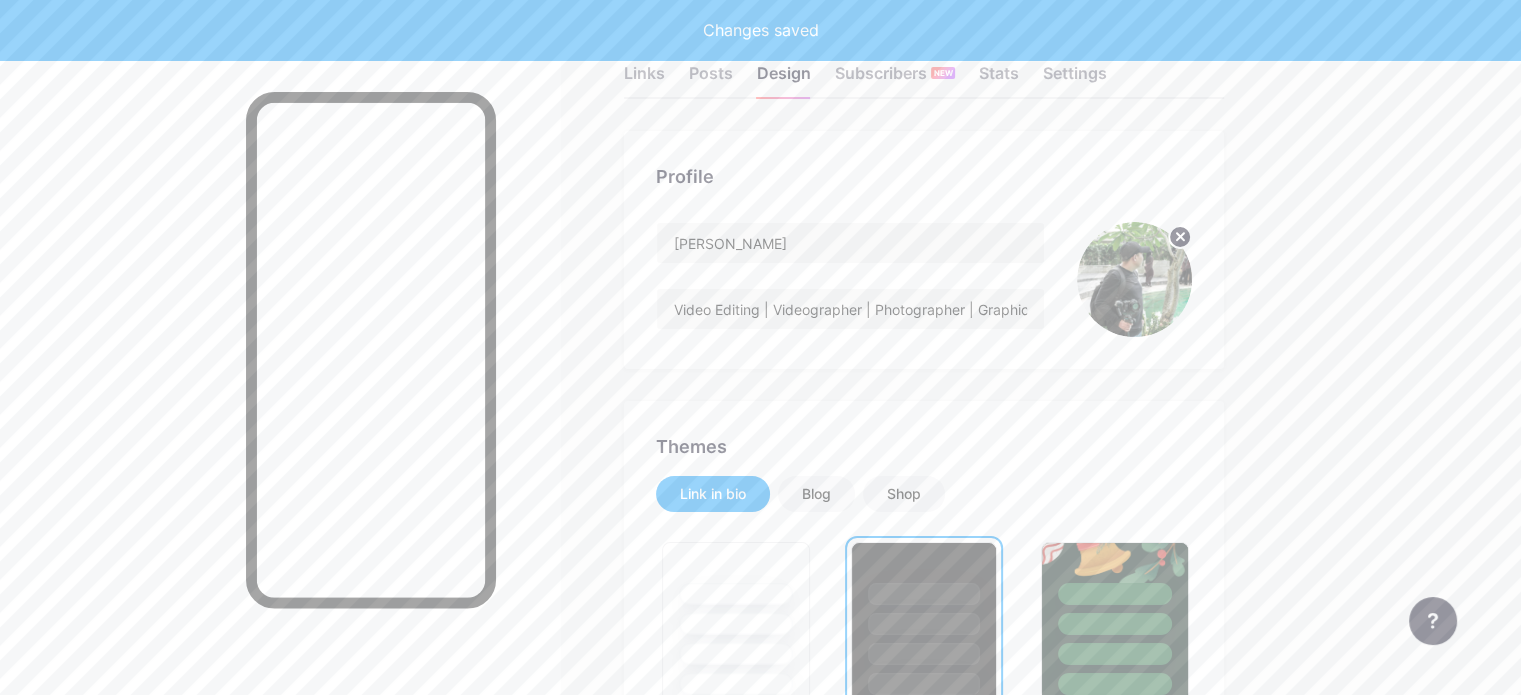 scroll, scrollTop: 0, scrollLeft: 0, axis: both 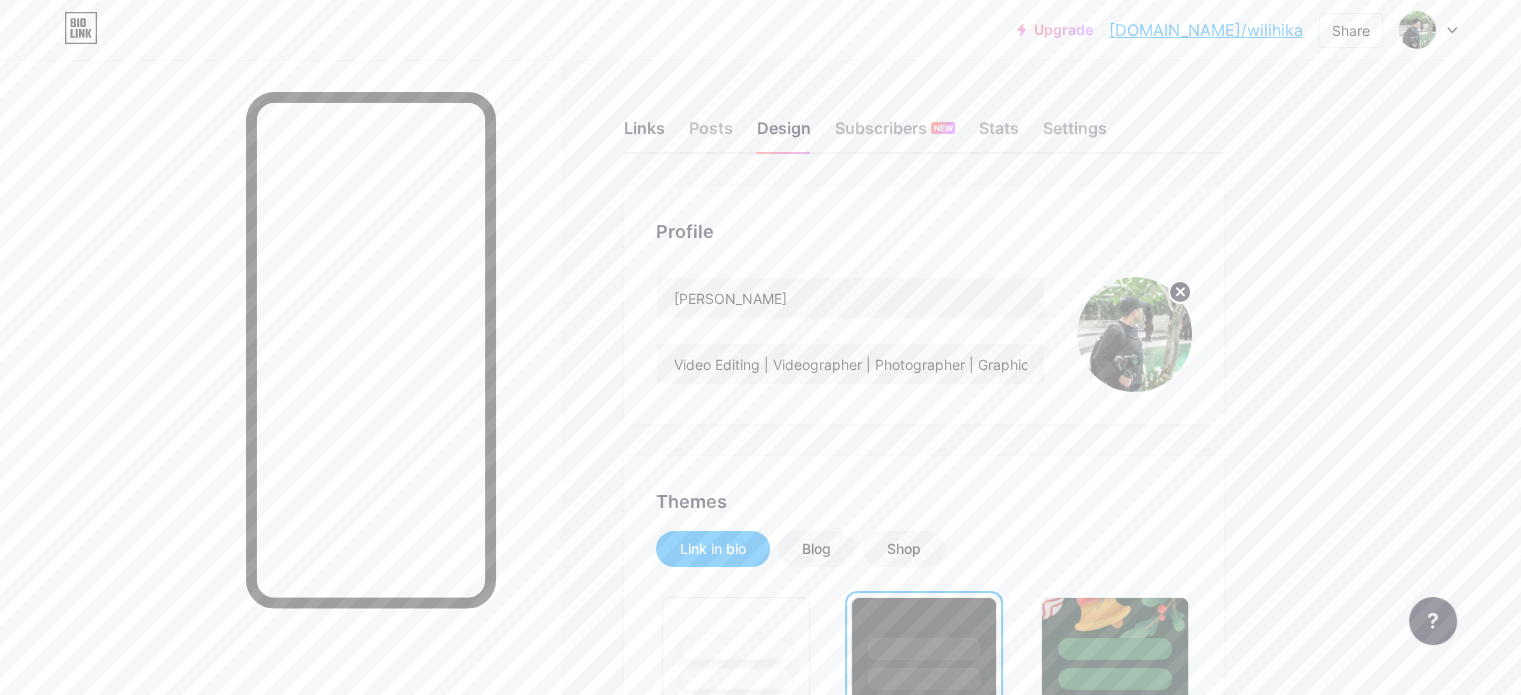 click on "Links" at bounding box center [644, 134] 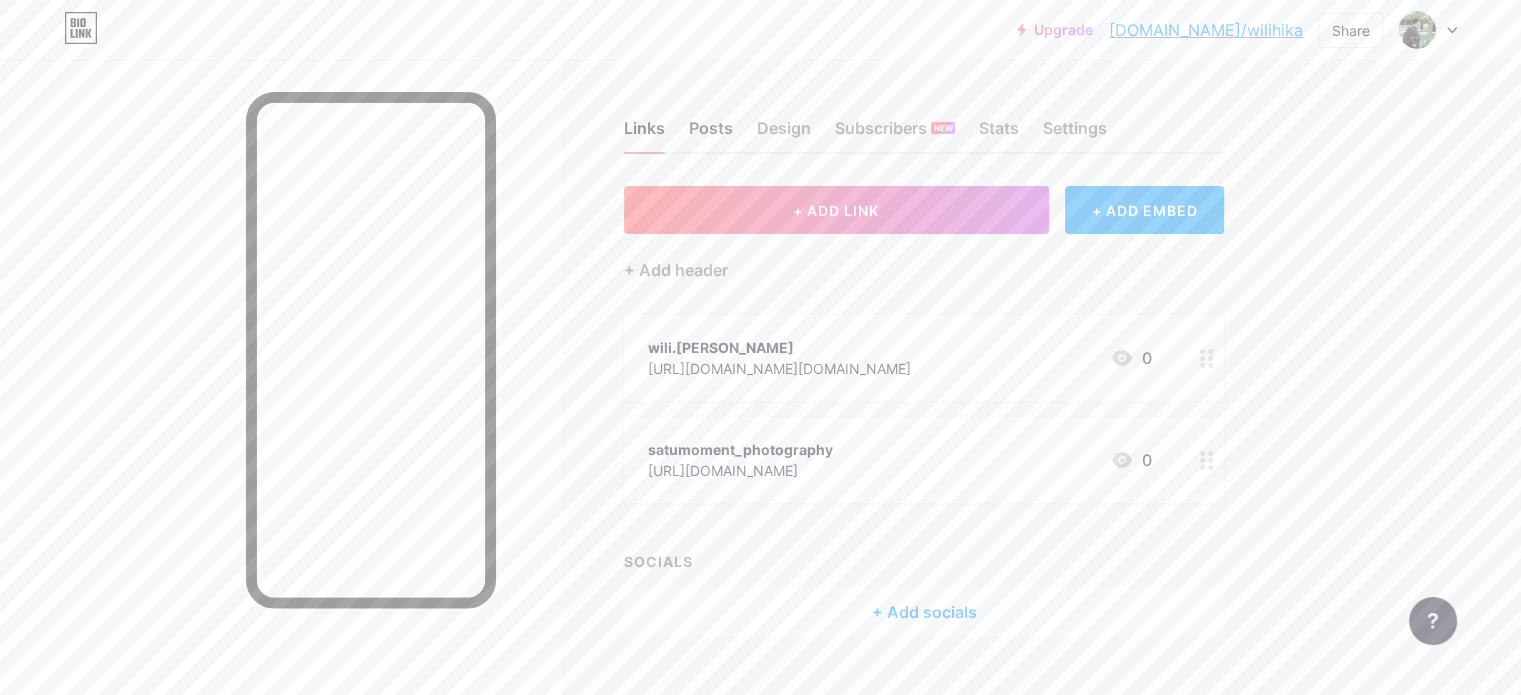 click on "Posts" at bounding box center [711, 134] 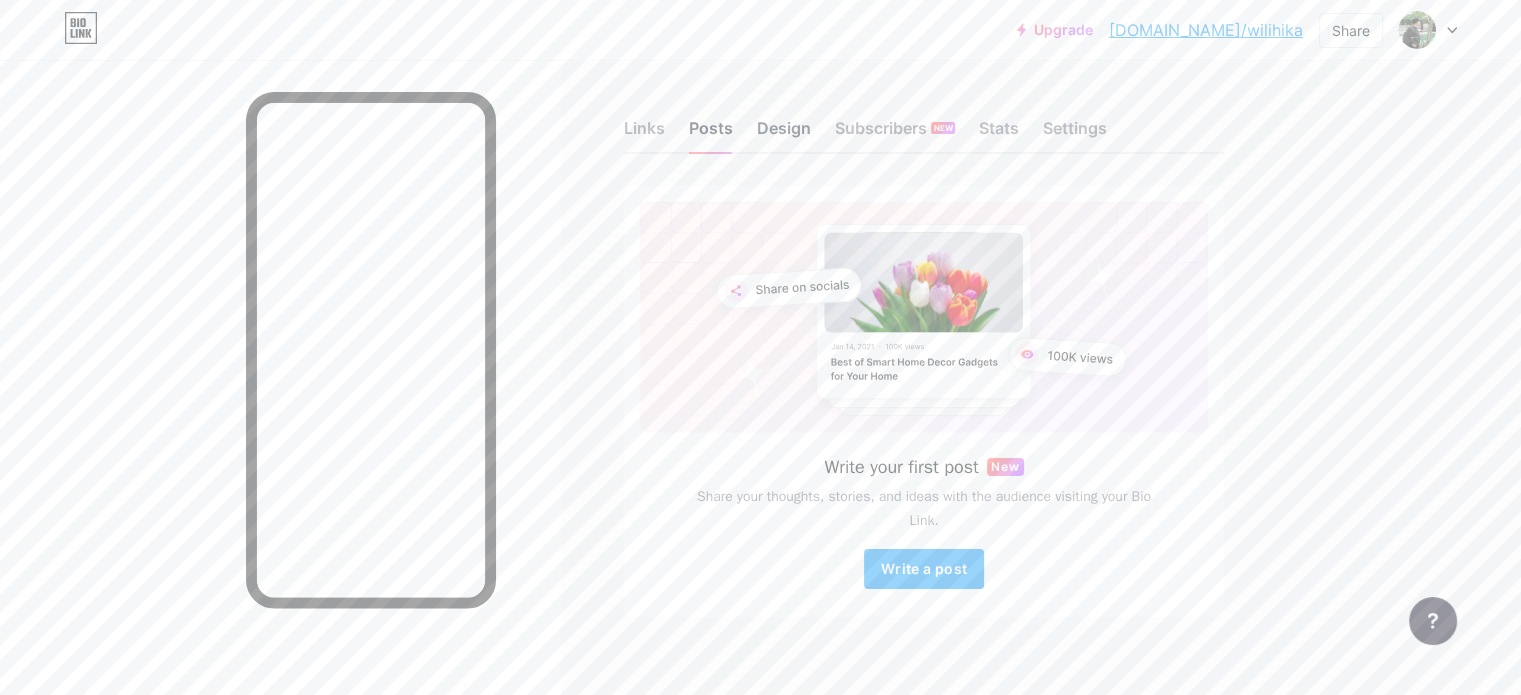 click on "Design" at bounding box center [784, 134] 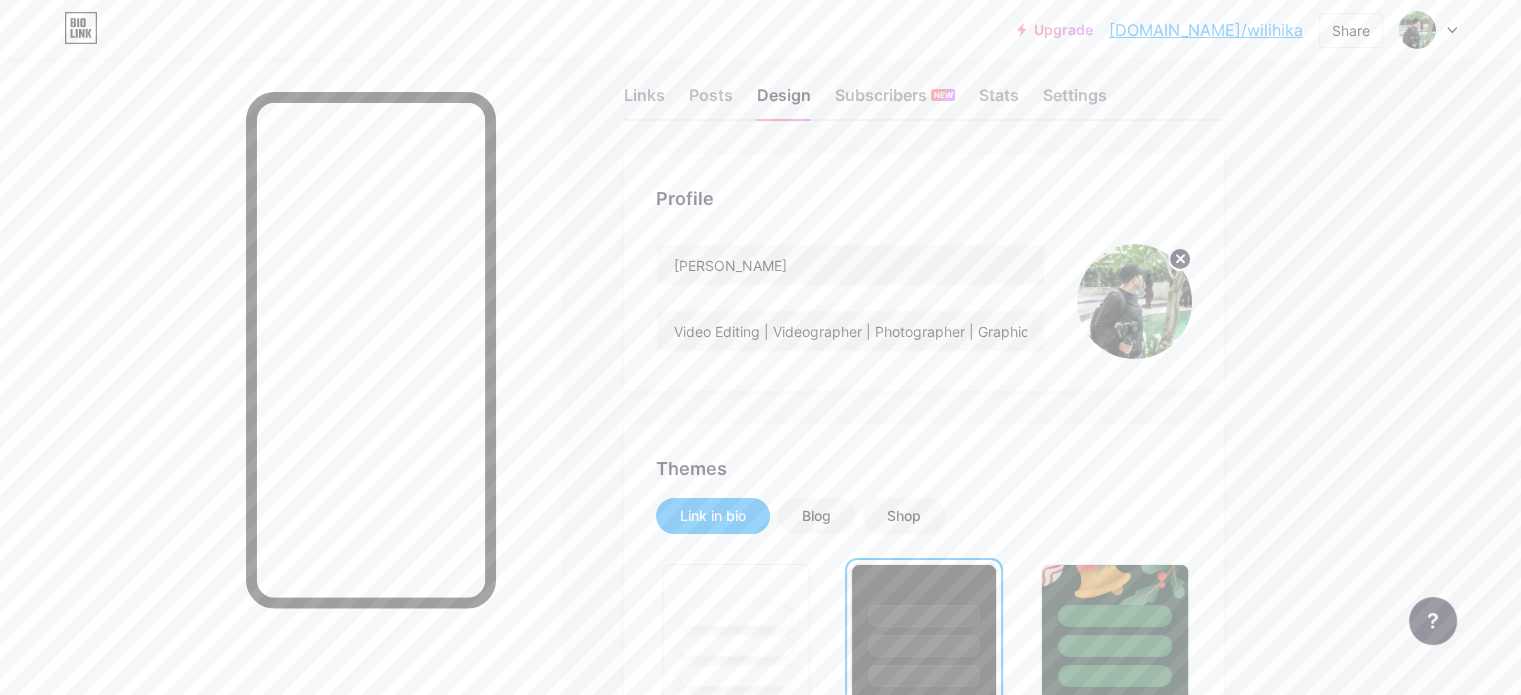scroll, scrollTop: 0, scrollLeft: 0, axis: both 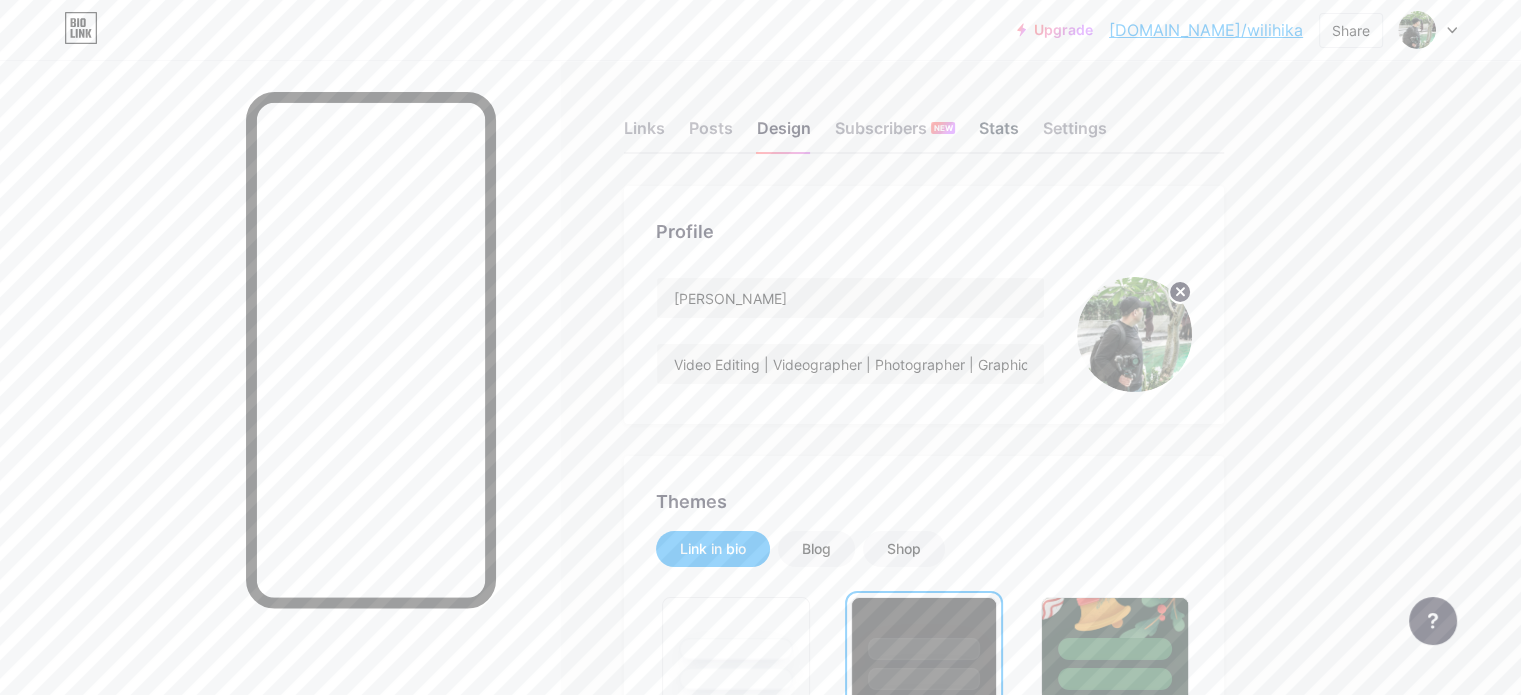 click on "Stats" at bounding box center (999, 134) 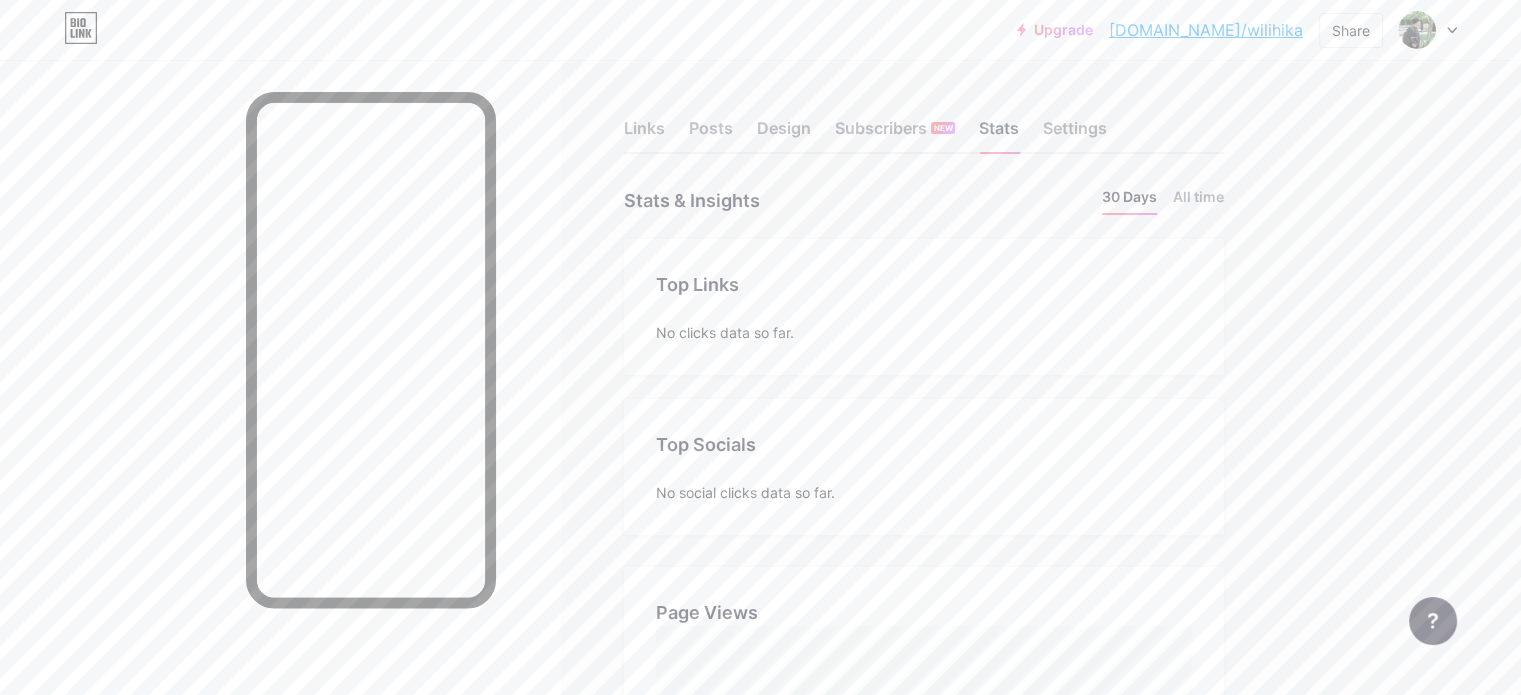 scroll, scrollTop: 999304, scrollLeft: 998479, axis: both 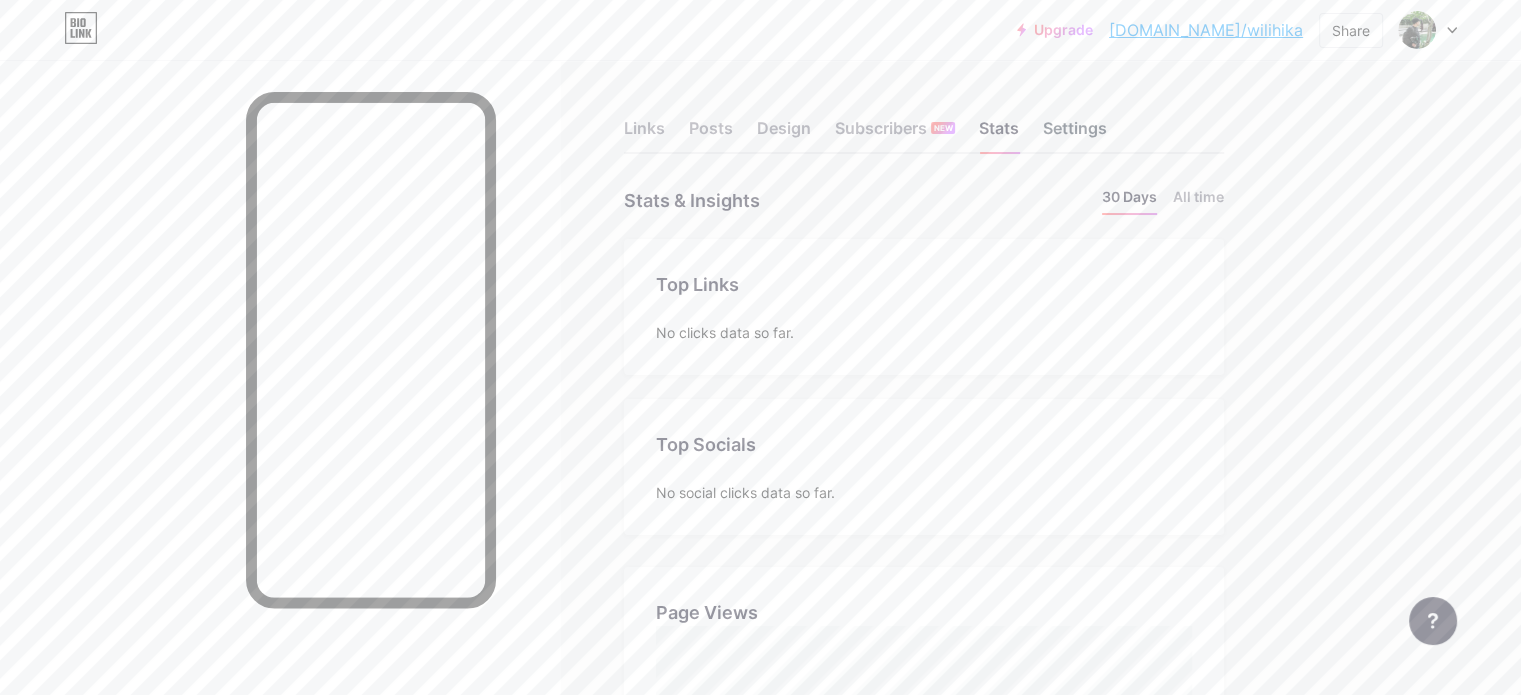 click on "Settings" at bounding box center (1075, 134) 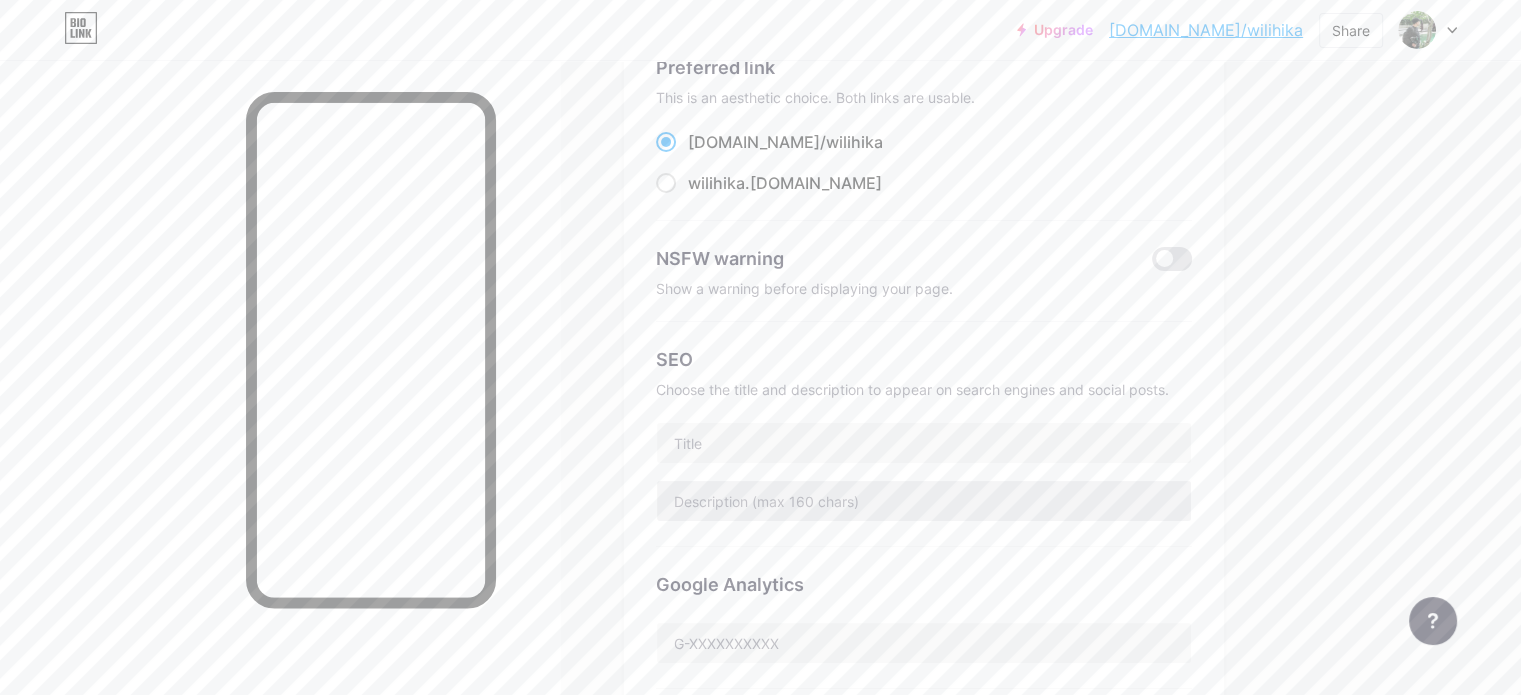 scroll, scrollTop: 0, scrollLeft: 0, axis: both 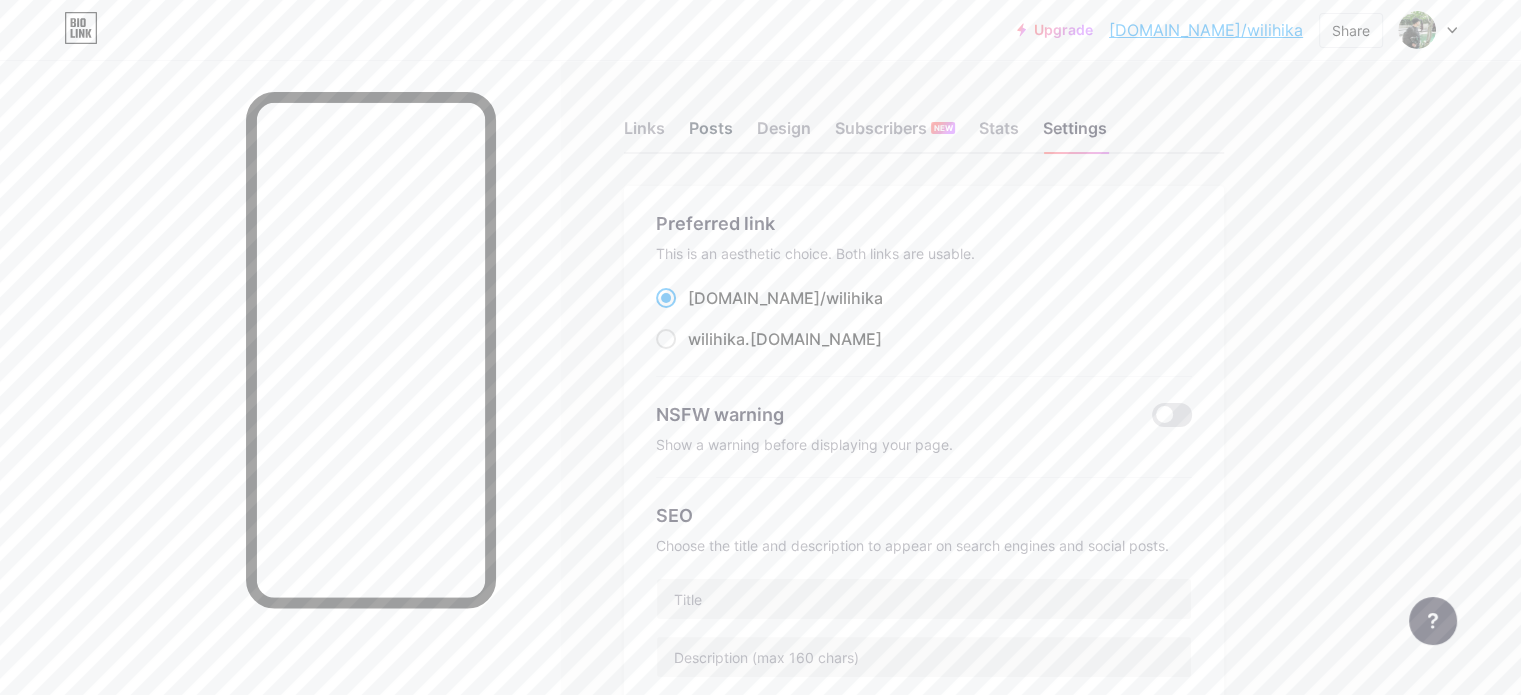 click on "Posts" at bounding box center [711, 134] 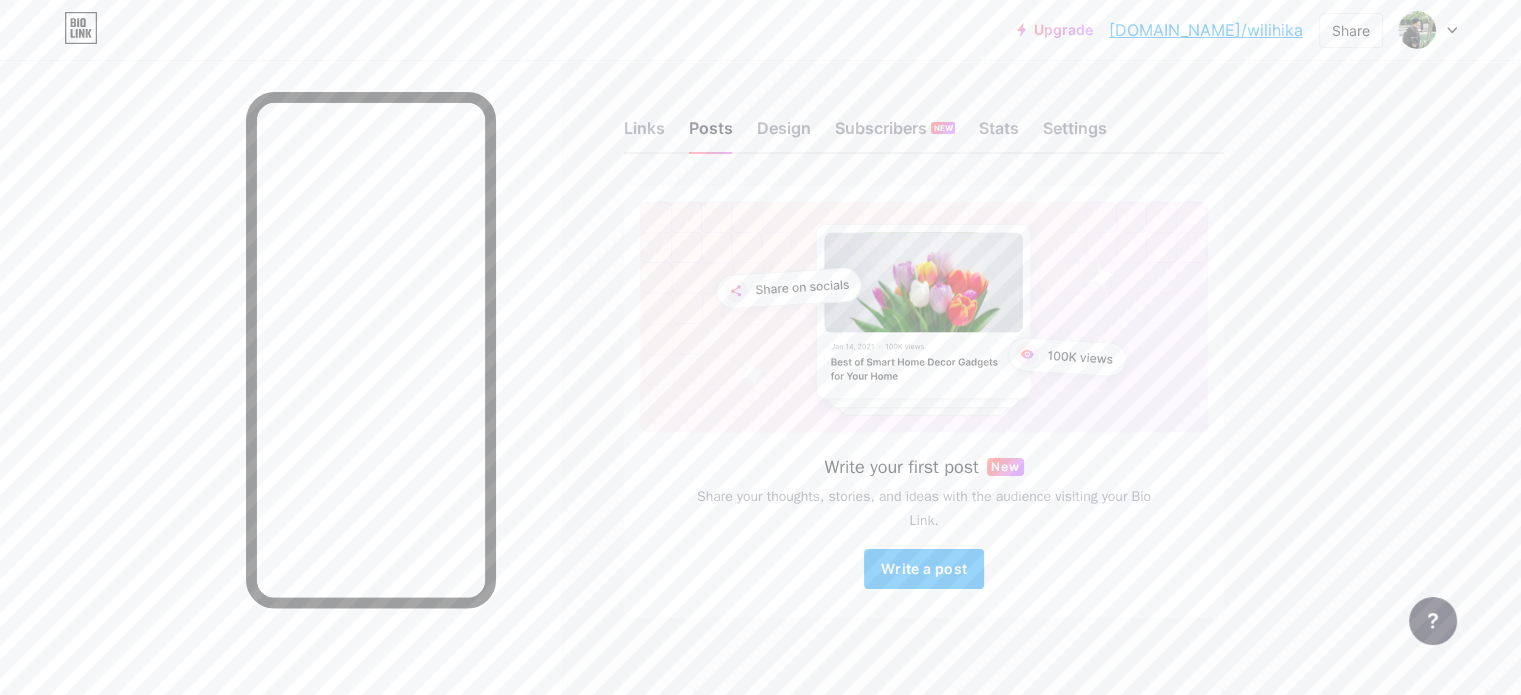click on "Links
Posts
Design
Subscribers
NEW
Stats
Settings" at bounding box center (924, 119) 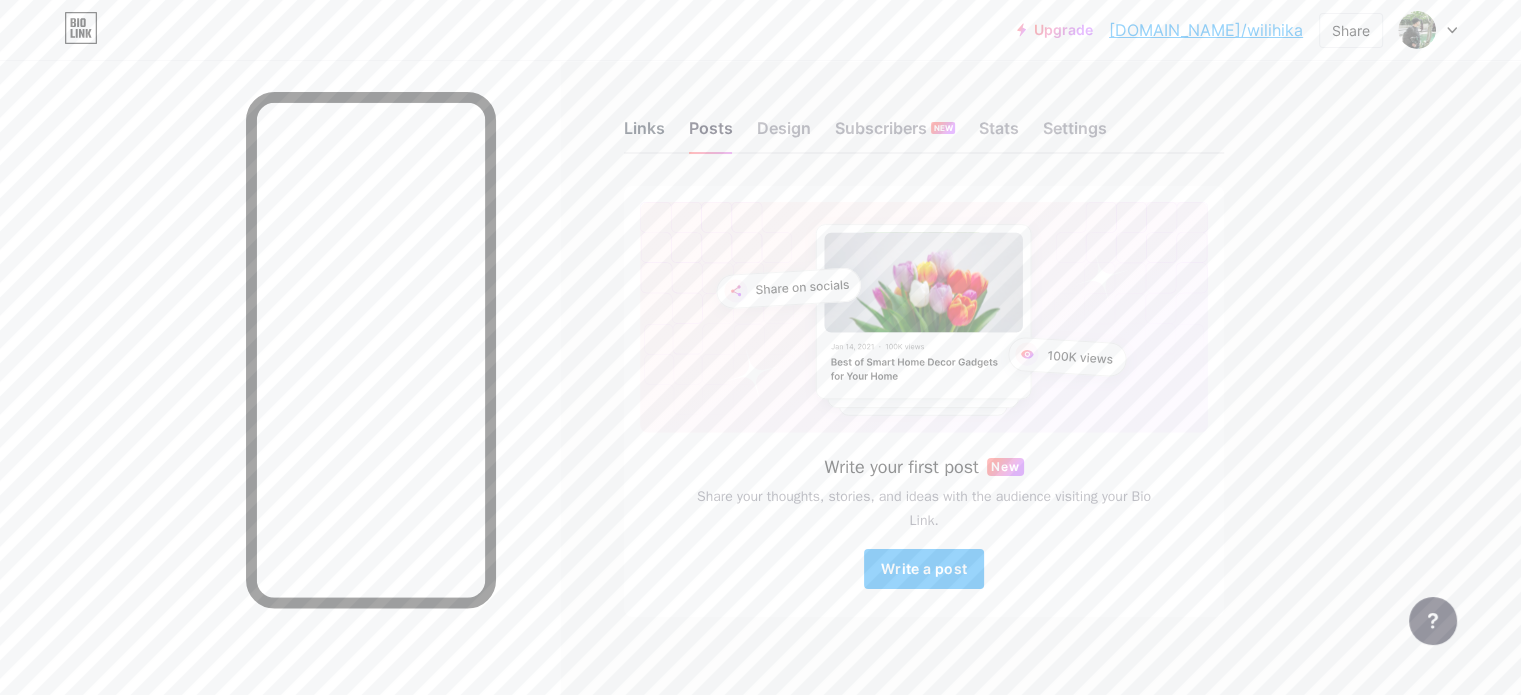 click on "Links" at bounding box center (644, 134) 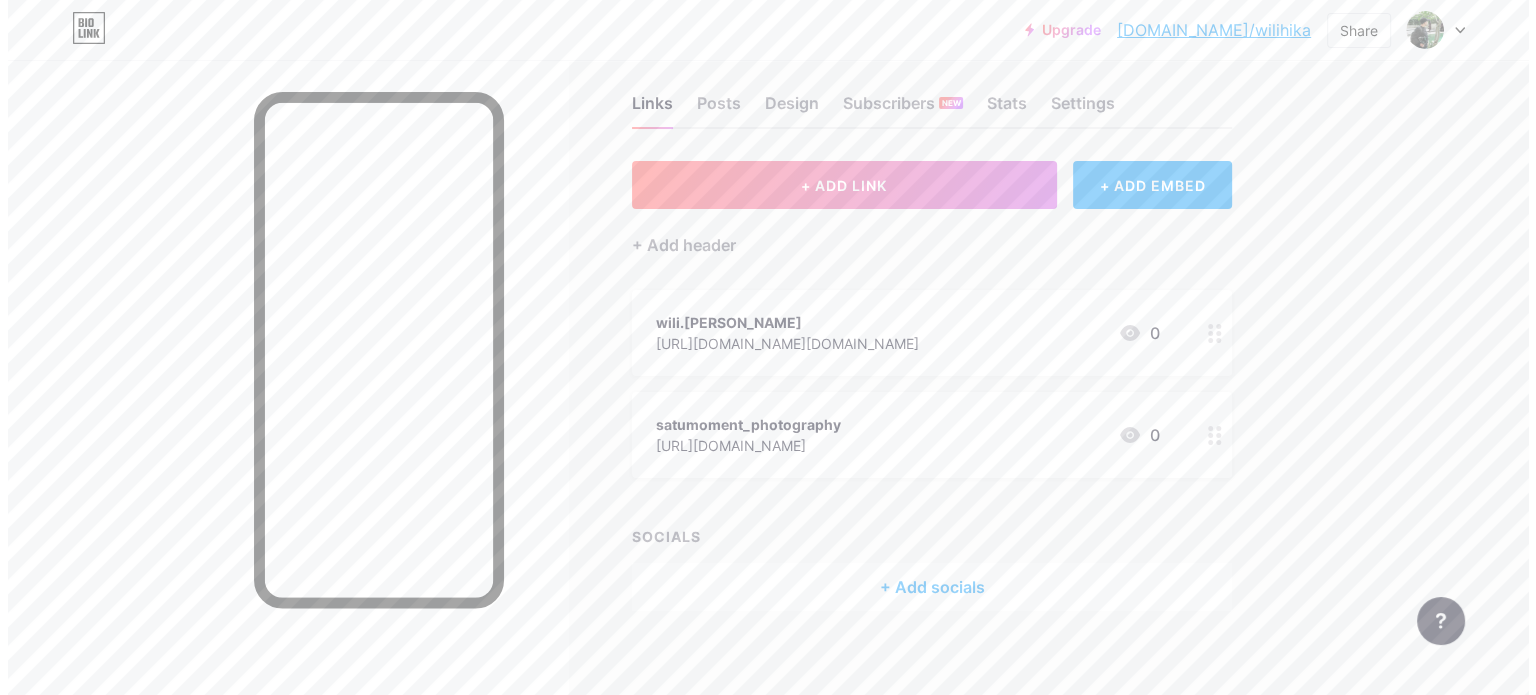 scroll, scrollTop: 39, scrollLeft: 0, axis: vertical 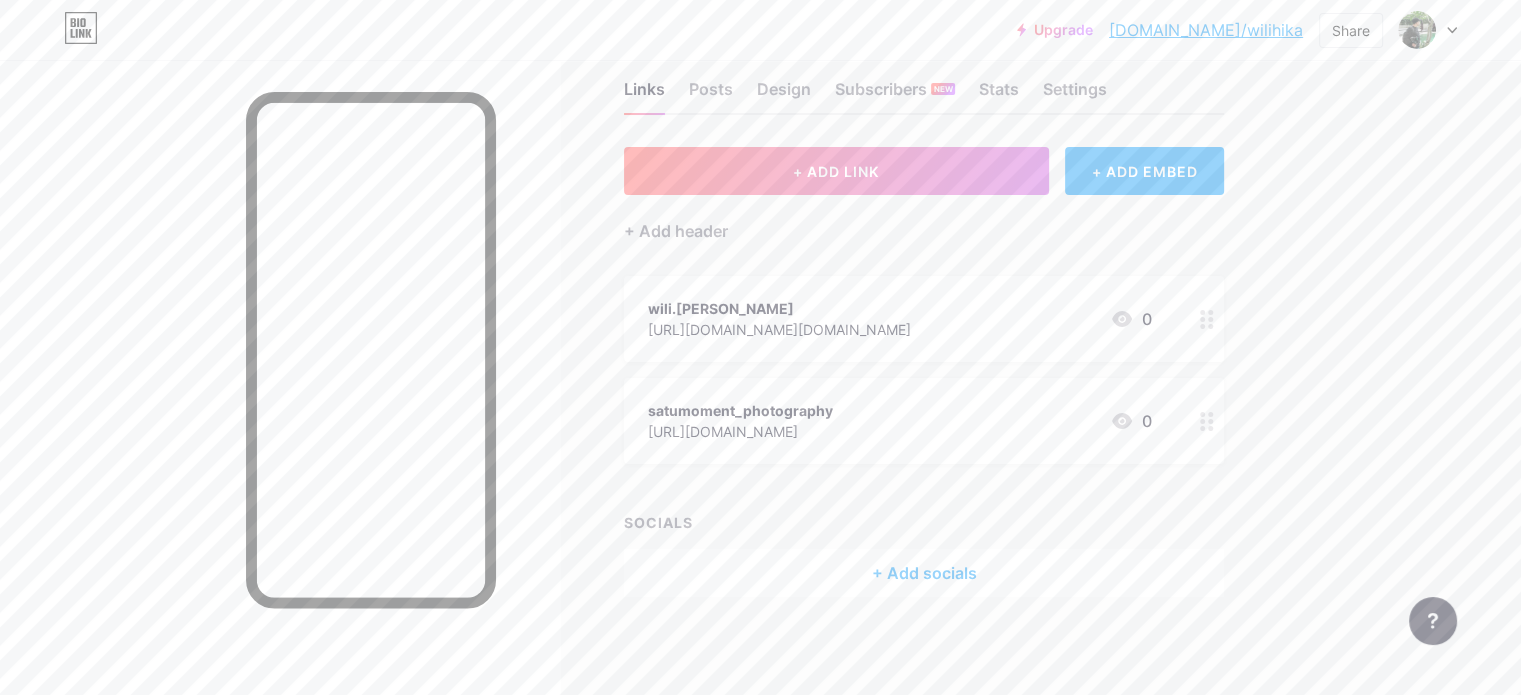 click on "[URL][DOMAIN_NAME][DOMAIN_NAME]" at bounding box center (779, 329) 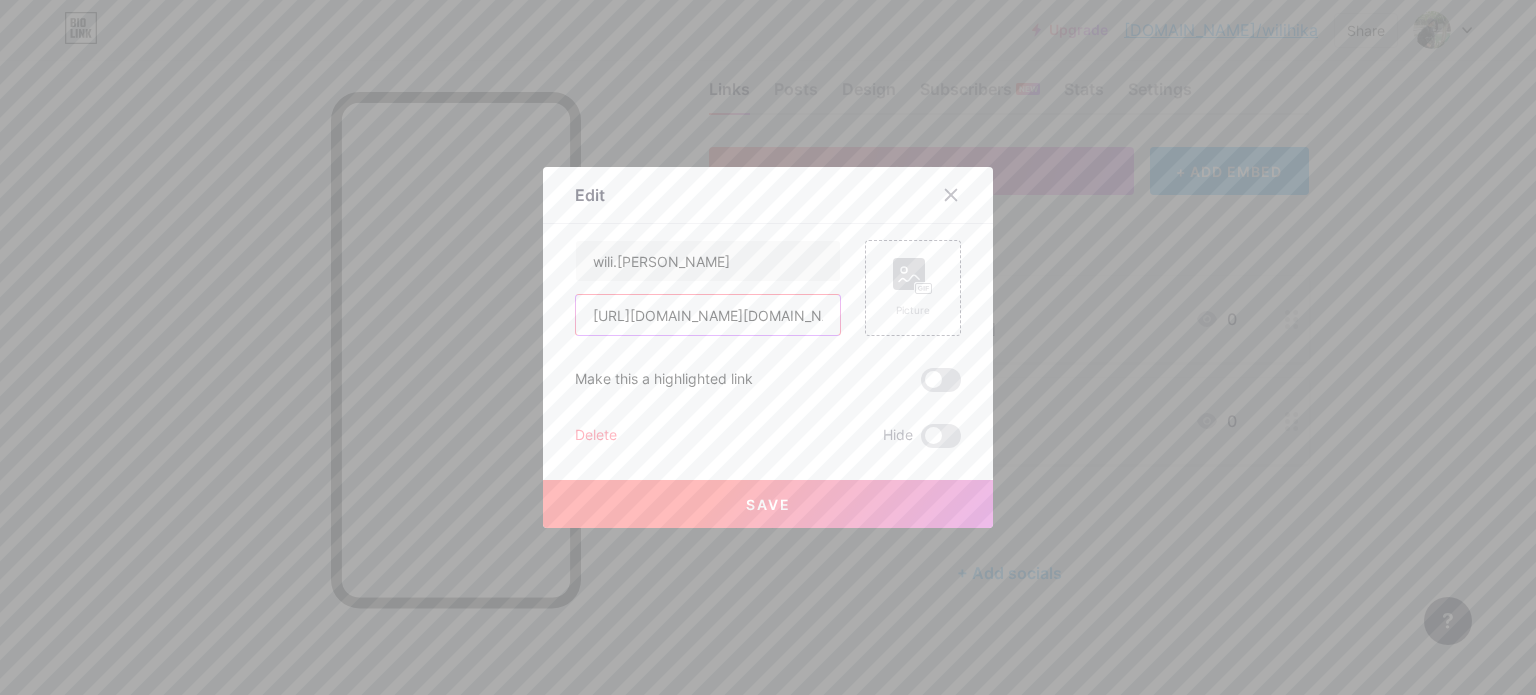 click on "[URL][DOMAIN_NAME][DOMAIN_NAME]" at bounding box center (708, 315) 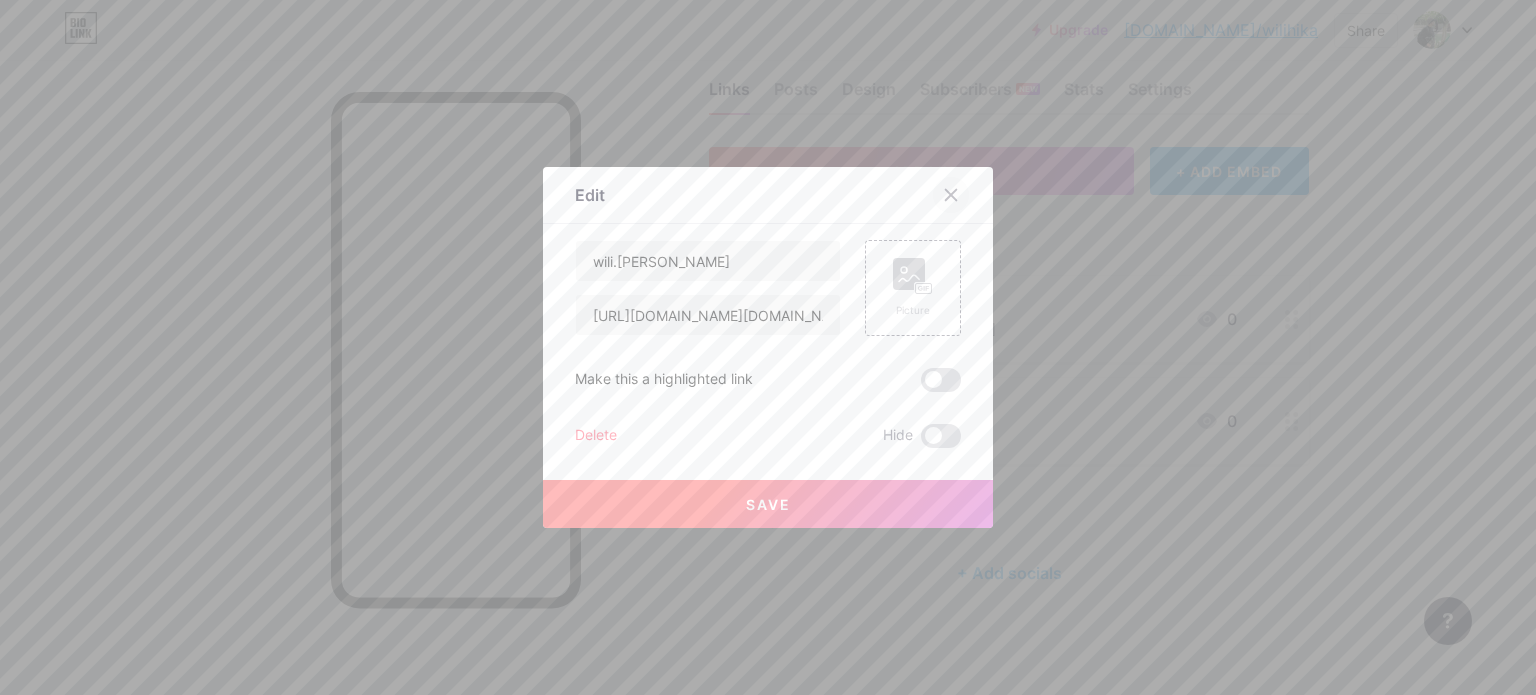 click 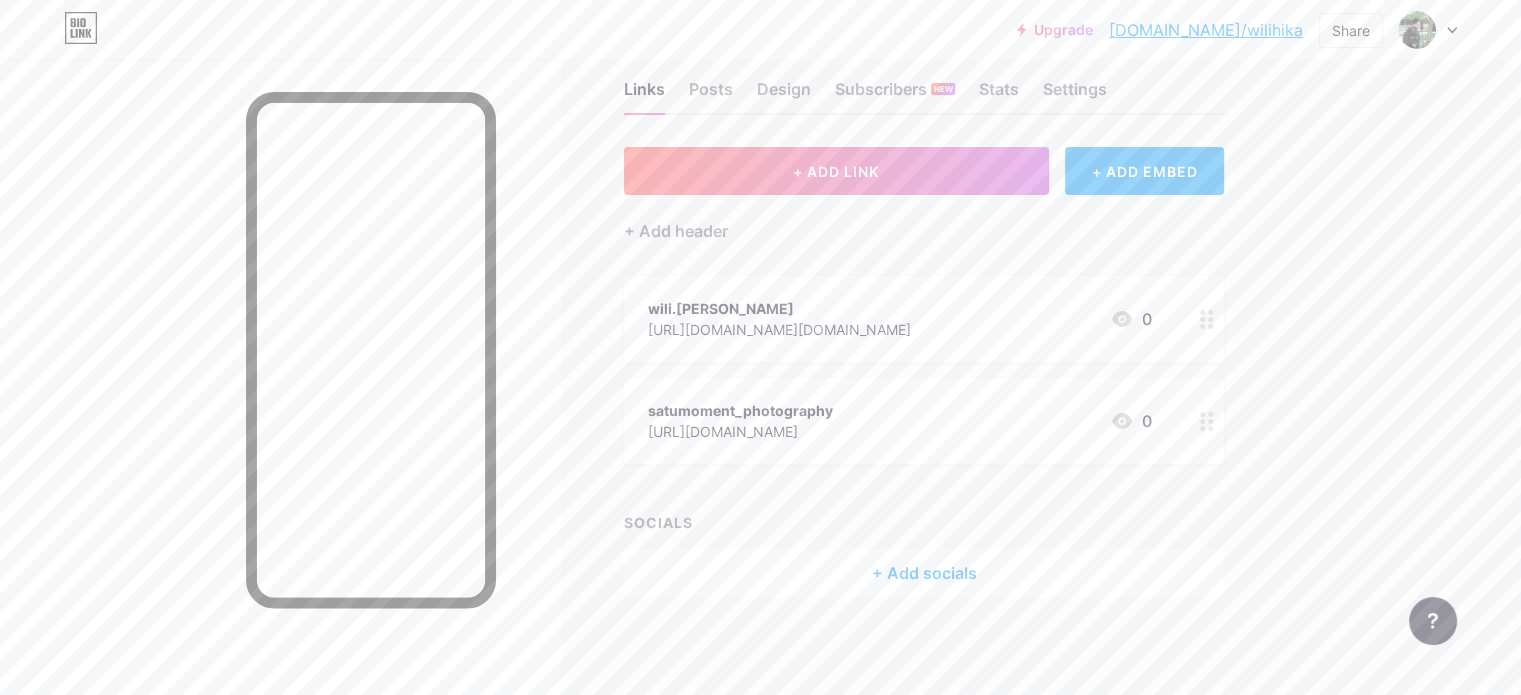 click on "+ Add socials" at bounding box center (924, 573) 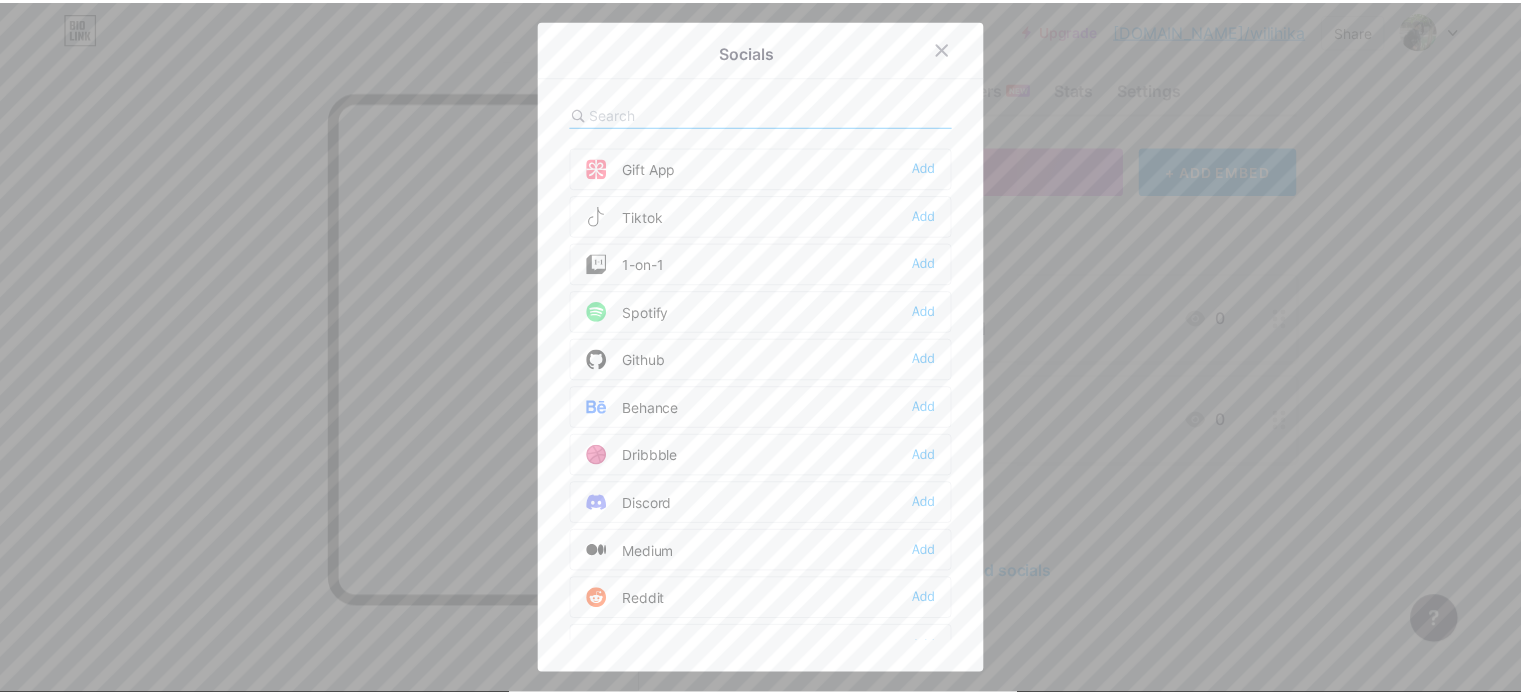 scroll, scrollTop: 0, scrollLeft: 0, axis: both 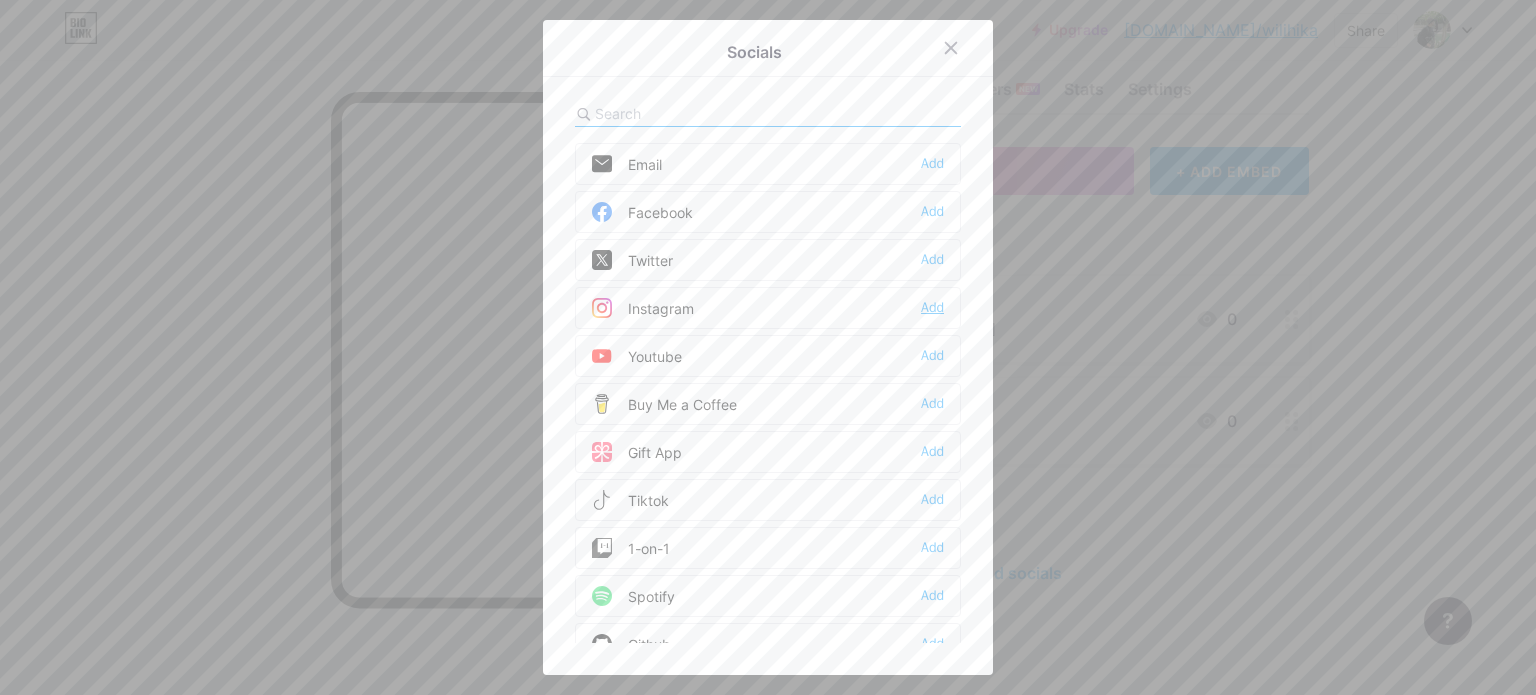 click on "Add" at bounding box center (932, 308) 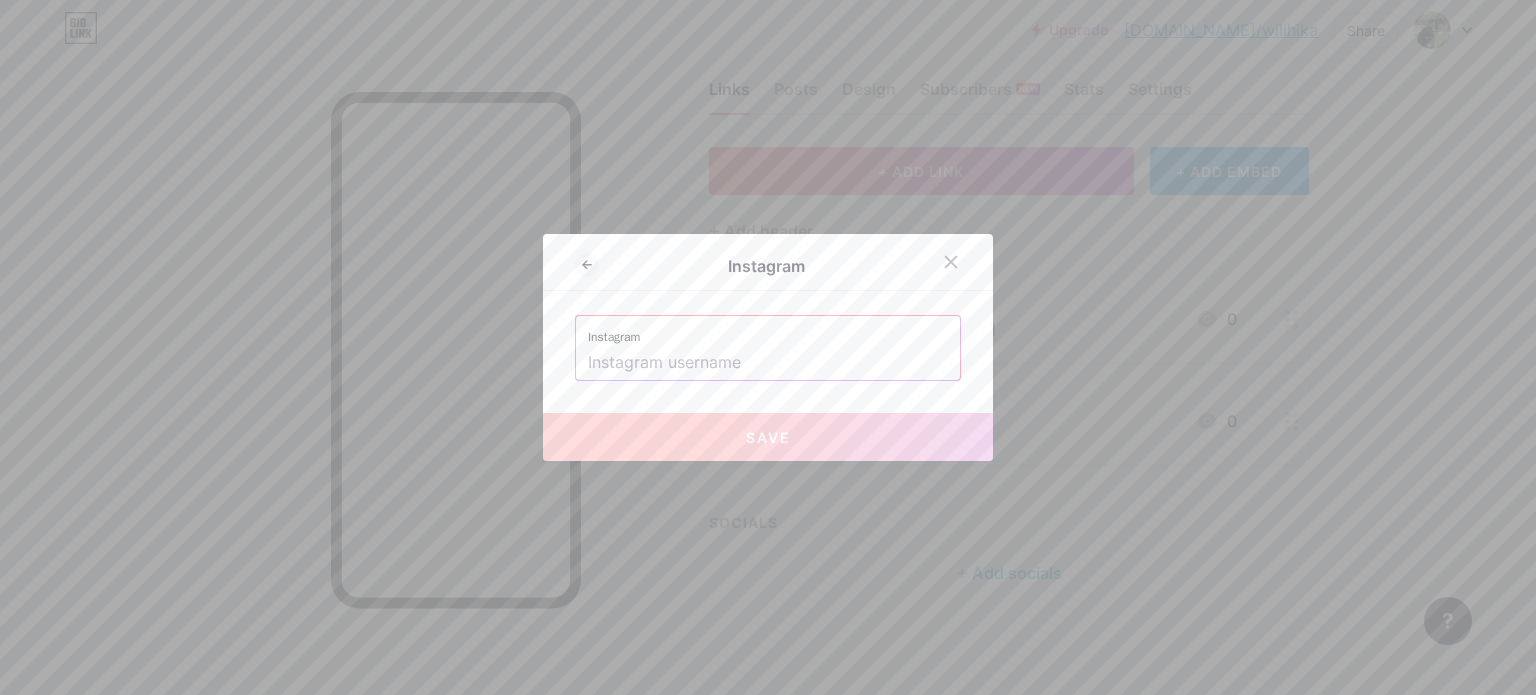 click at bounding box center [768, 363] 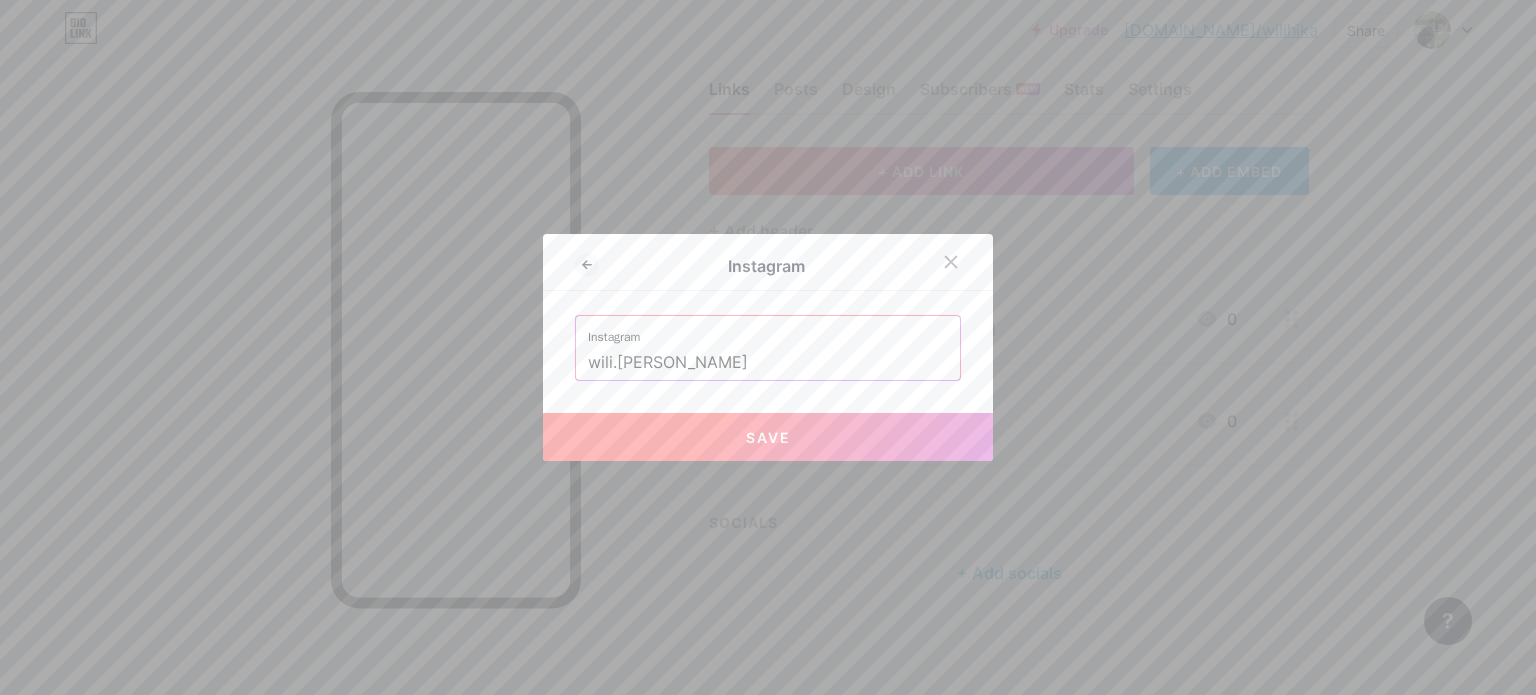 click on "Save" at bounding box center (768, 437) 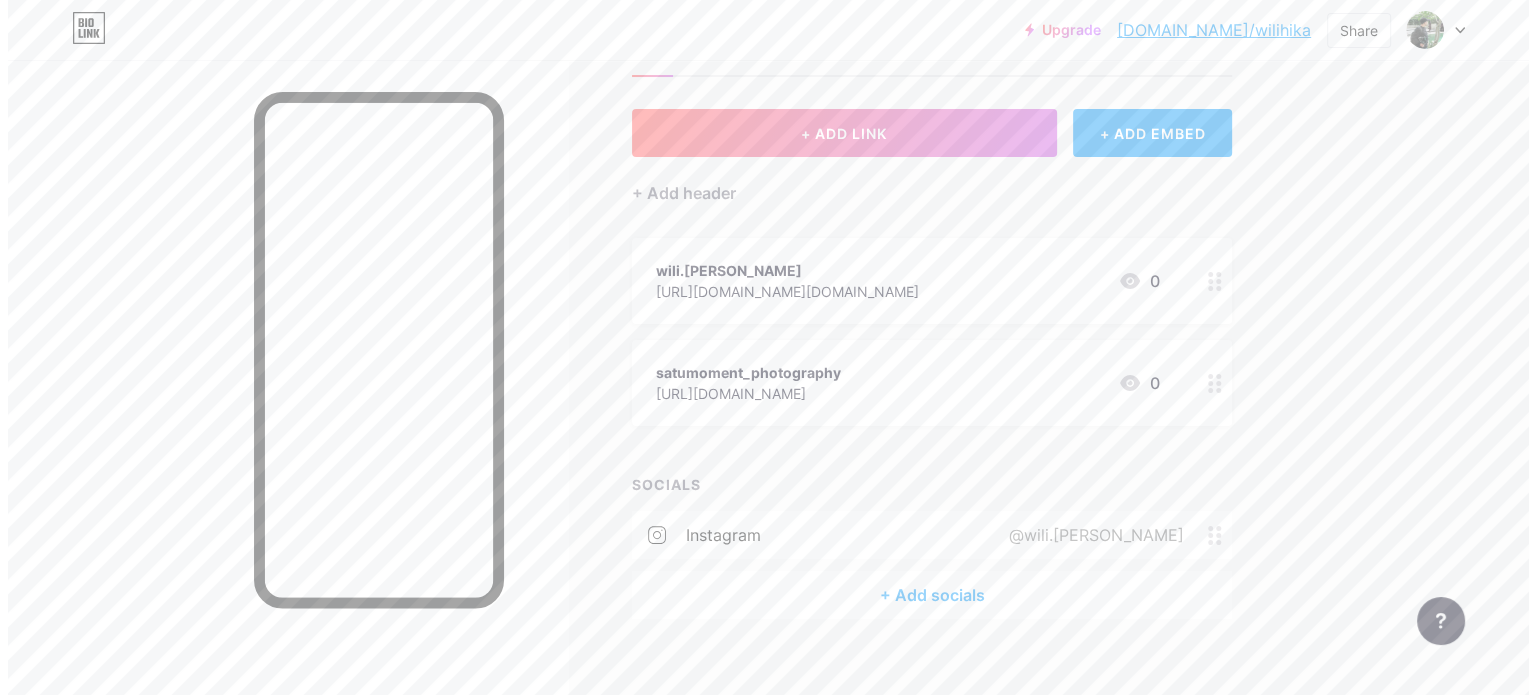 scroll, scrollTop: 99, scrollLeft: 0, axis: vertical 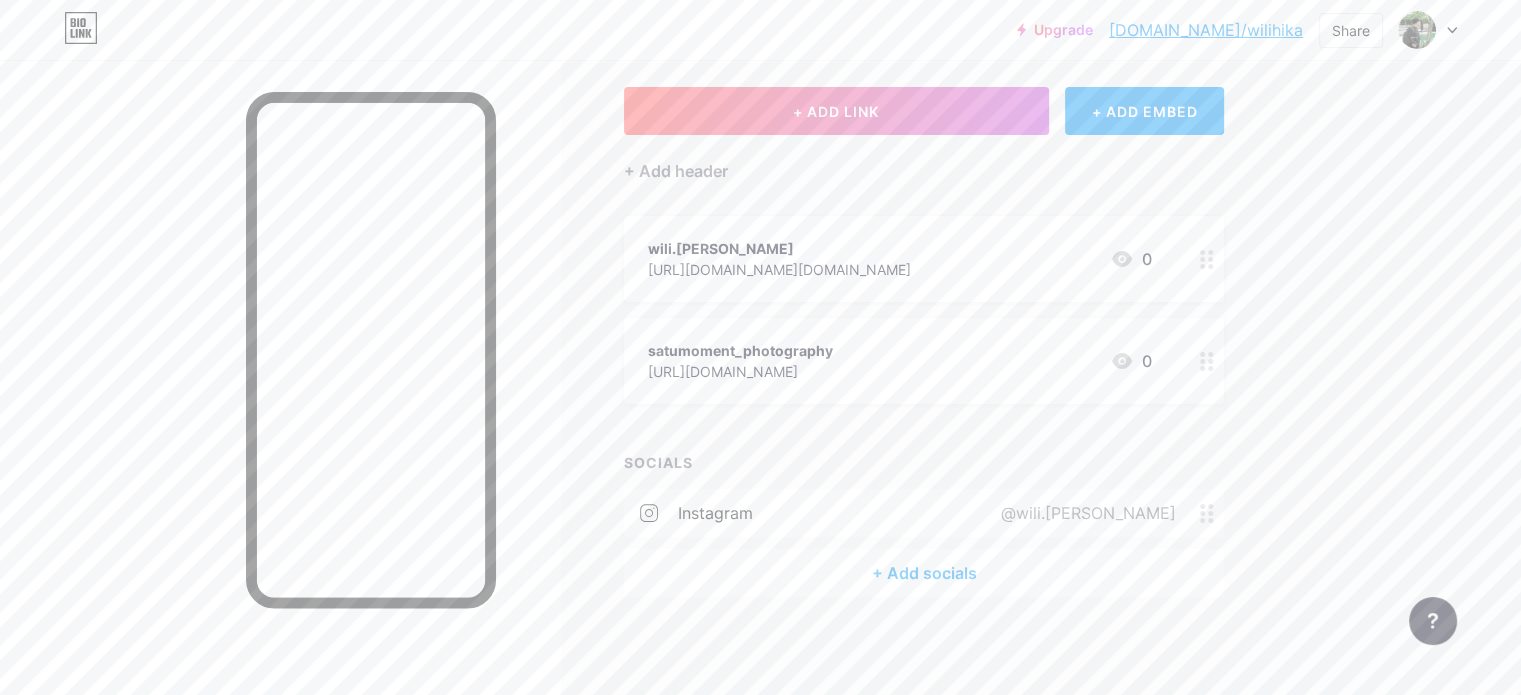 click on "+ Add socials" at bounding box center (924, 573) 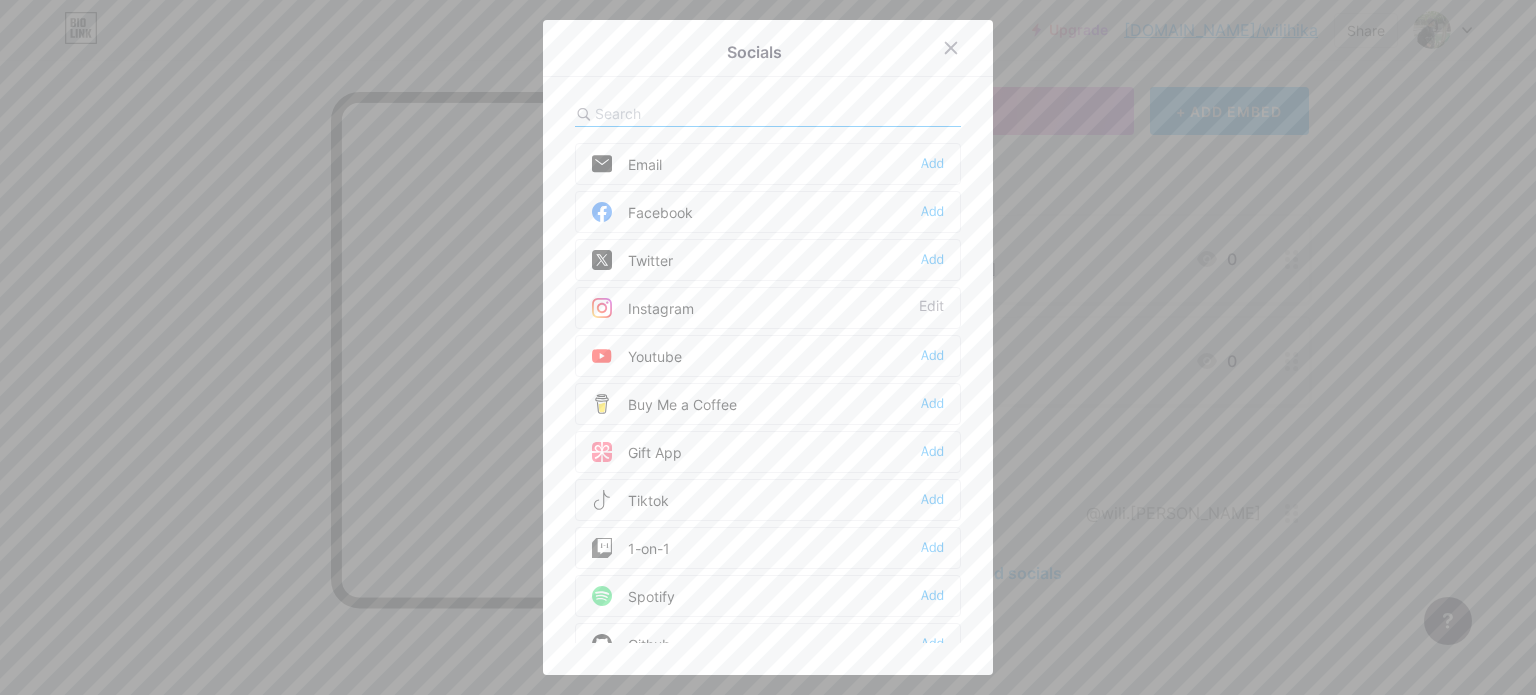 click on "Instagram
Edit" at bounding box center [768, 308] 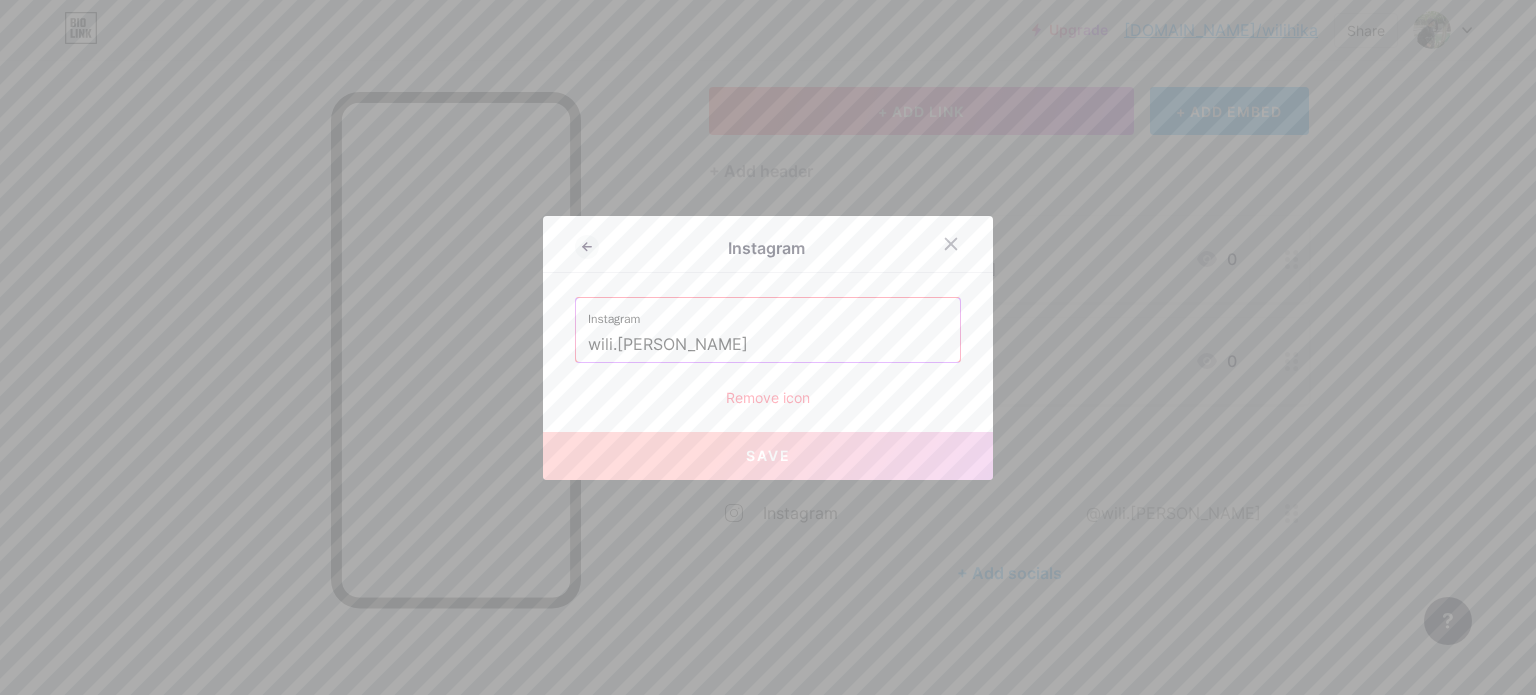 click on "wili.[PERSON_NAME]" at bounding box center (768, 345) 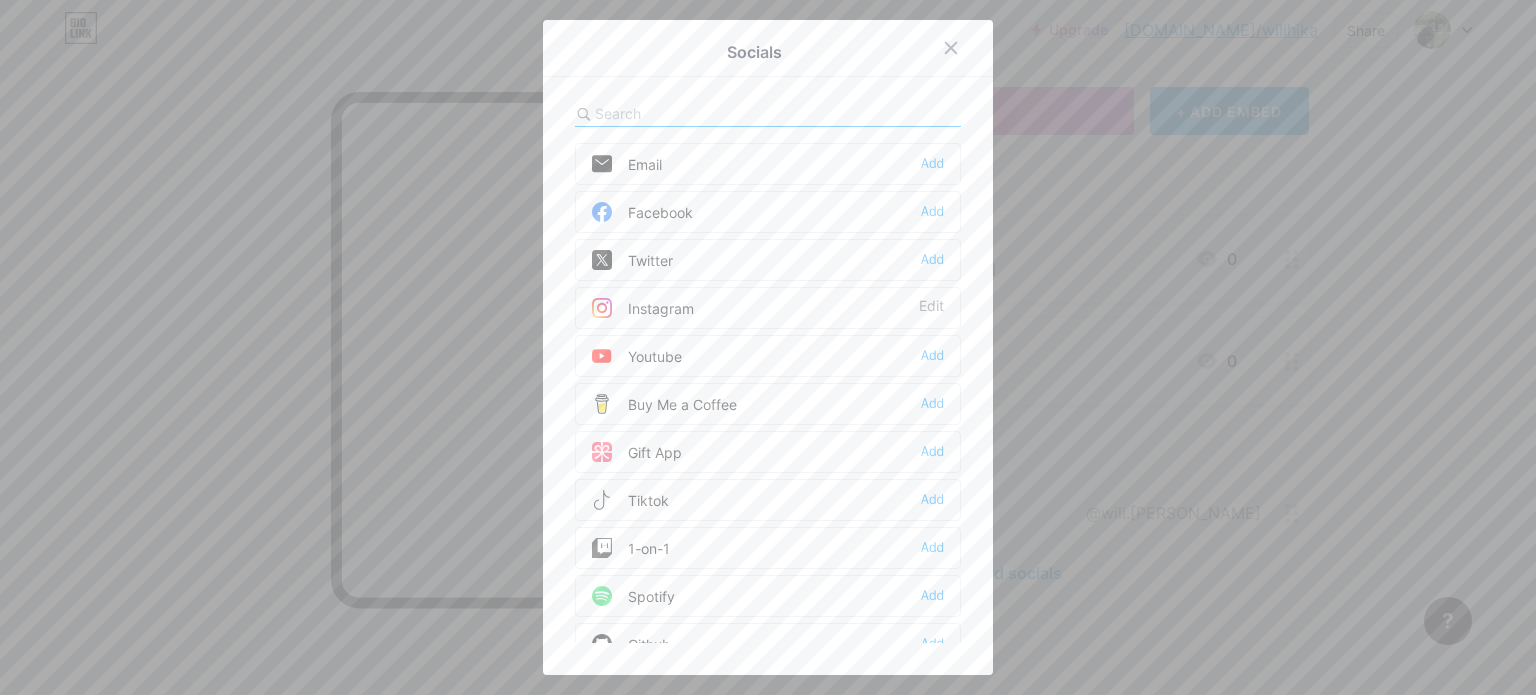 click at bounding box center (951, 48) 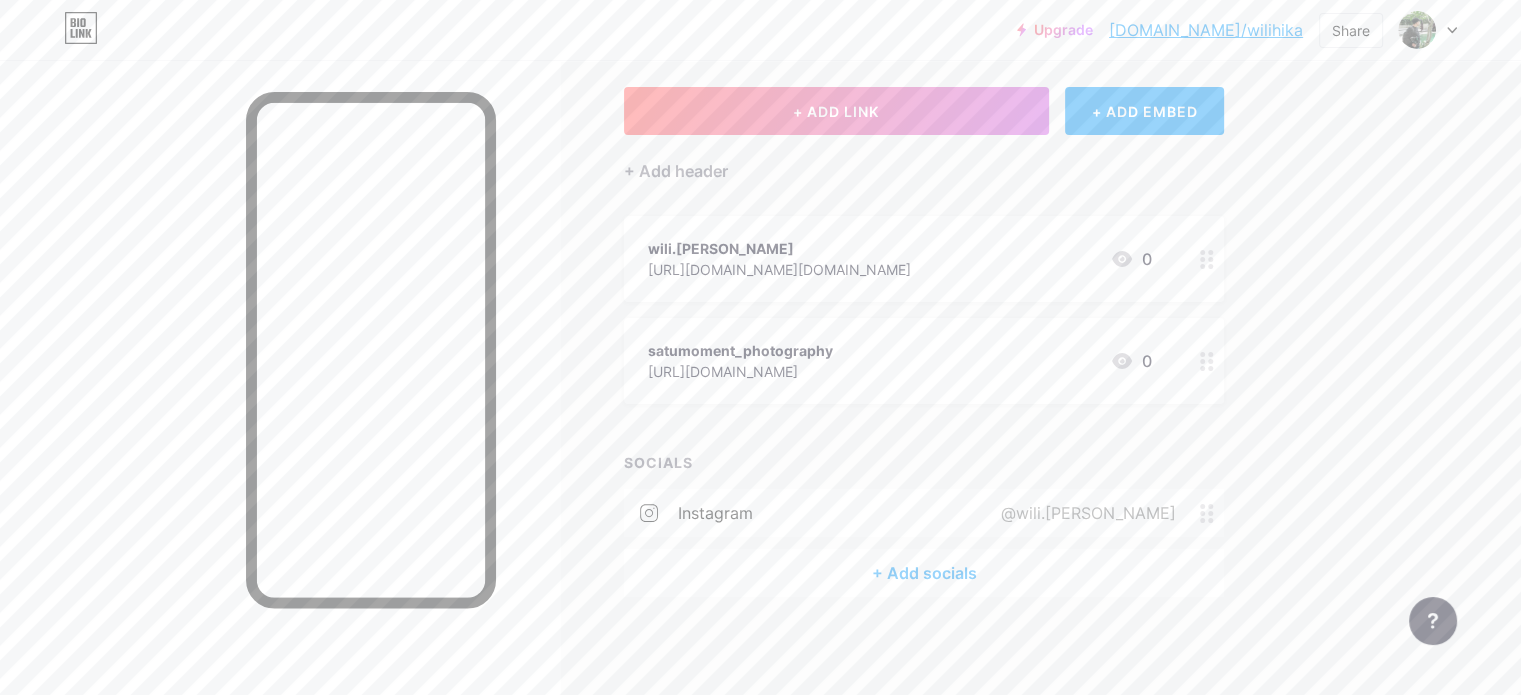 click on "@wili.[PERSON_NAME]" at bounding box center [1084, 513] 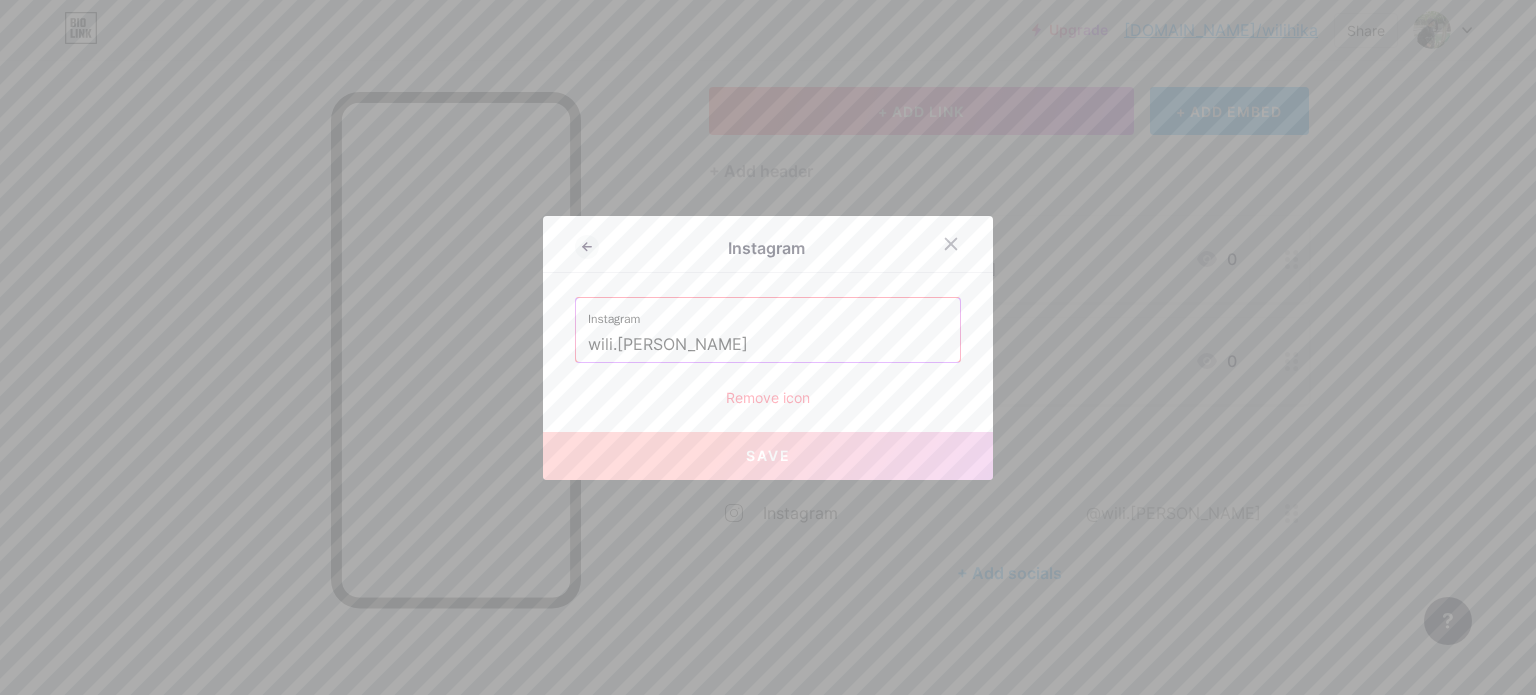 click on "wili.[PERSON_NAME]" at bounding box center (768, 345) 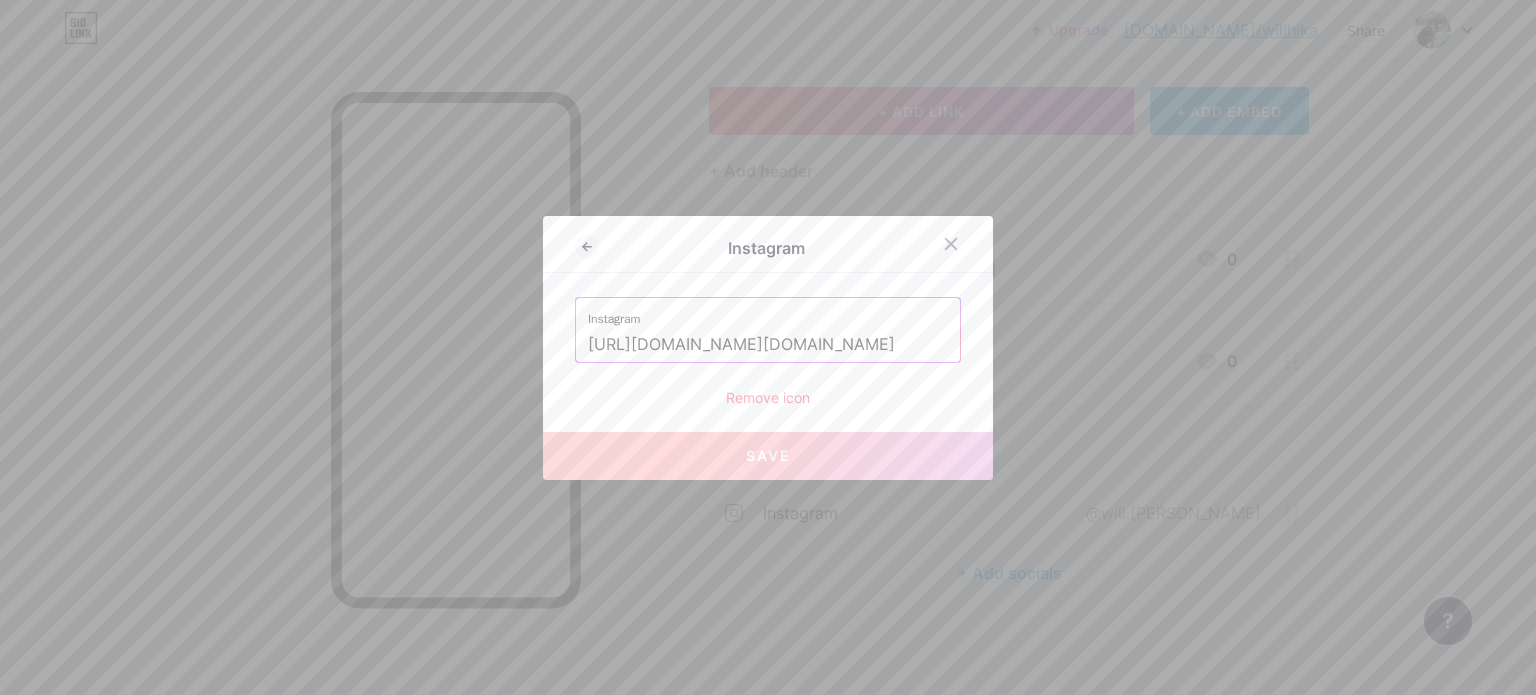 scroll, scrollTop: 0, scrollLeft: 291, axis: horizontal 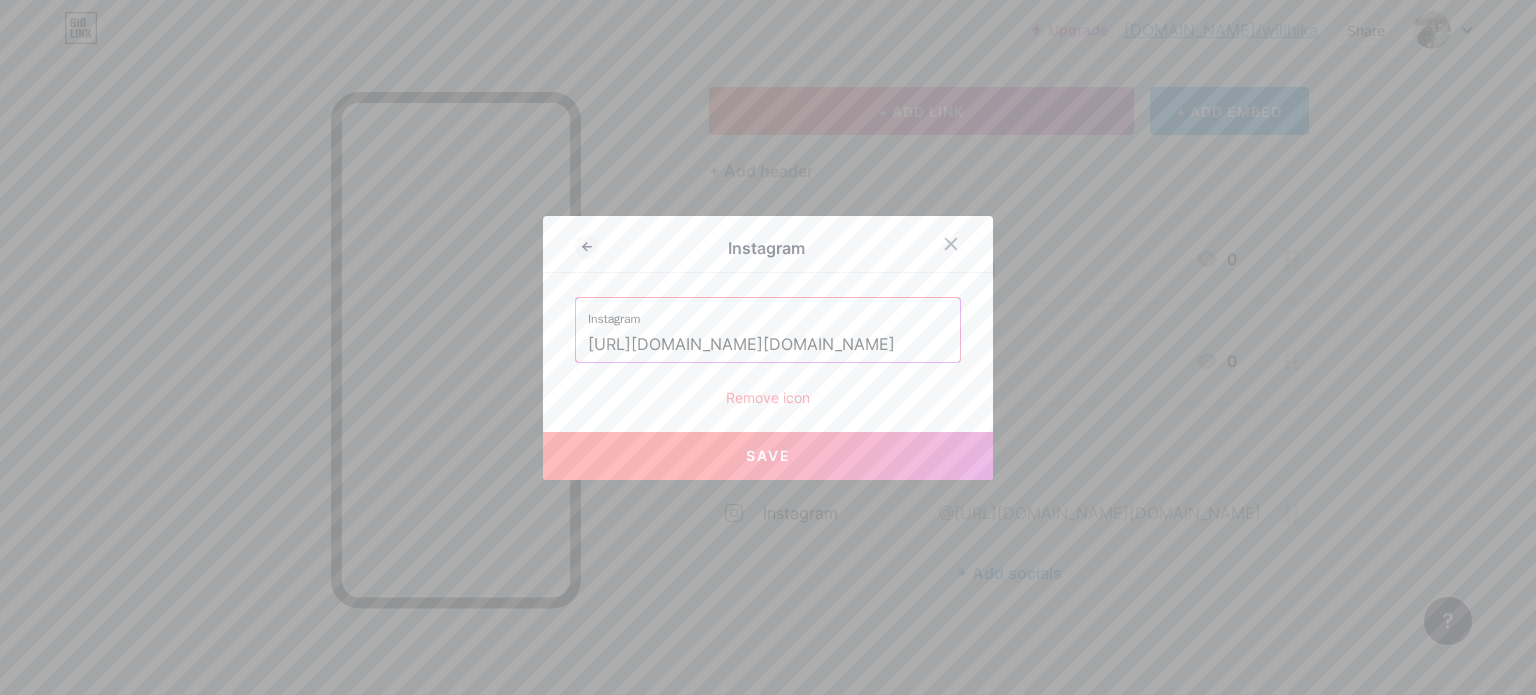 click on "Save" at bounding box center (768, 456) 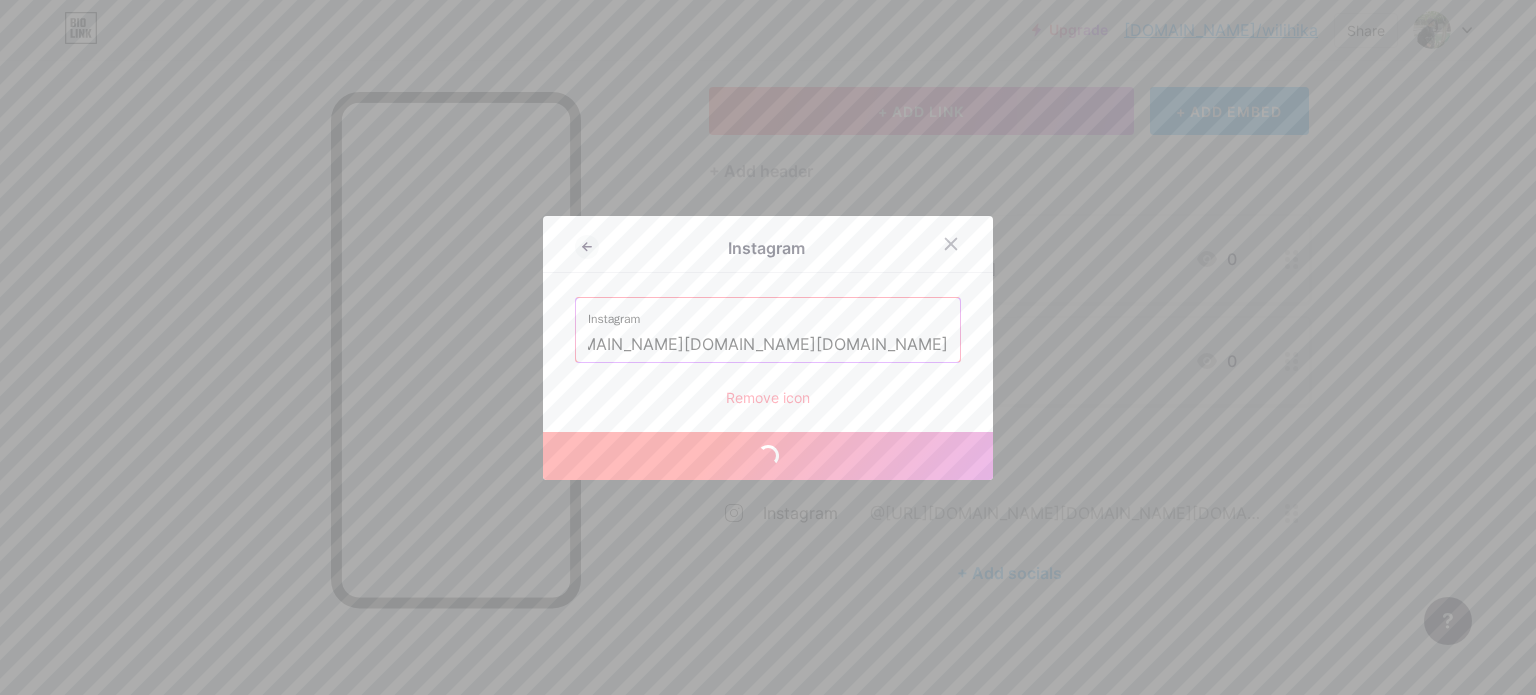 scroll, scrollTop: 0, scrollLeft: 0, axis: both 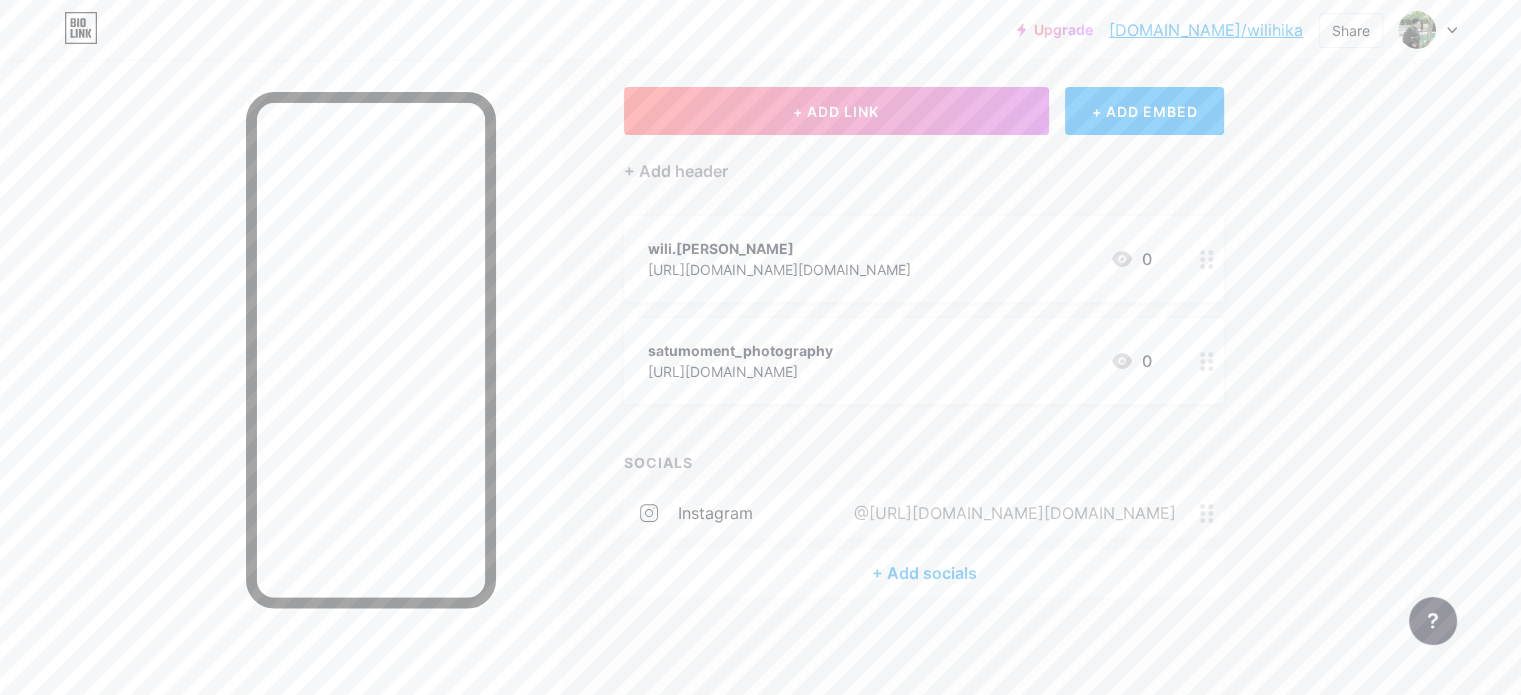 click on "+ Add socials" at bounding box center (924, 573) 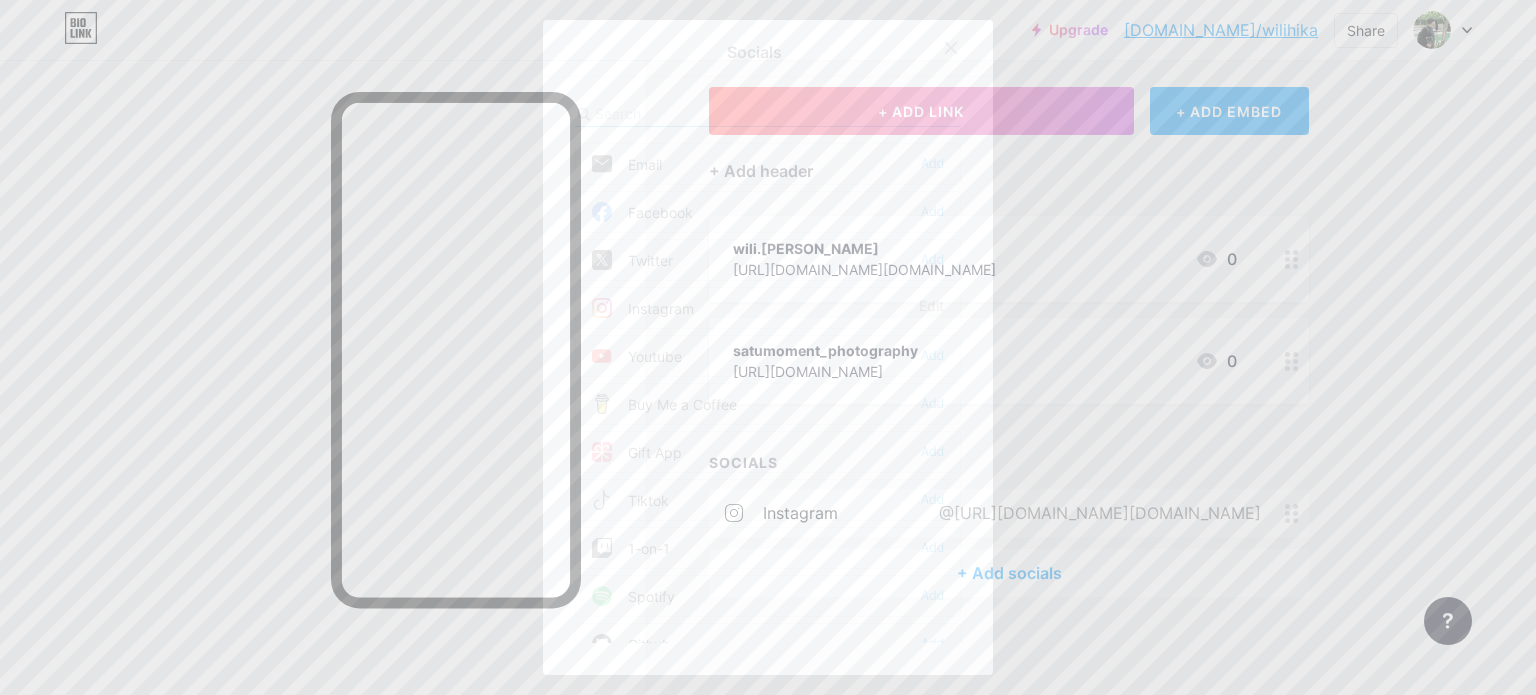 click on "Instagram
Edit" at bounding box center [768, 308] 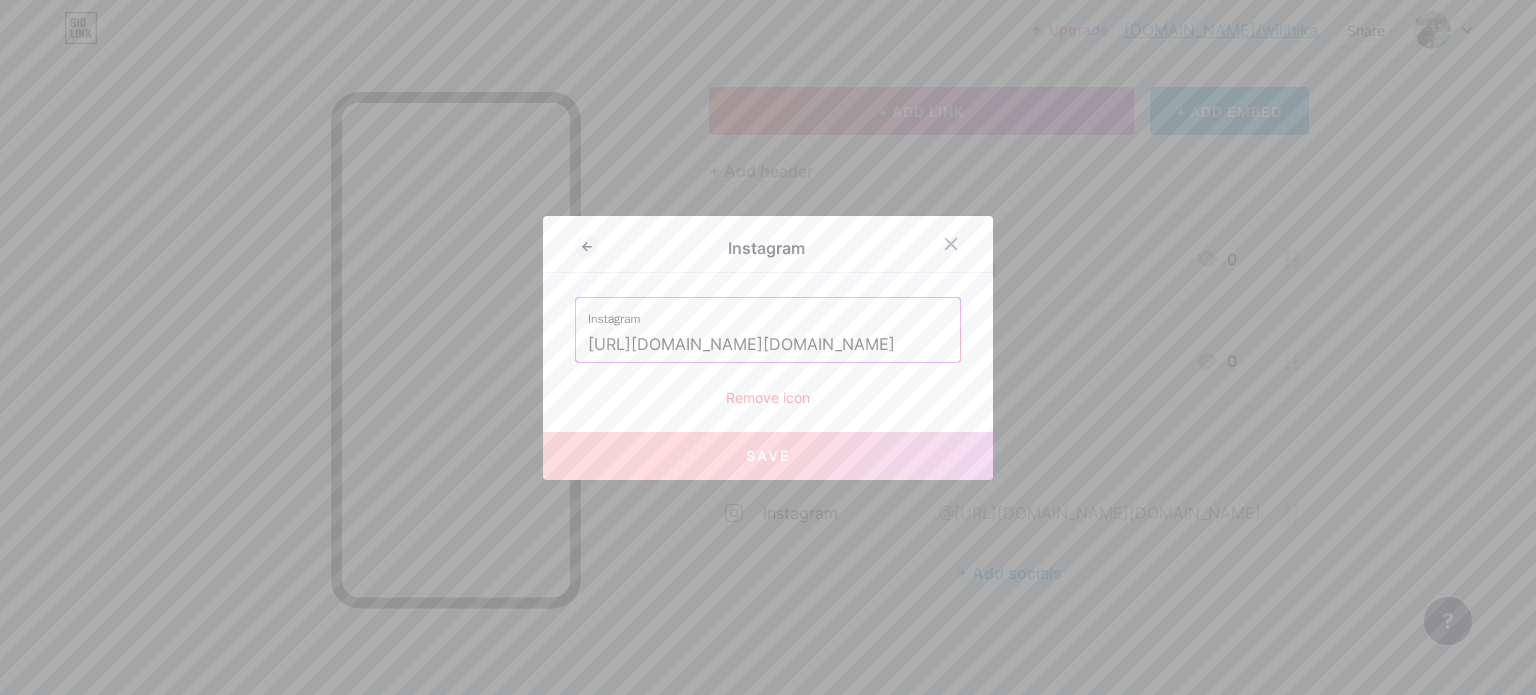 click on "[URL][DOMAIN_NAME][DOMAIN_NAME]" at bounding box center (768, 345) 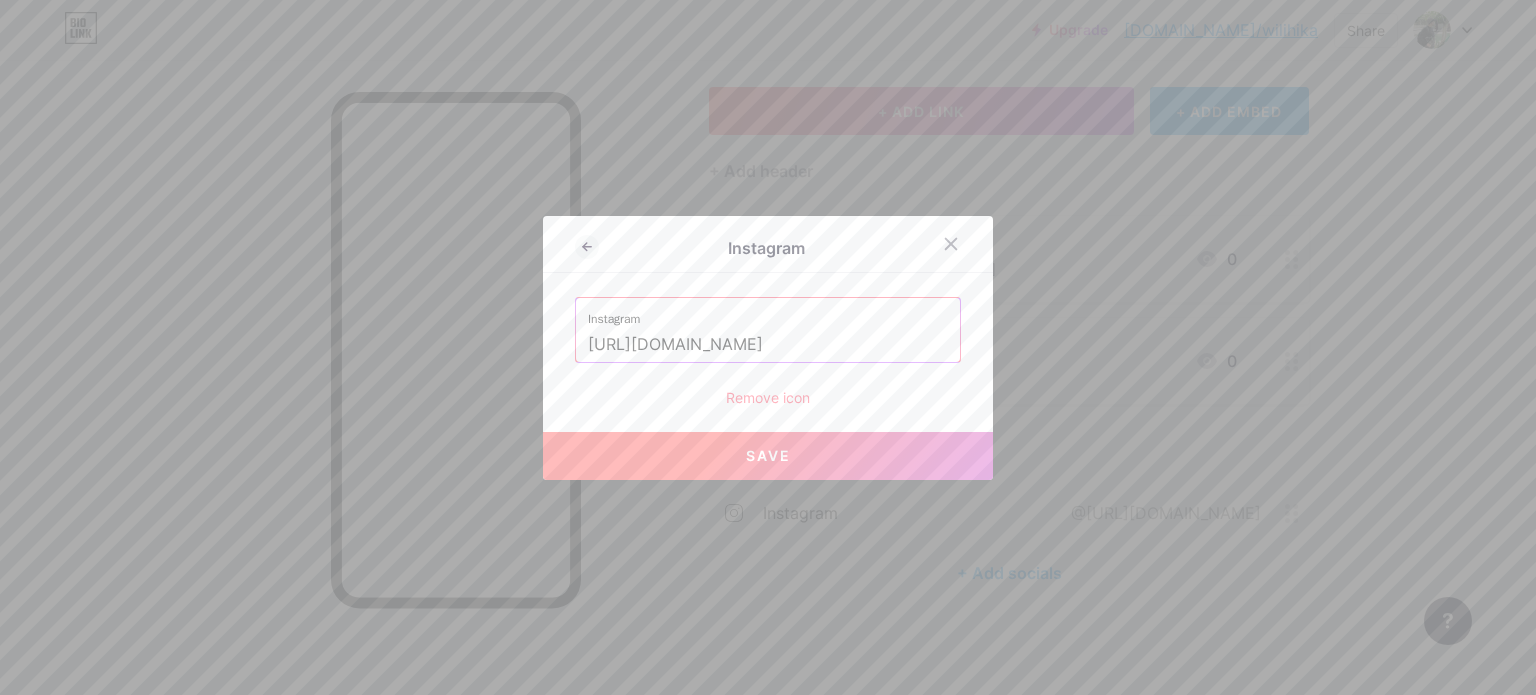 scroll, scrollTop: 0, scrollLeft: 372, axis: horizontal 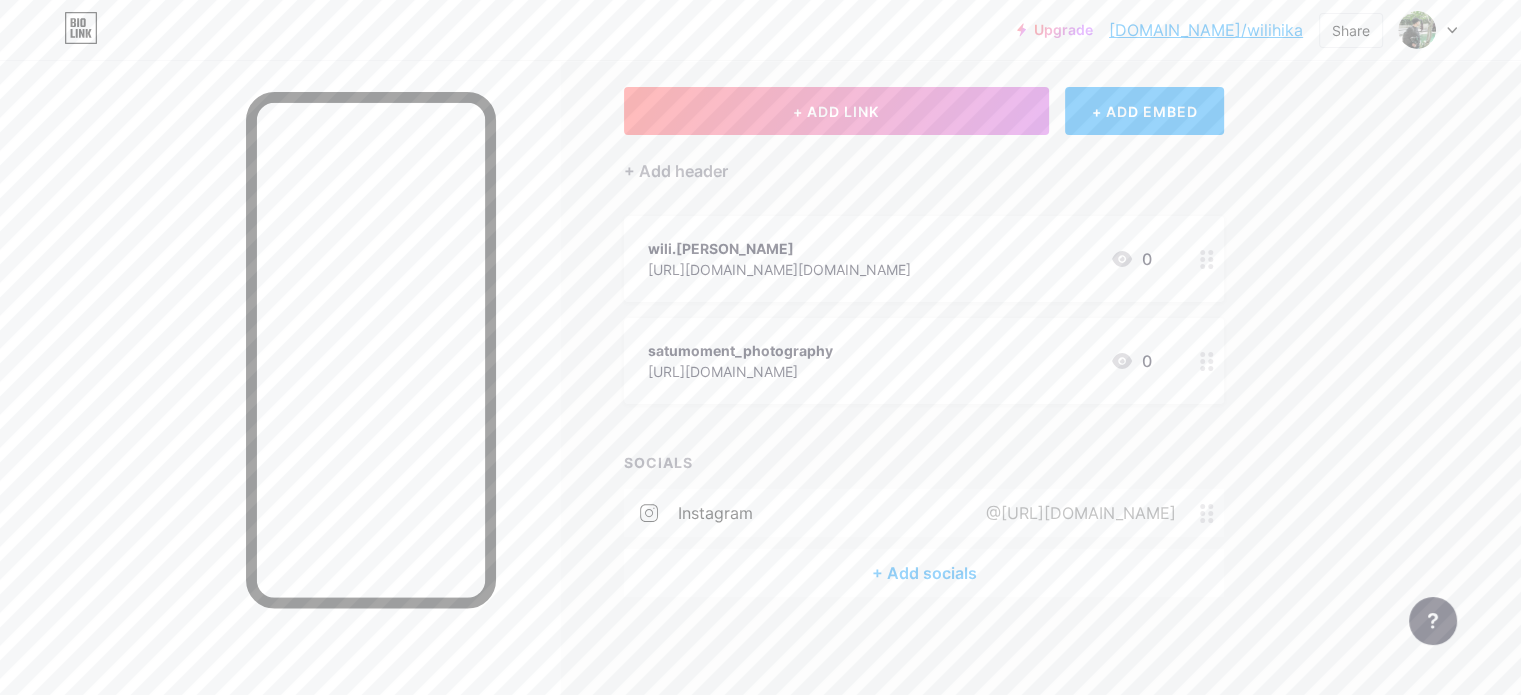 click on "instagram
@[URL][DOMAIN_NAME]" at bounding box center [924, 513] 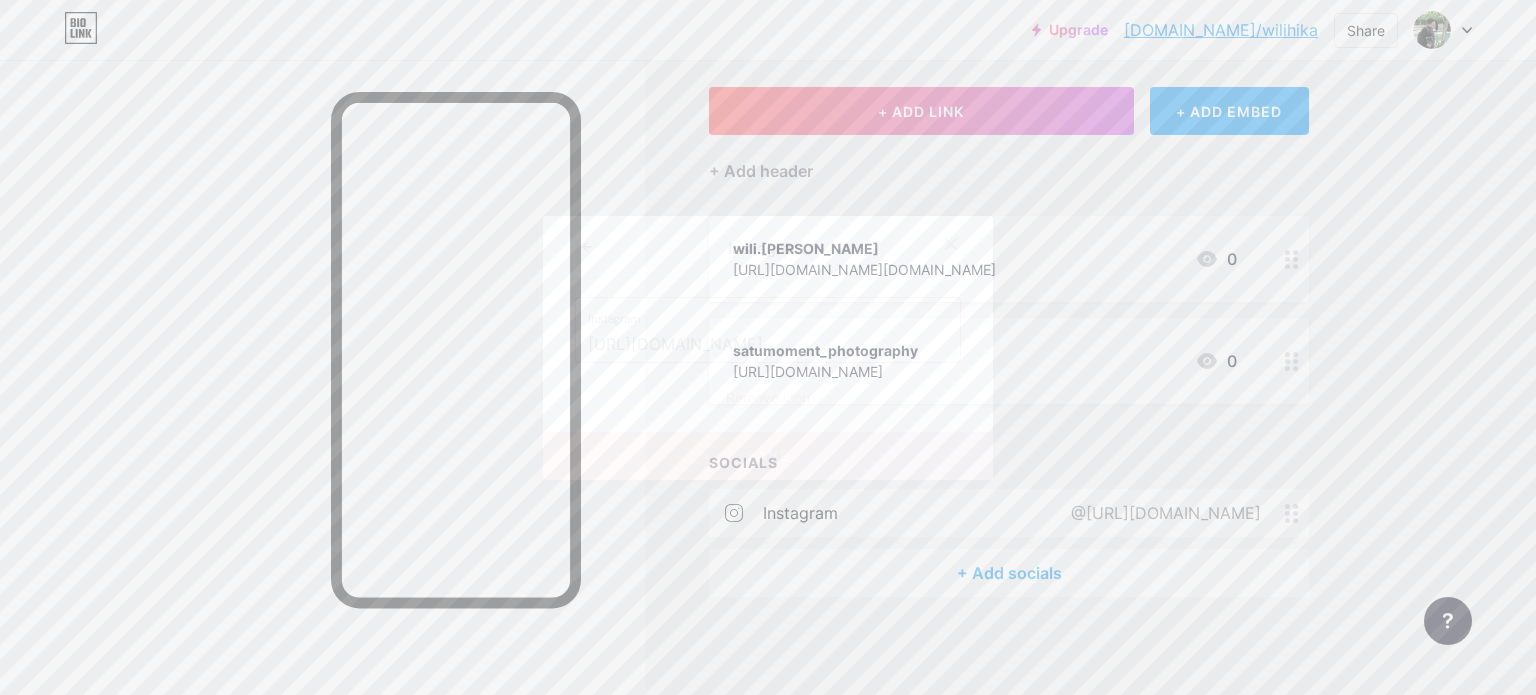 click 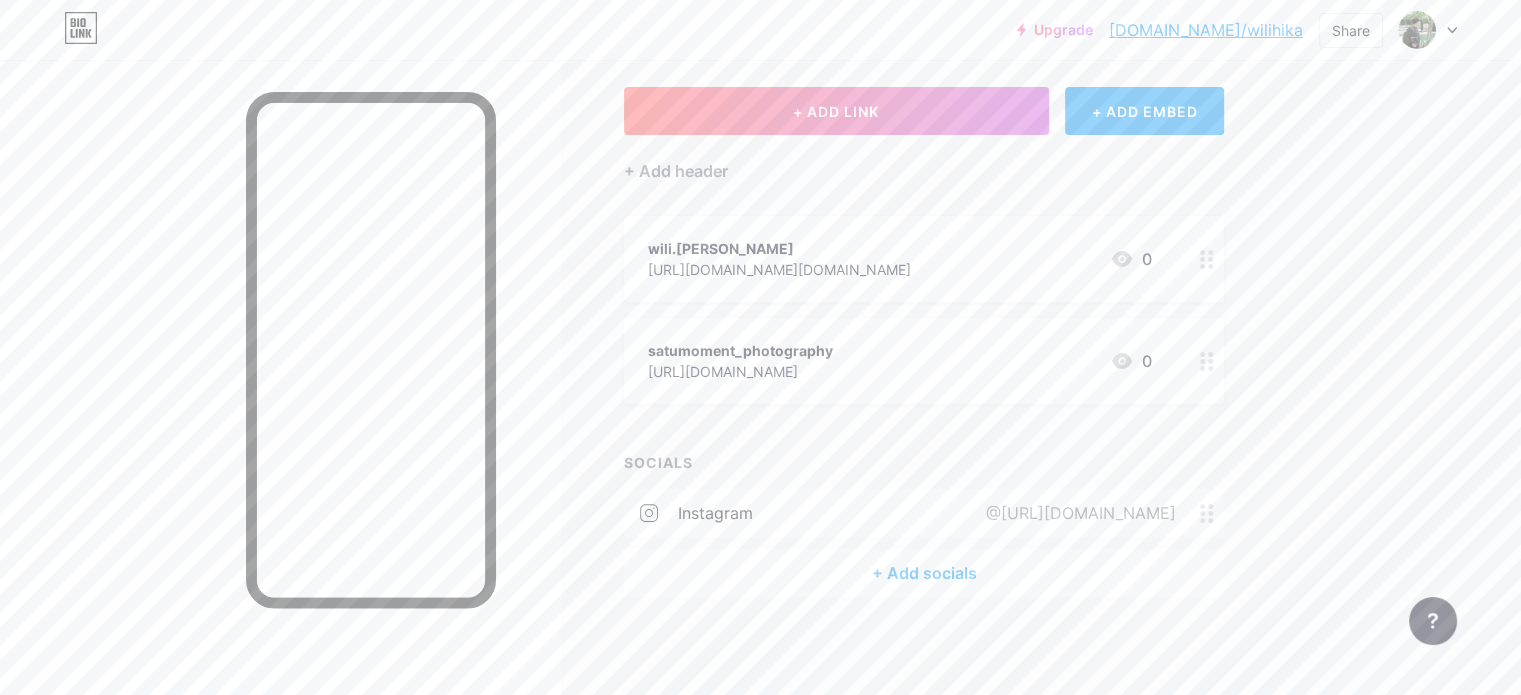 click on "@[URL][DOMAIN_NAME]" at bounding box center [1077, 513] 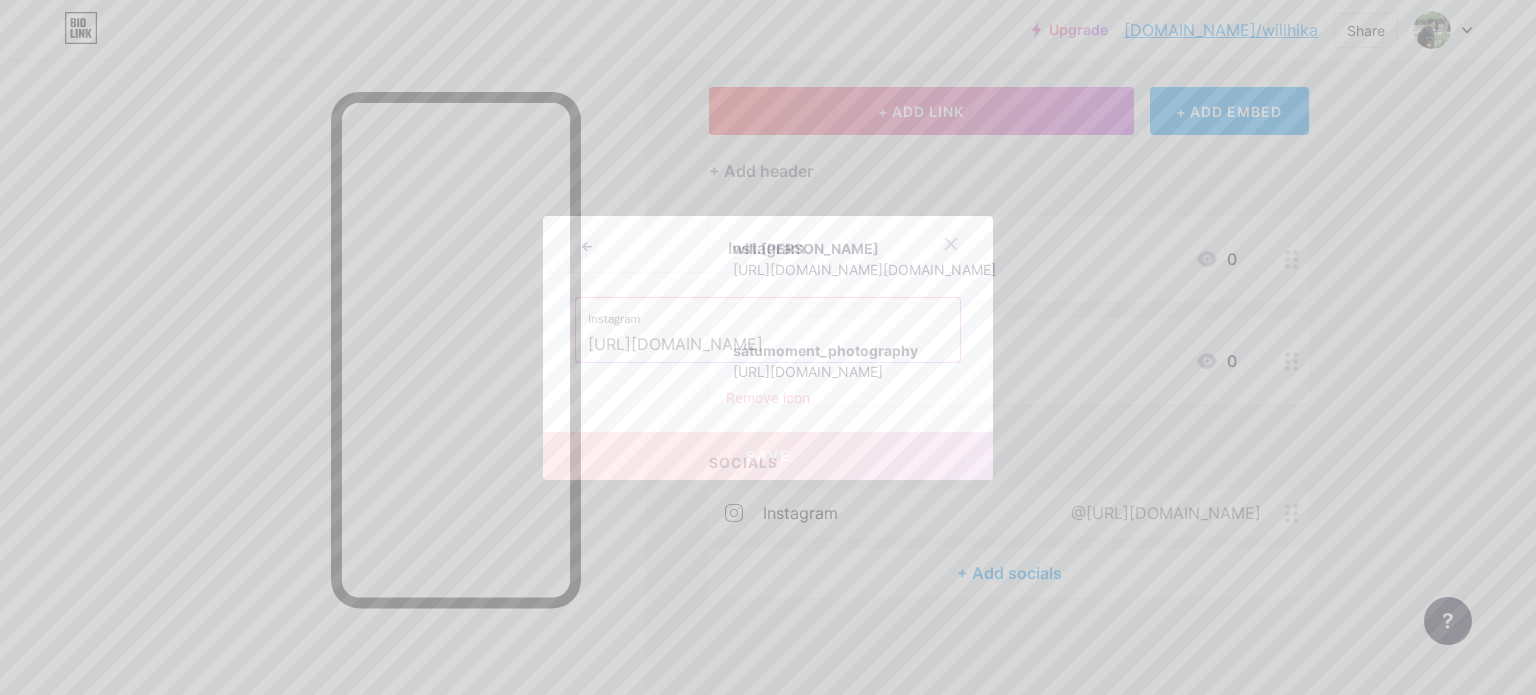 click at bounding box center (951, 244) 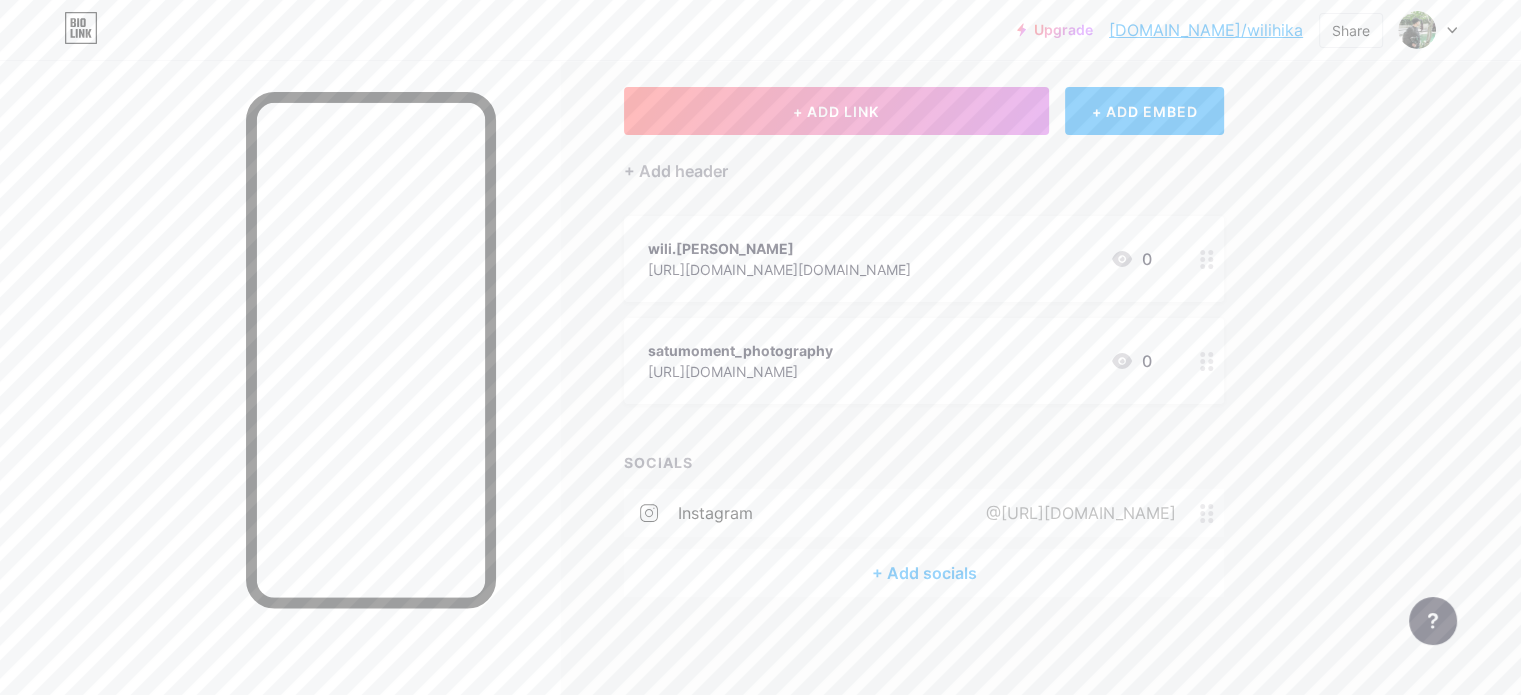 click on "@[URL][DOMAIN_NAME]" at bounding box center (1077, 513) 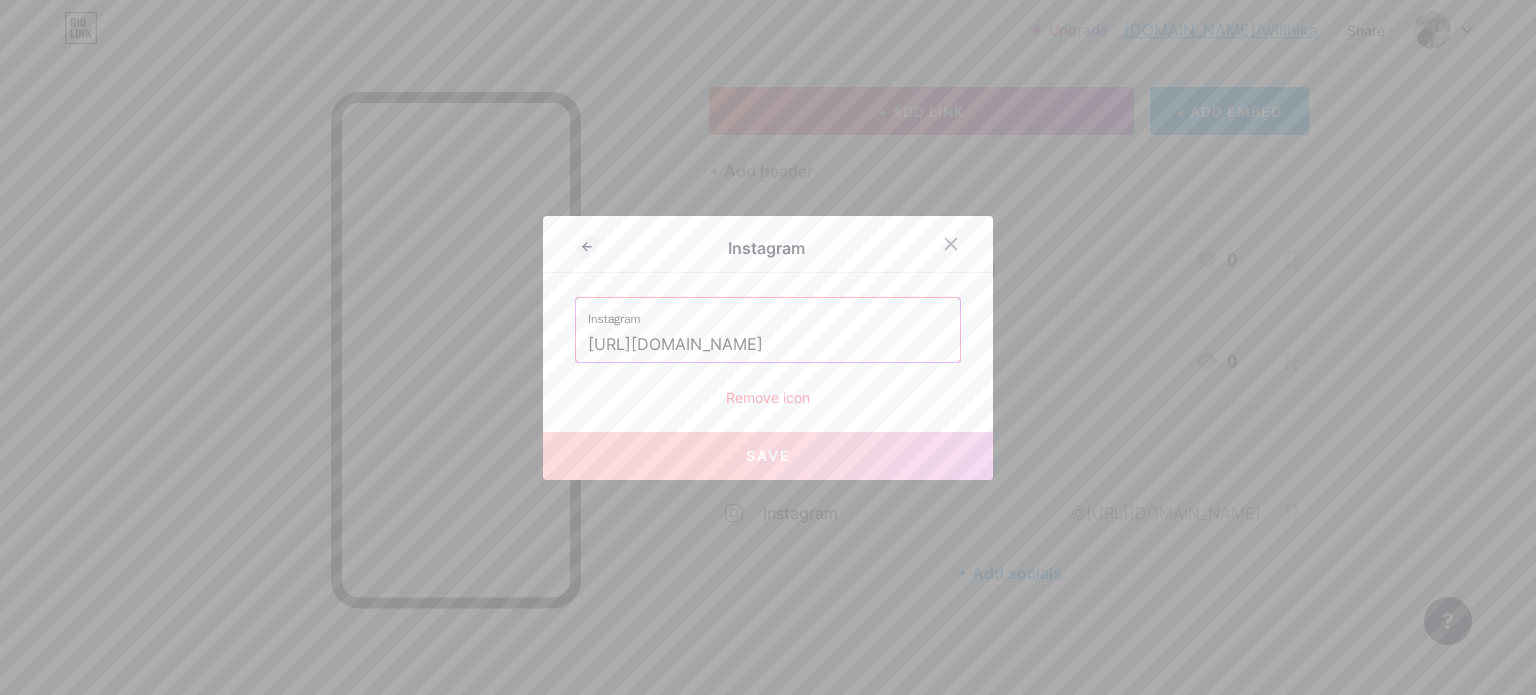 click on "[URL][DOMAIN_NAME]" at bounding box center (768, 345) 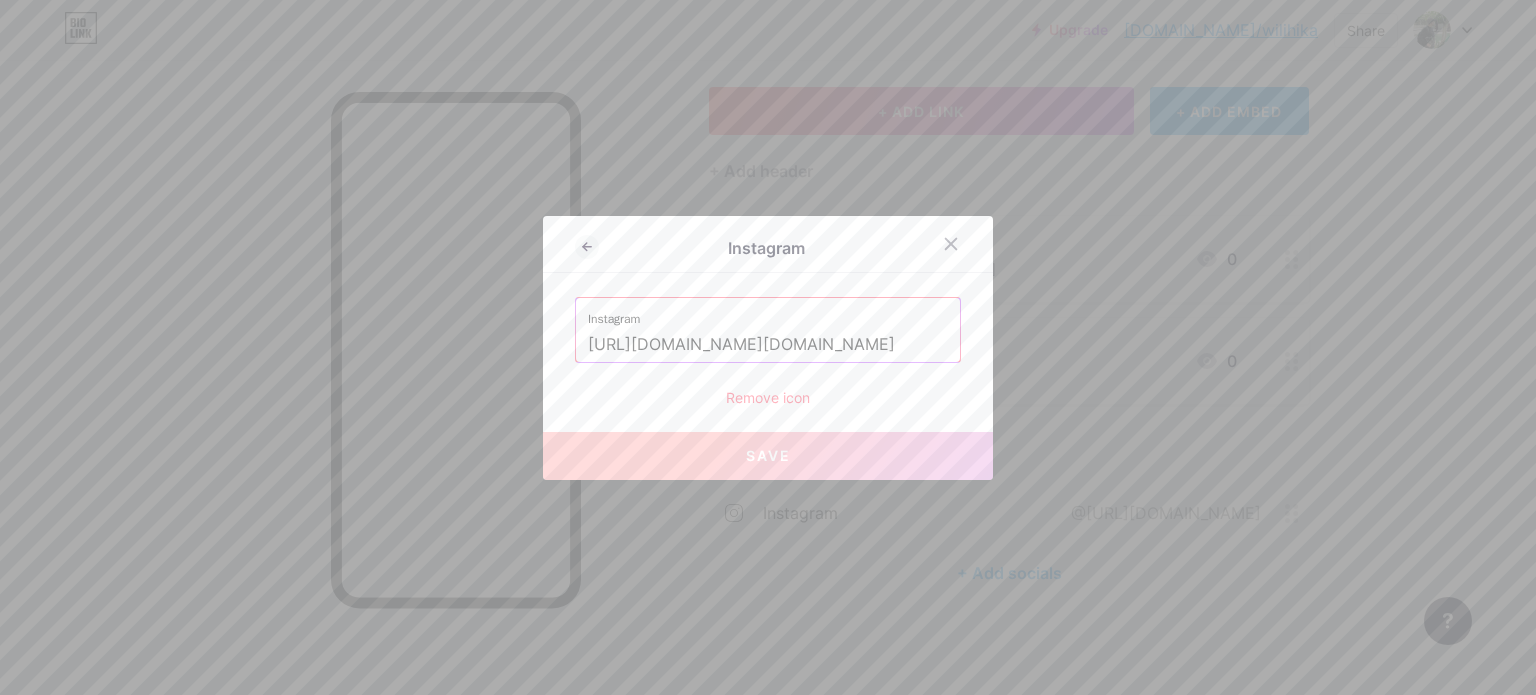 scroll, scrollTop: 0, scrollLeft: 291, axis: horizontal 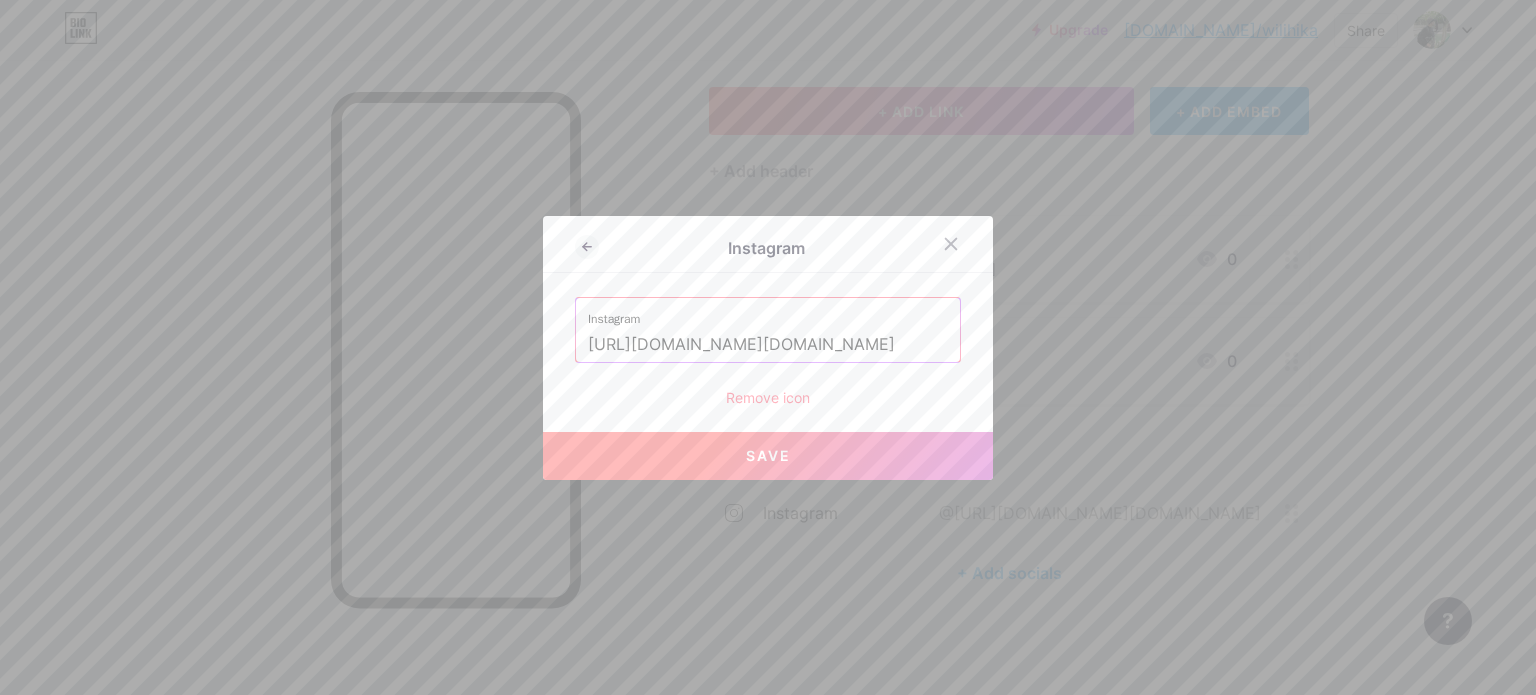 click on "Save" at bounding box center [768, 456] 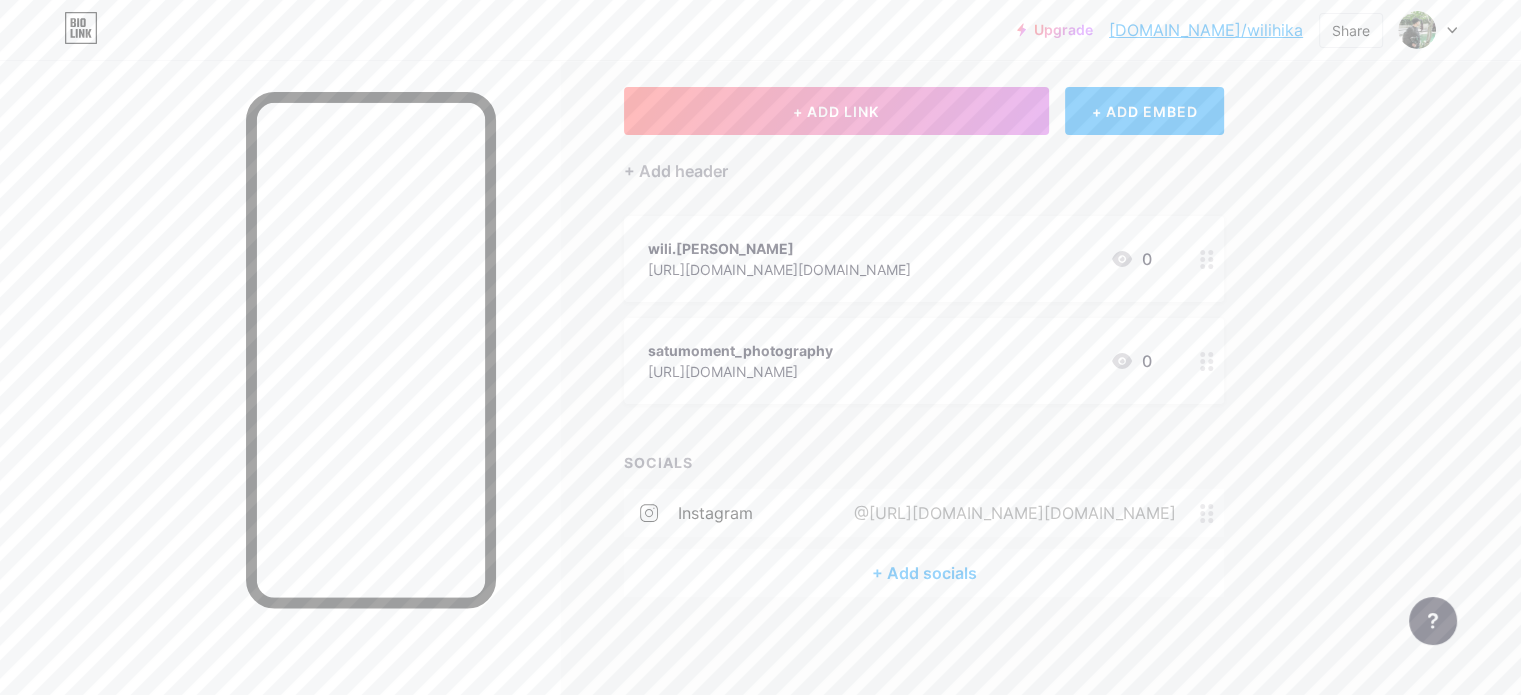 click on "+ Add socials" at bounding box center (924, 573) 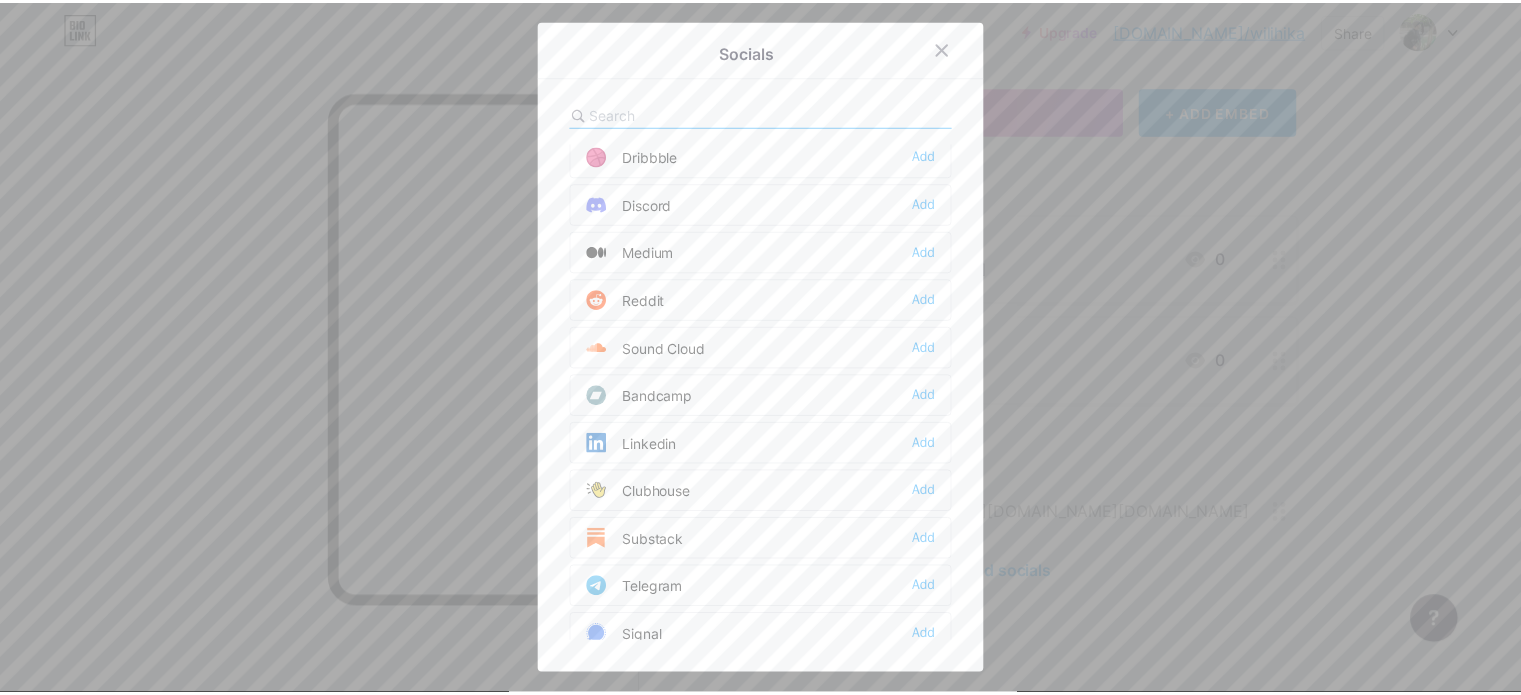 scroll, scrollTop: 0, scrollLeft: 0, axis: both 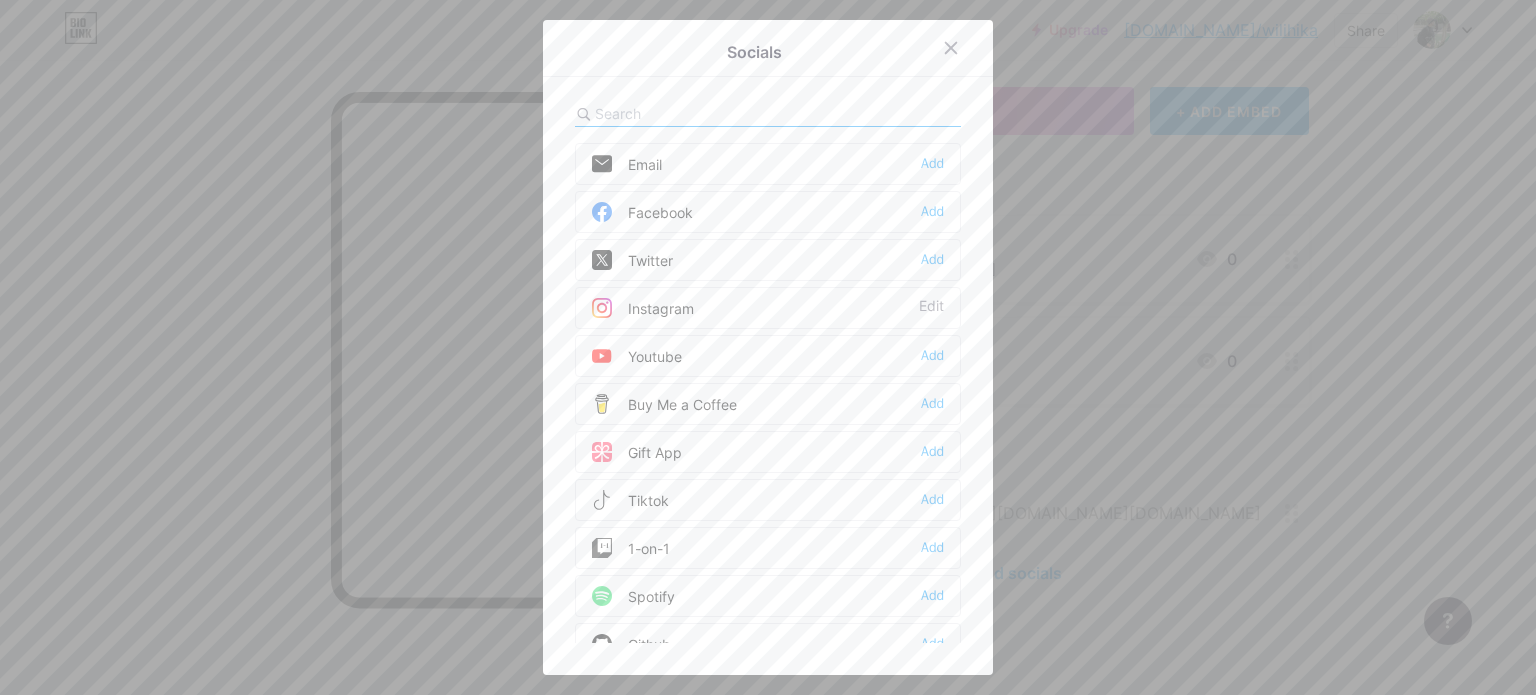 click at bounding box center [705, 113] 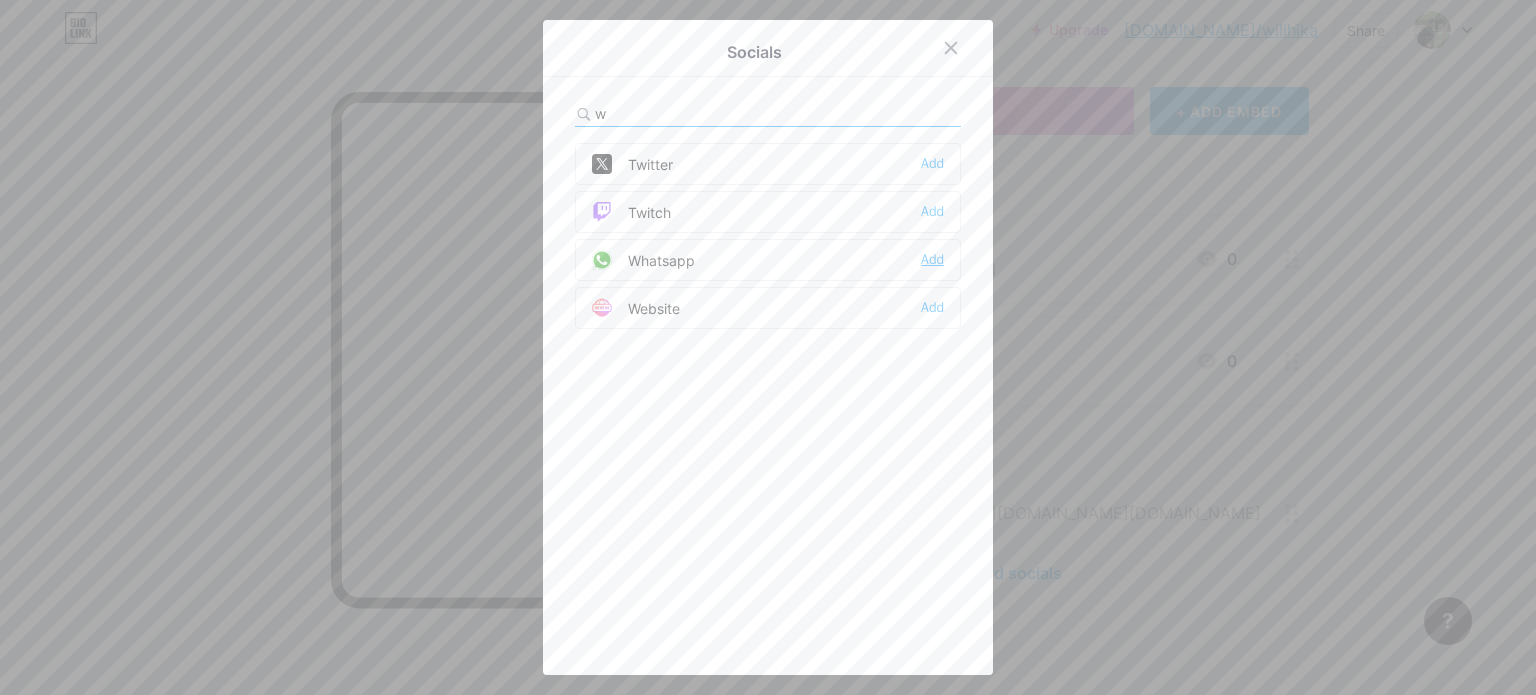 type on "w" 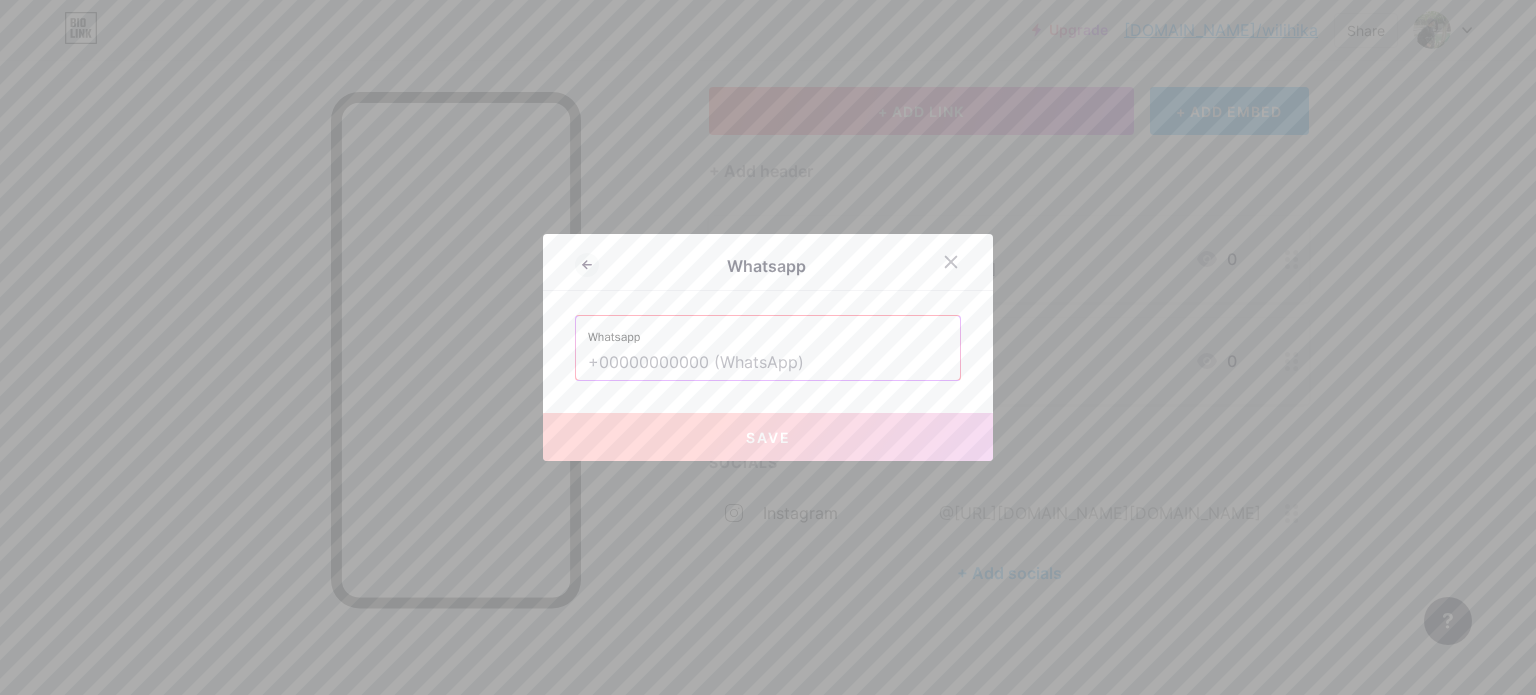click at bounding box center [768, 363] 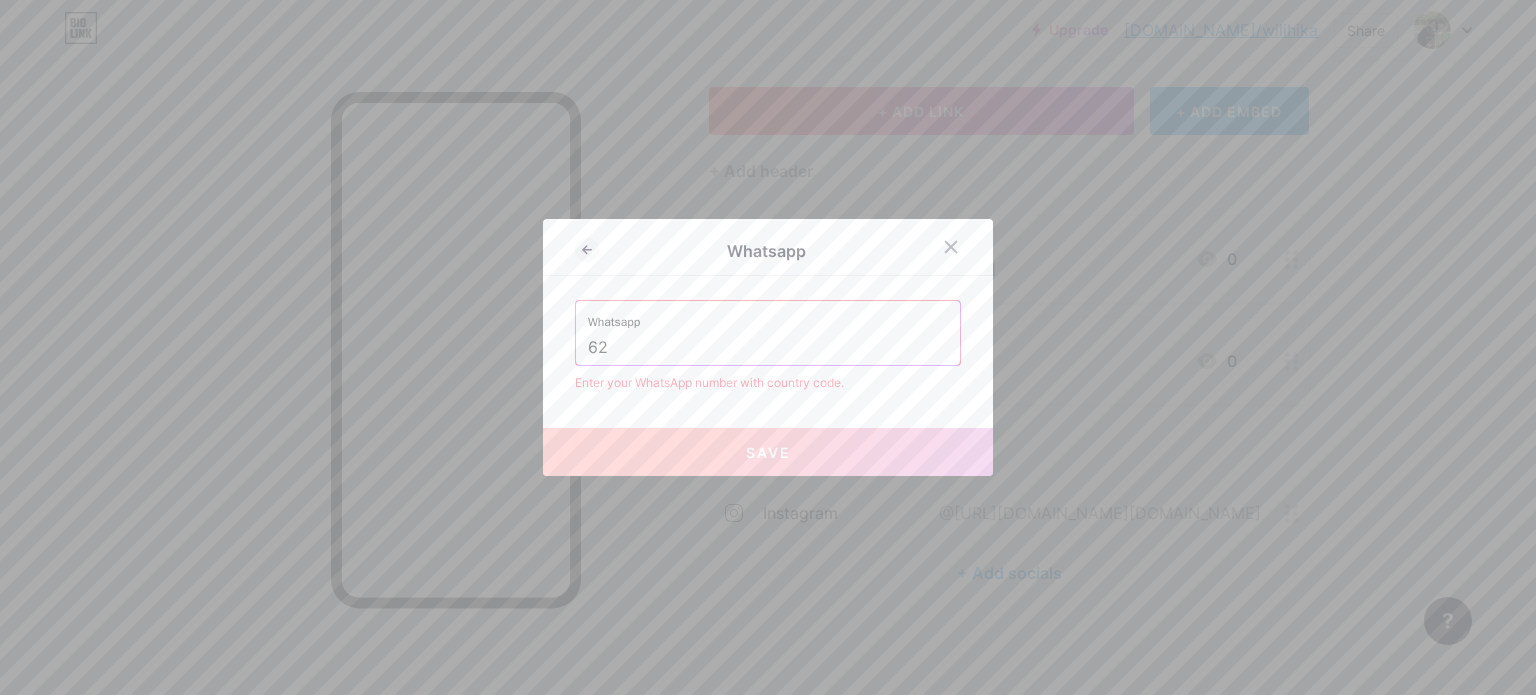type on "6" 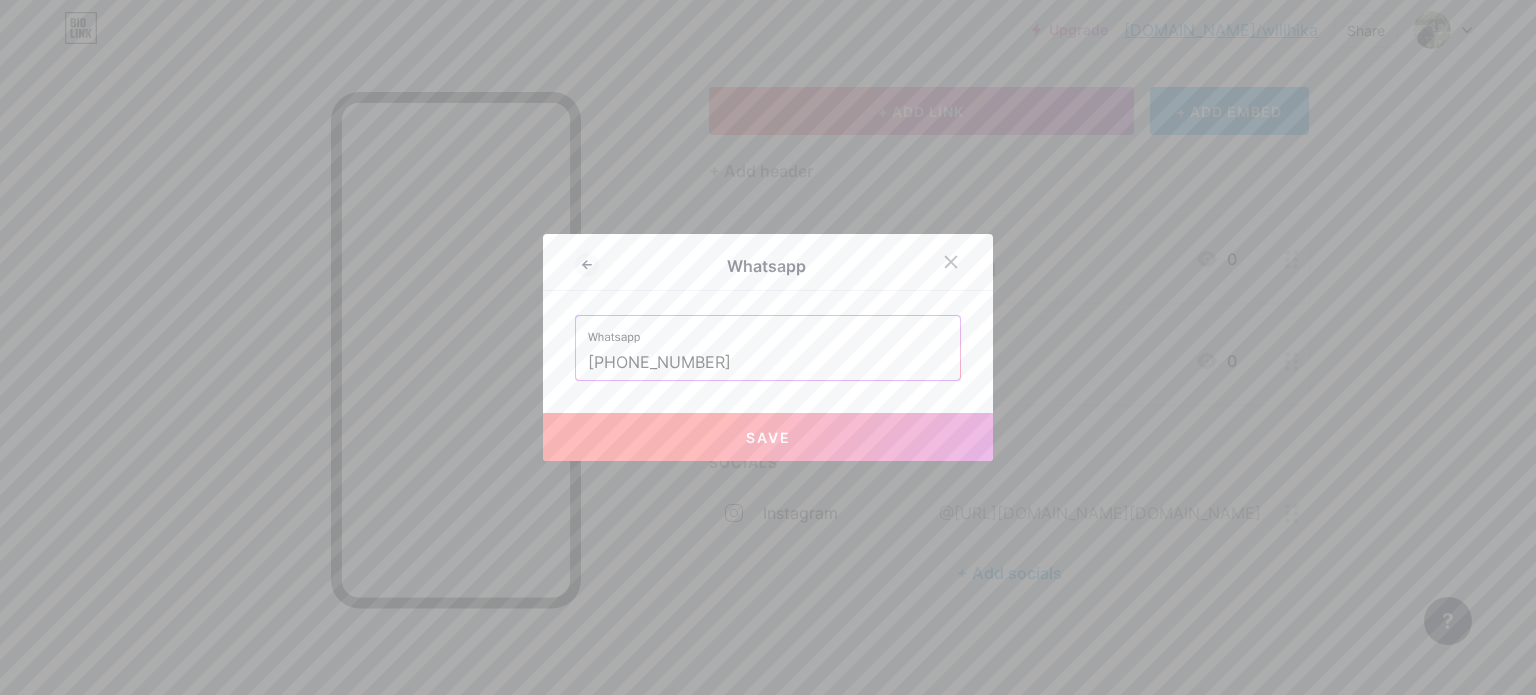 click on "Save" at bounding box center (768, 437) 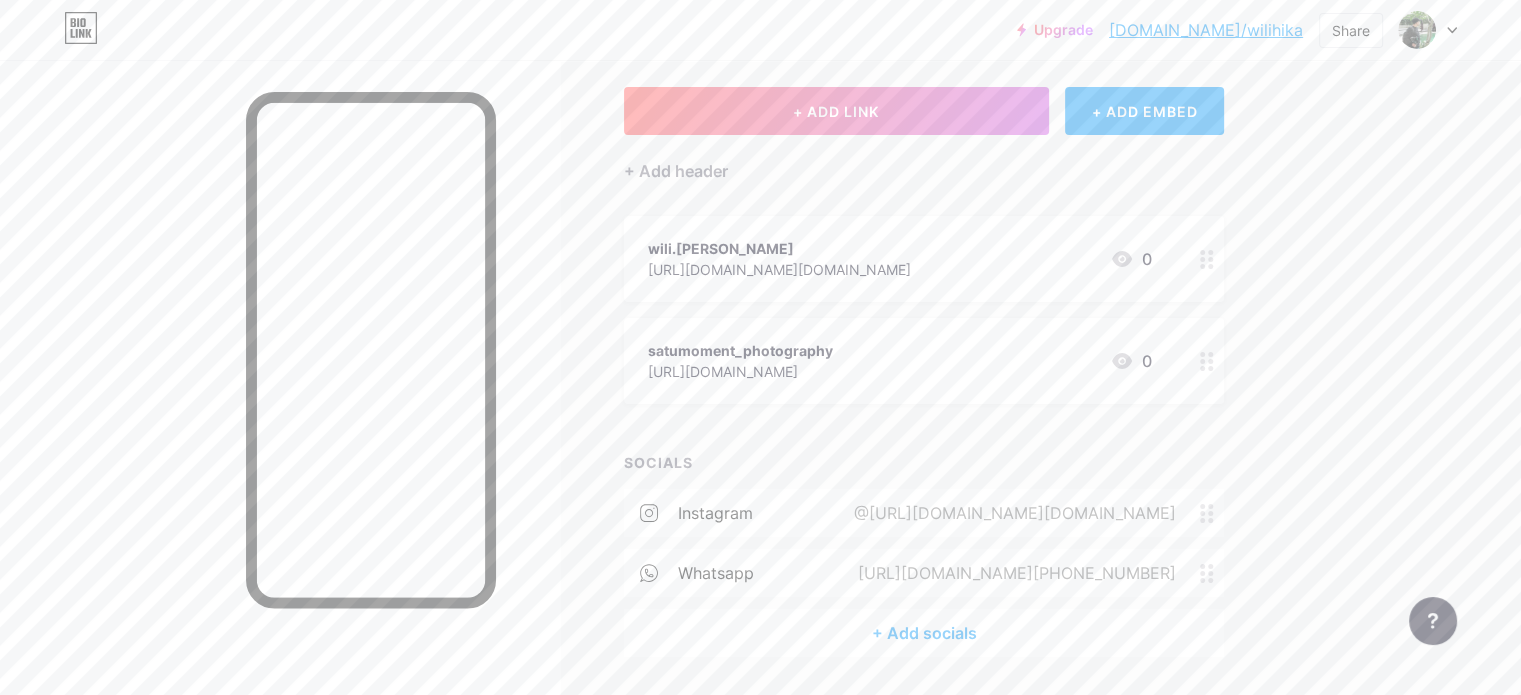 click on "+ Add socials" at bounding box center [924, 633] 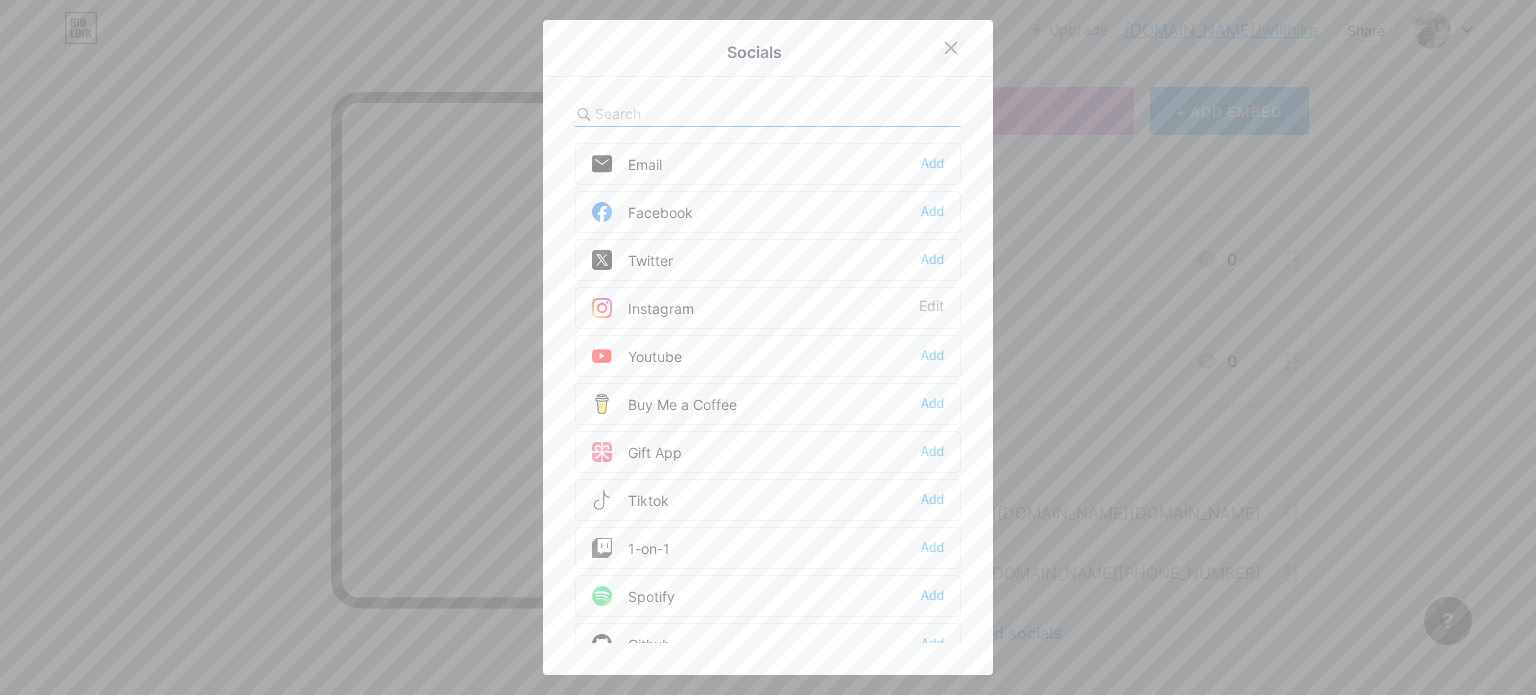click 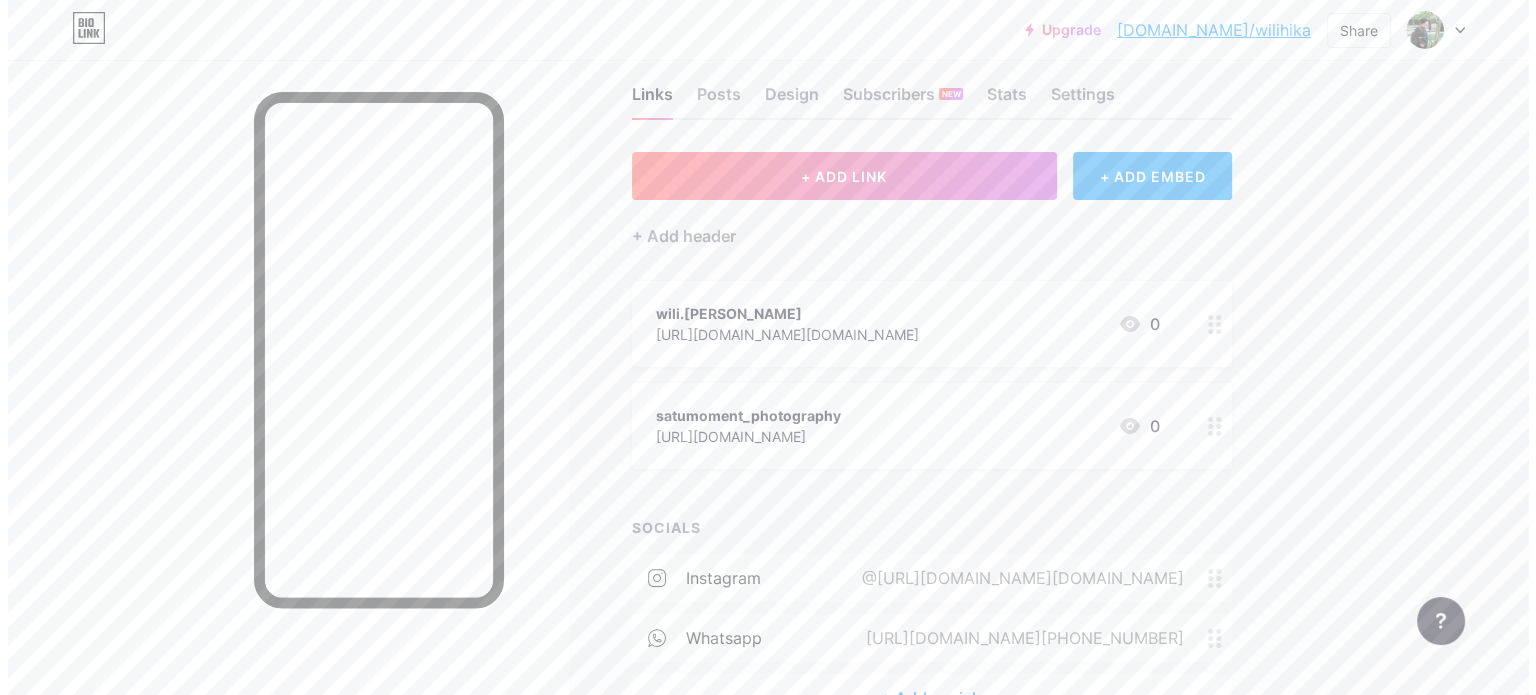 scroll, scrollTop: 0, scrollLeft: 0, axis: both 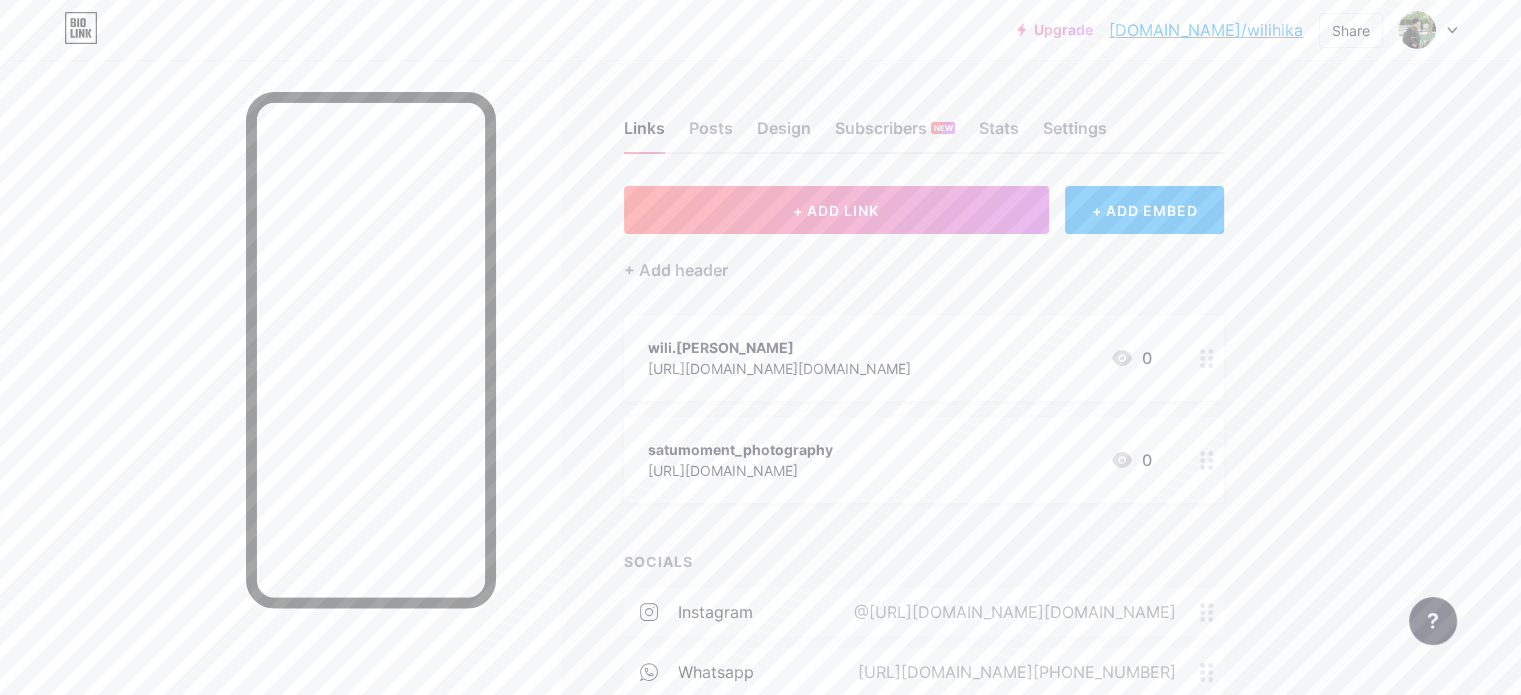 click on "wili.[PERSON_NAME]" at bounding box center [779, 347] 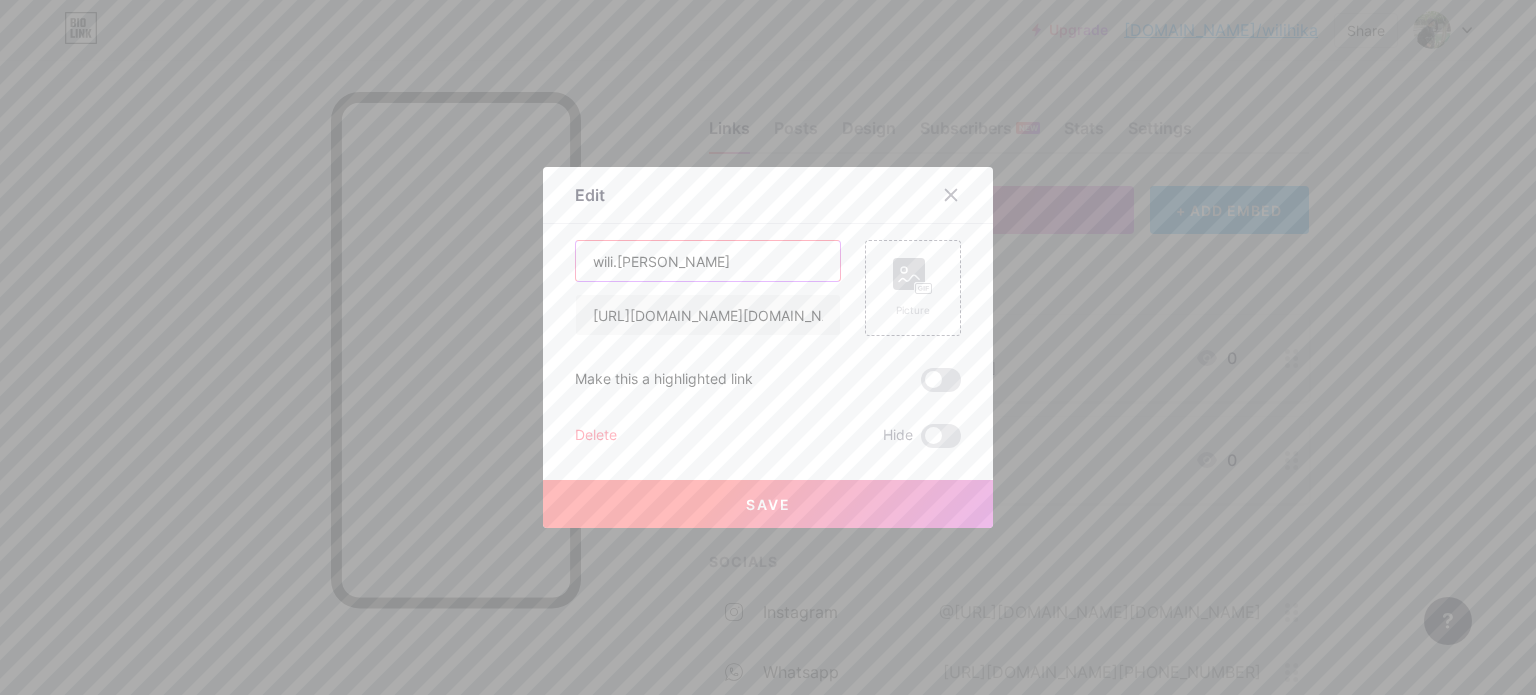 click on "wili.[PERSON_NAME]" at bounding box center [708, 261] 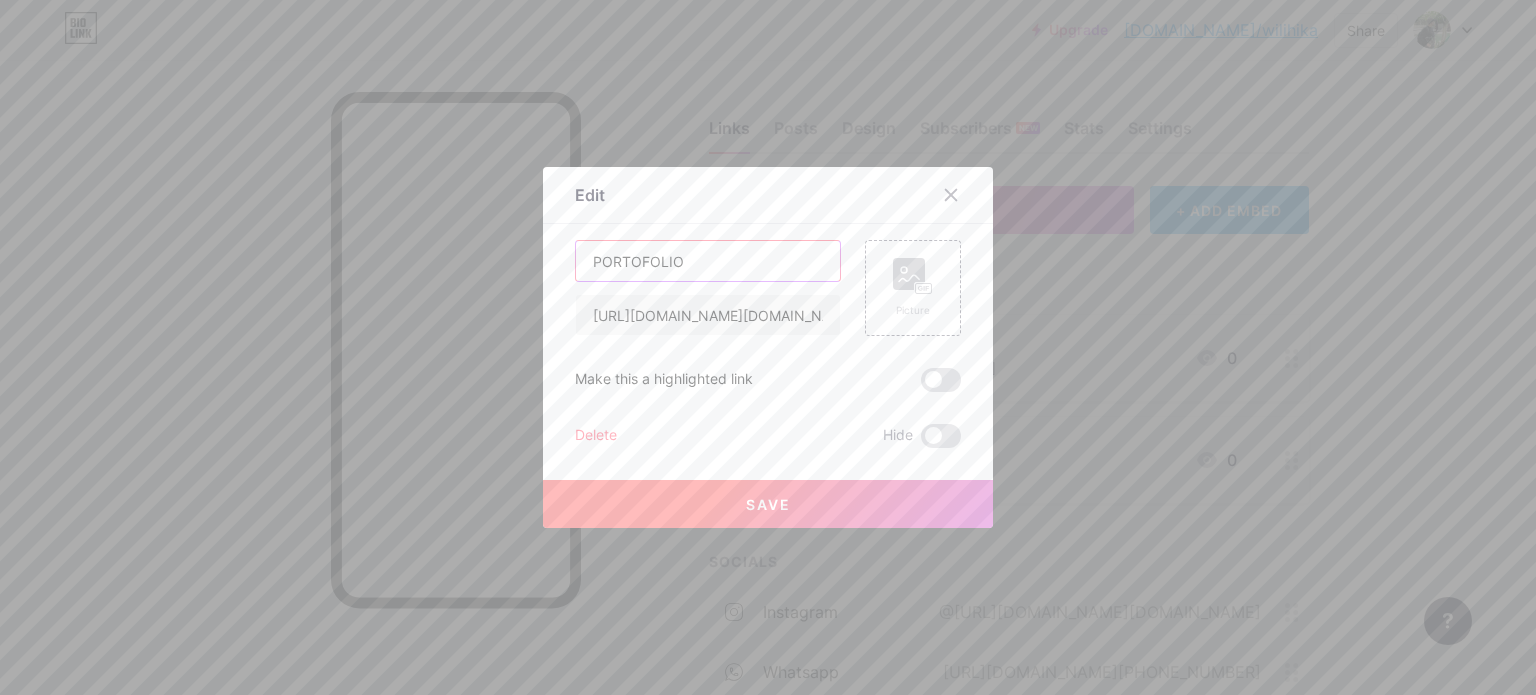 type on "PORTOFOLIO" 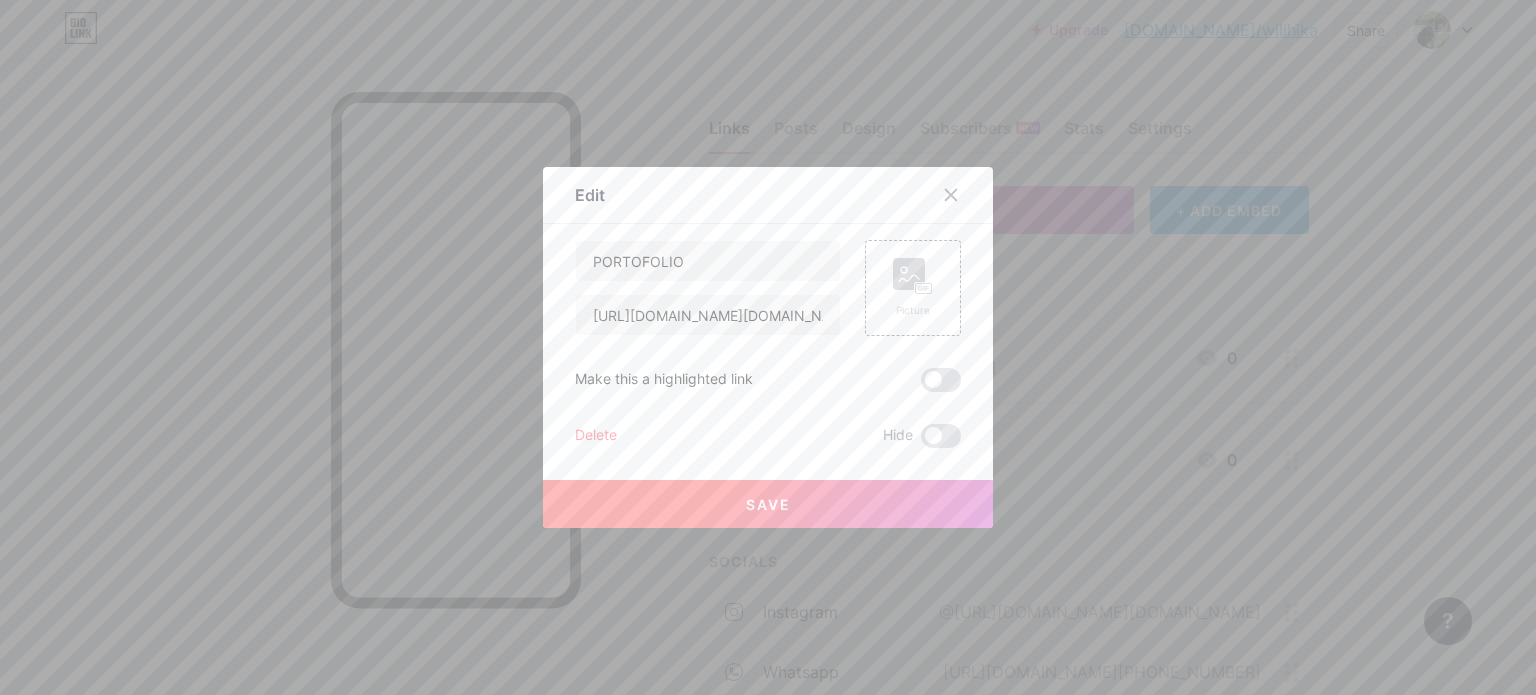 click on "Save" at bounding box center [768, 504] 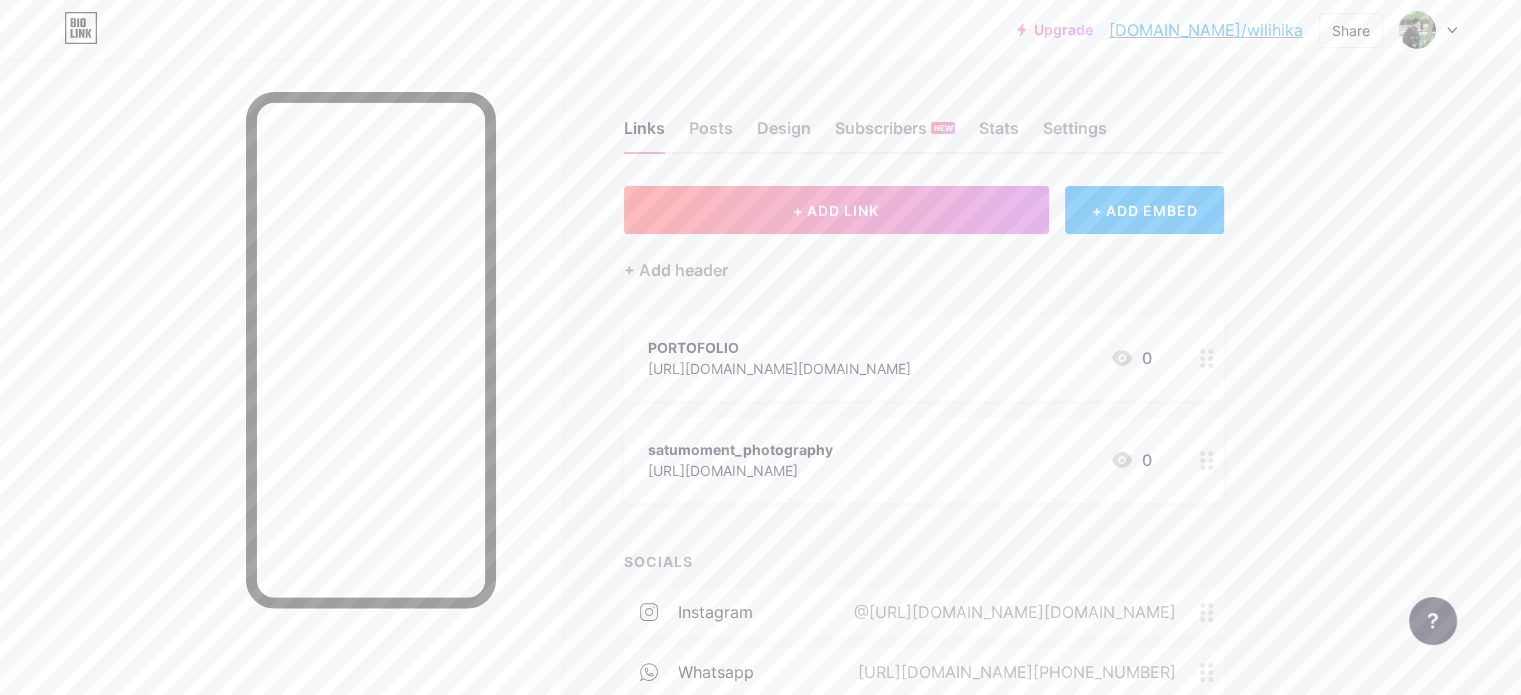 click on "[URL][DOMAIN_NAME][DOMAIN_NAME]" at bounding box center (779, 368) 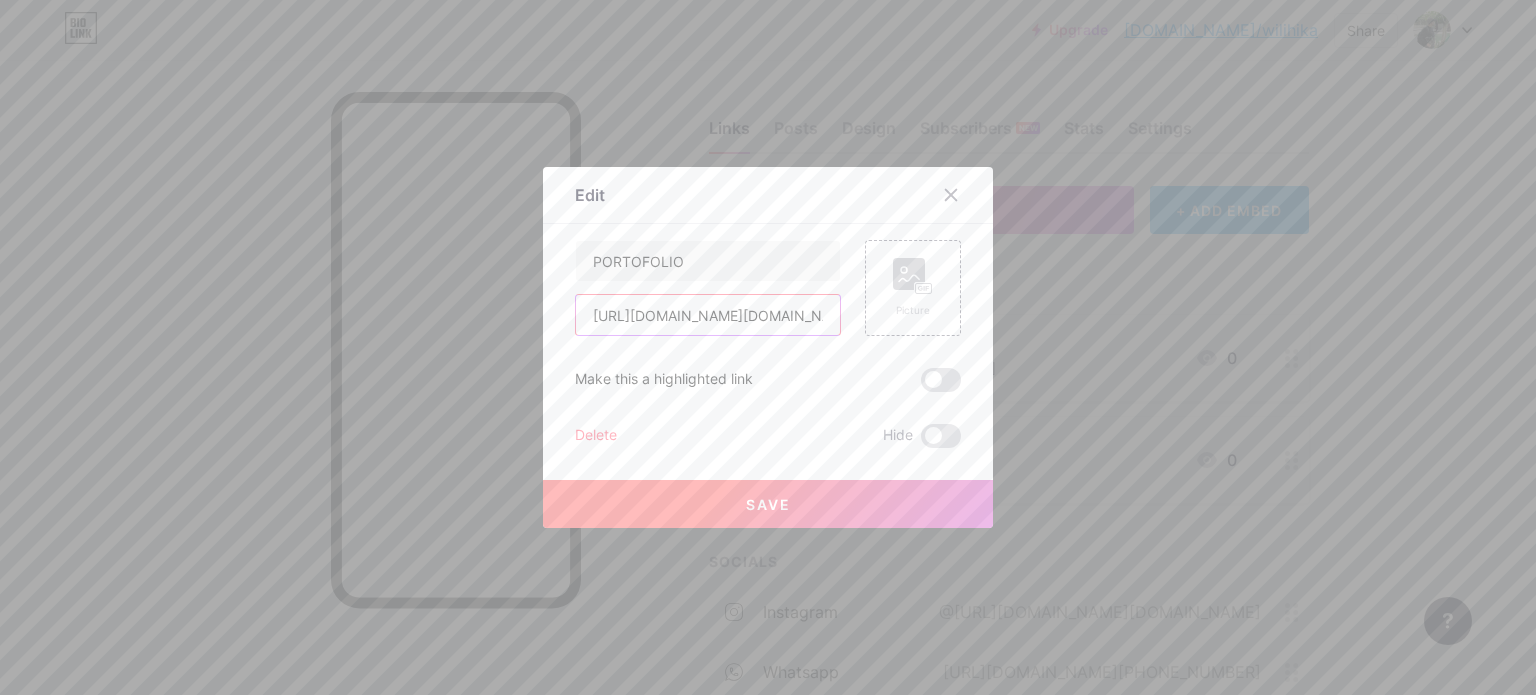 click on "[URL][DOMAIN_NAME][DOMAIN_NAME]" at bounding box center (708, 315) 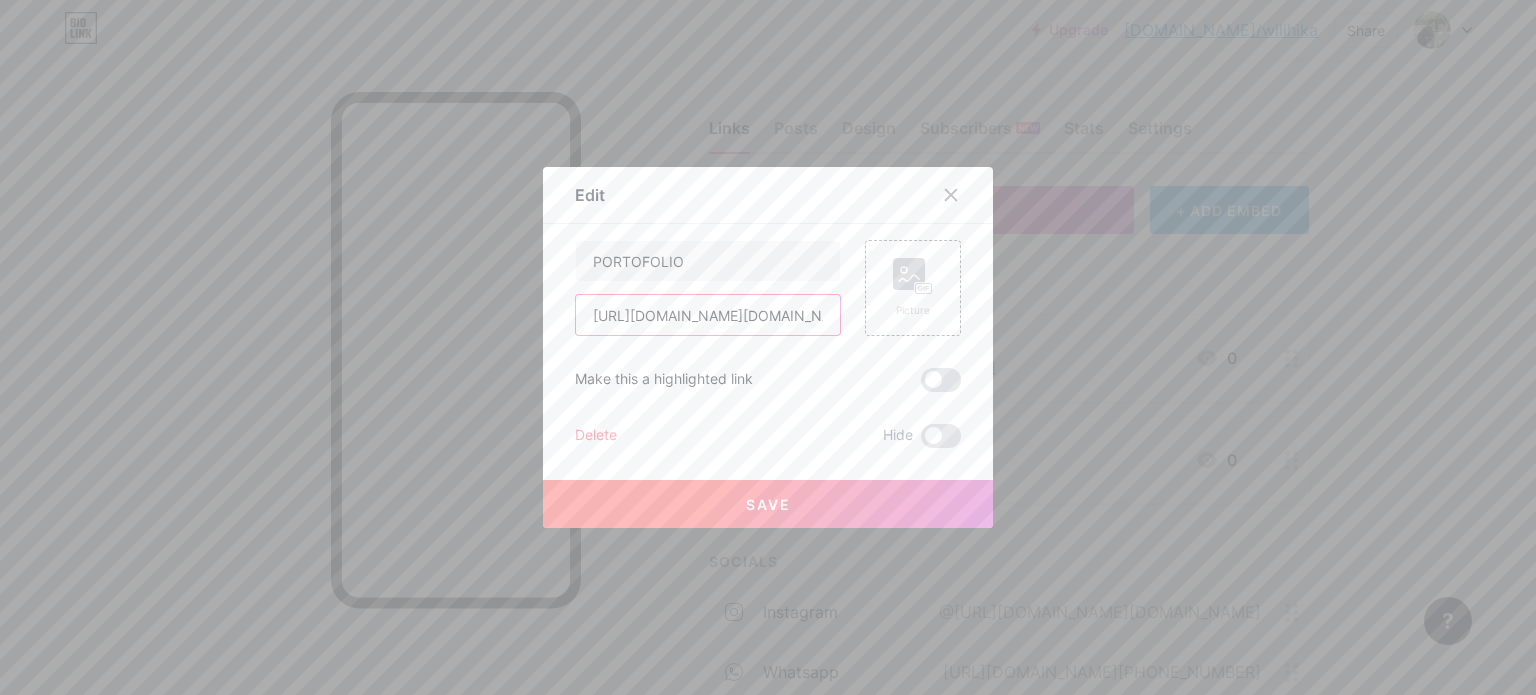 paste on "[DOMAIN_NAME][URL]" 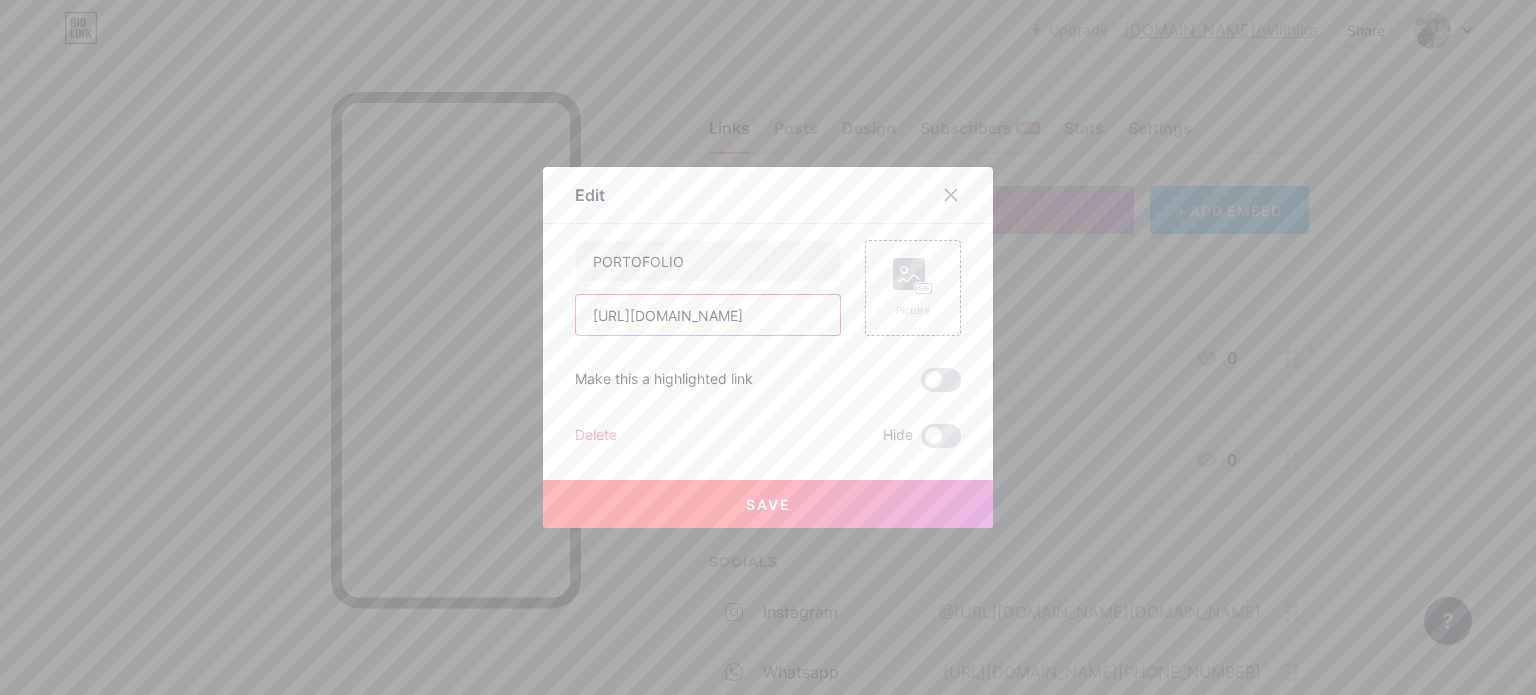 scroll, scrollTop: 0, scrollLeft: 999, axis: horizontal 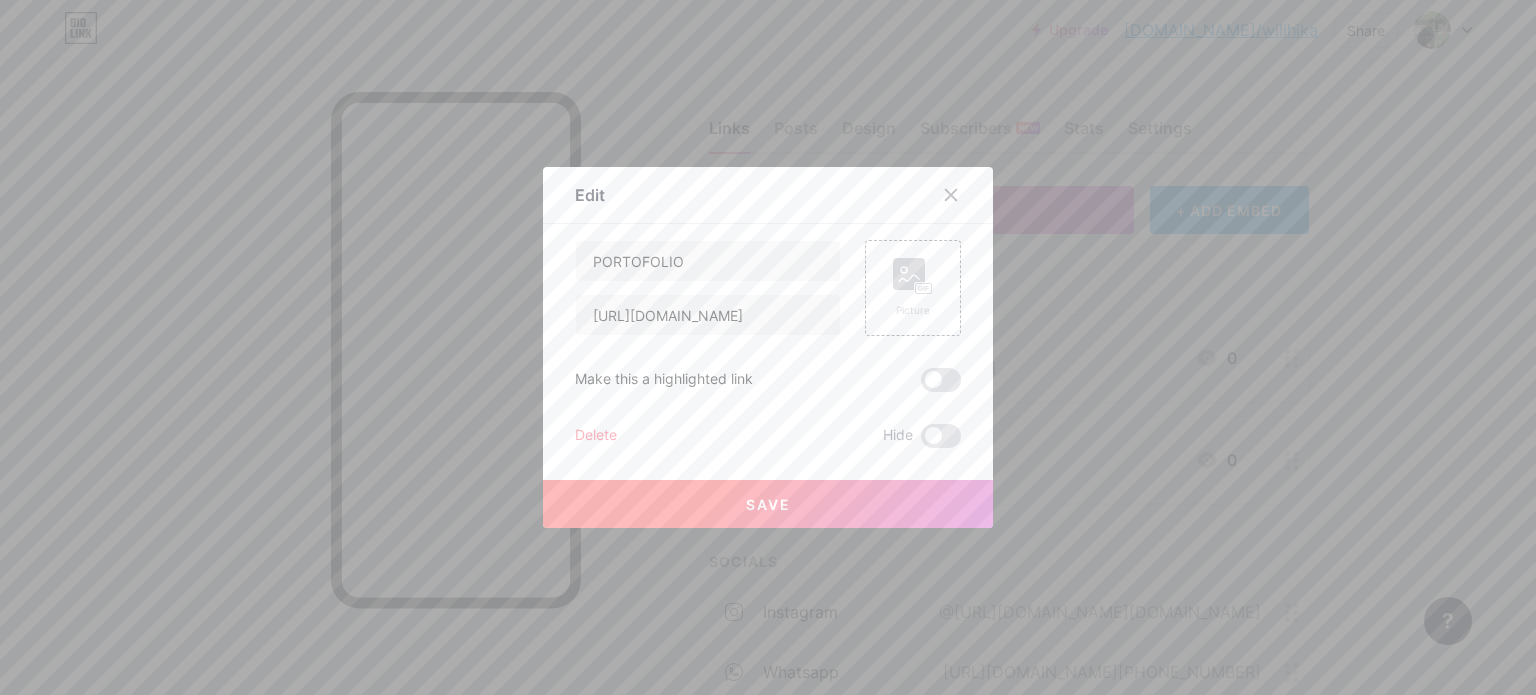 click on "Save" at bounding box center [768, 504] 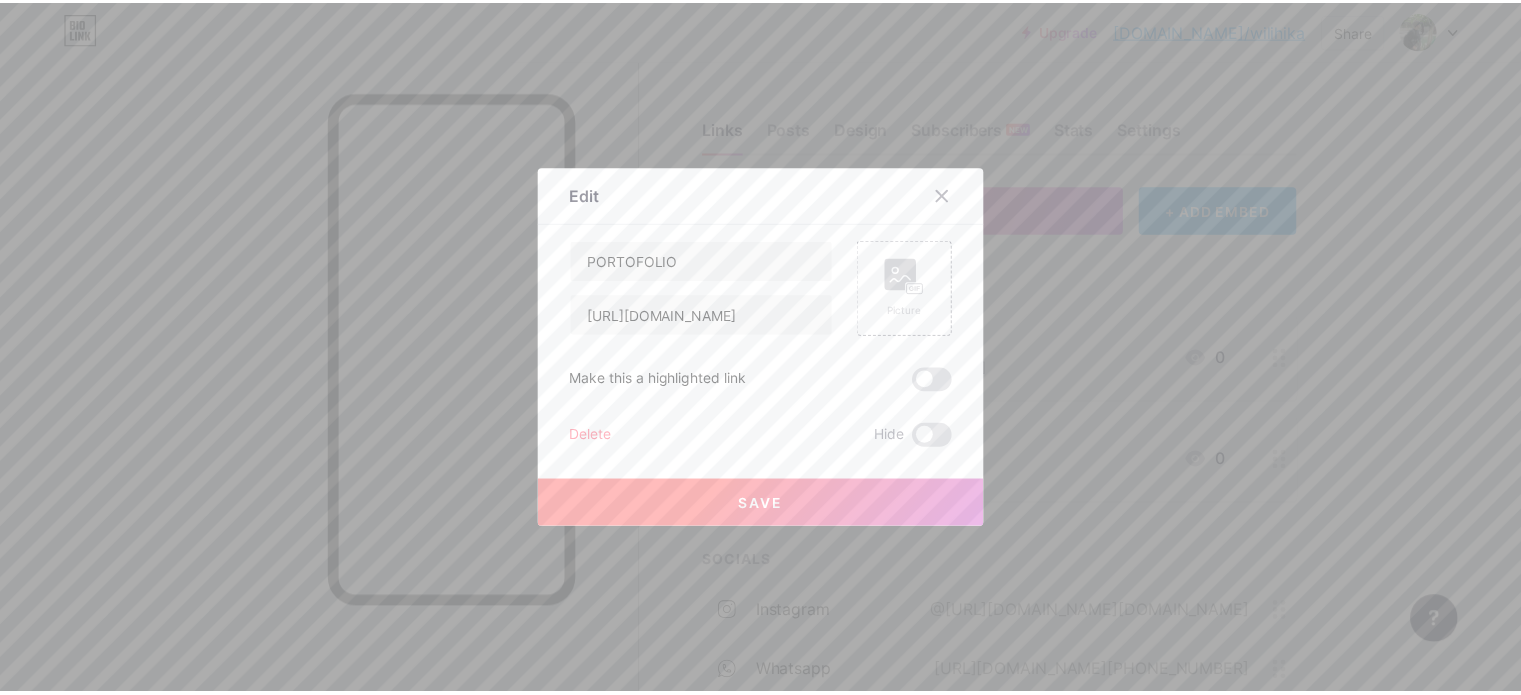 scroll, scrollTop: 0, scrollLeft: 0, axis: both 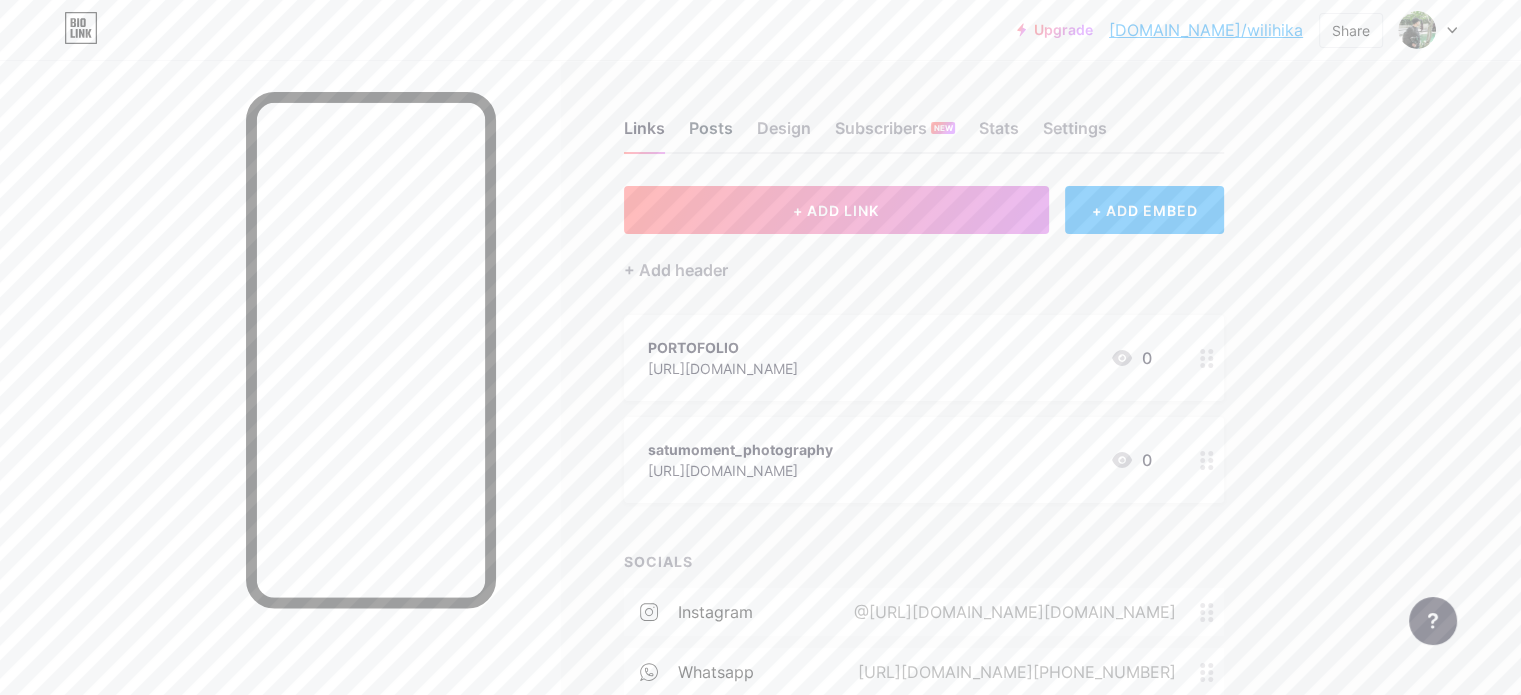 click on "Posts" at bounding box center (711, 134) 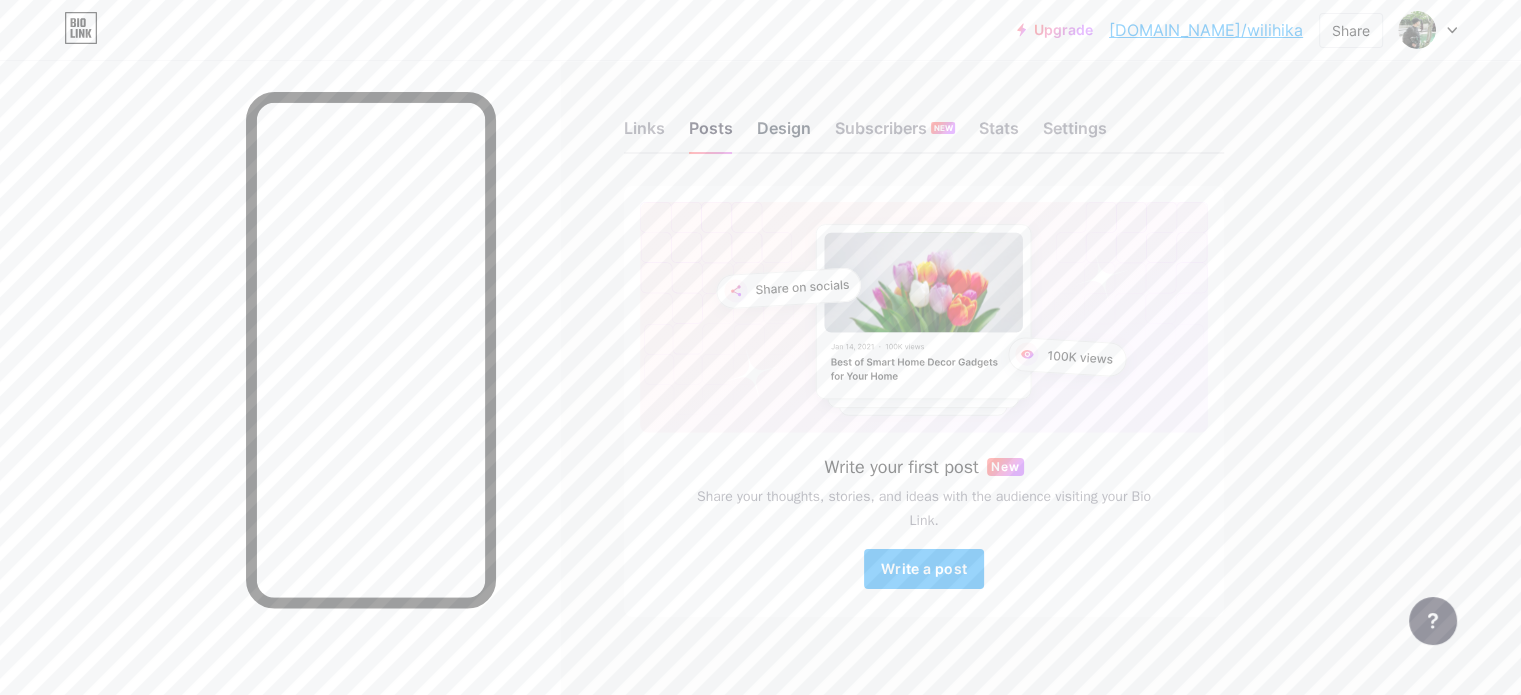 click on "Design" at bounding box center (784, 134) 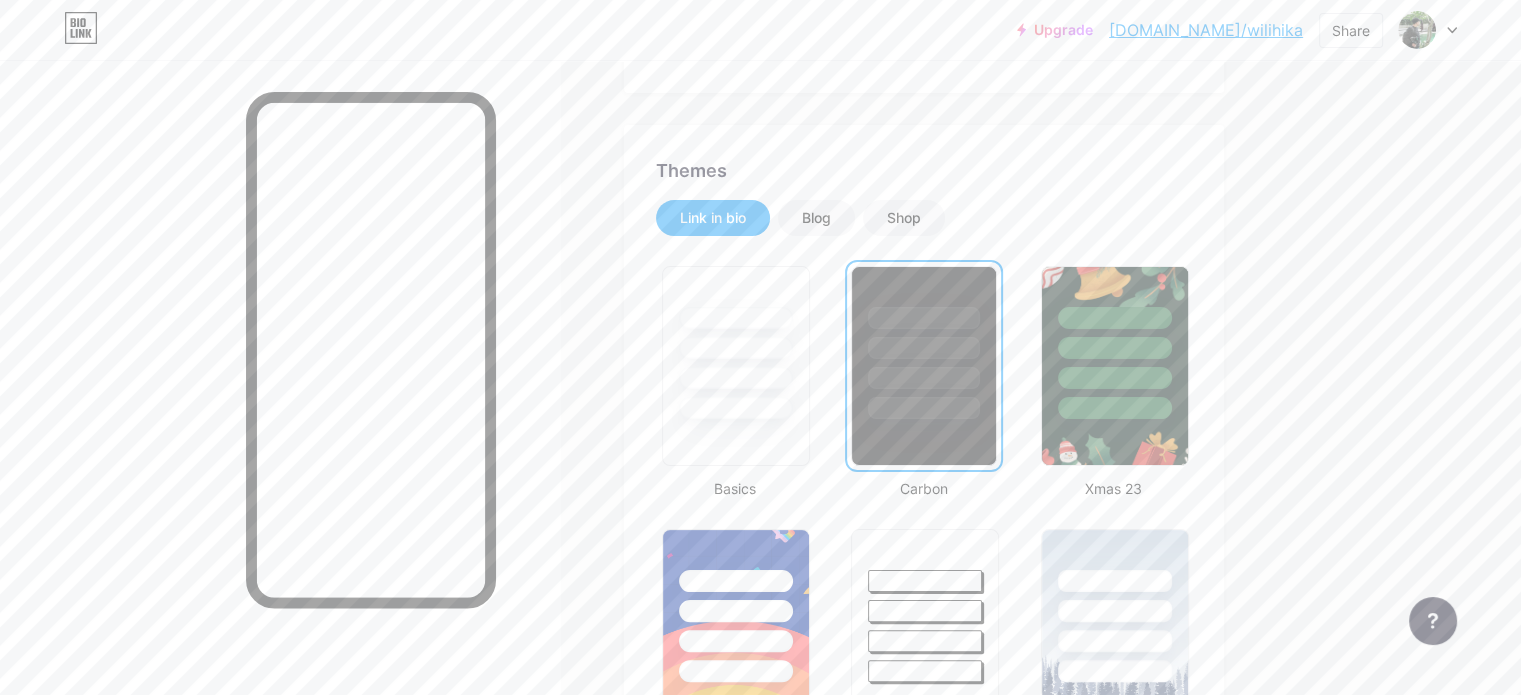 scroll, scrollTop: 300, scrollLeft: 0, axis: vertical 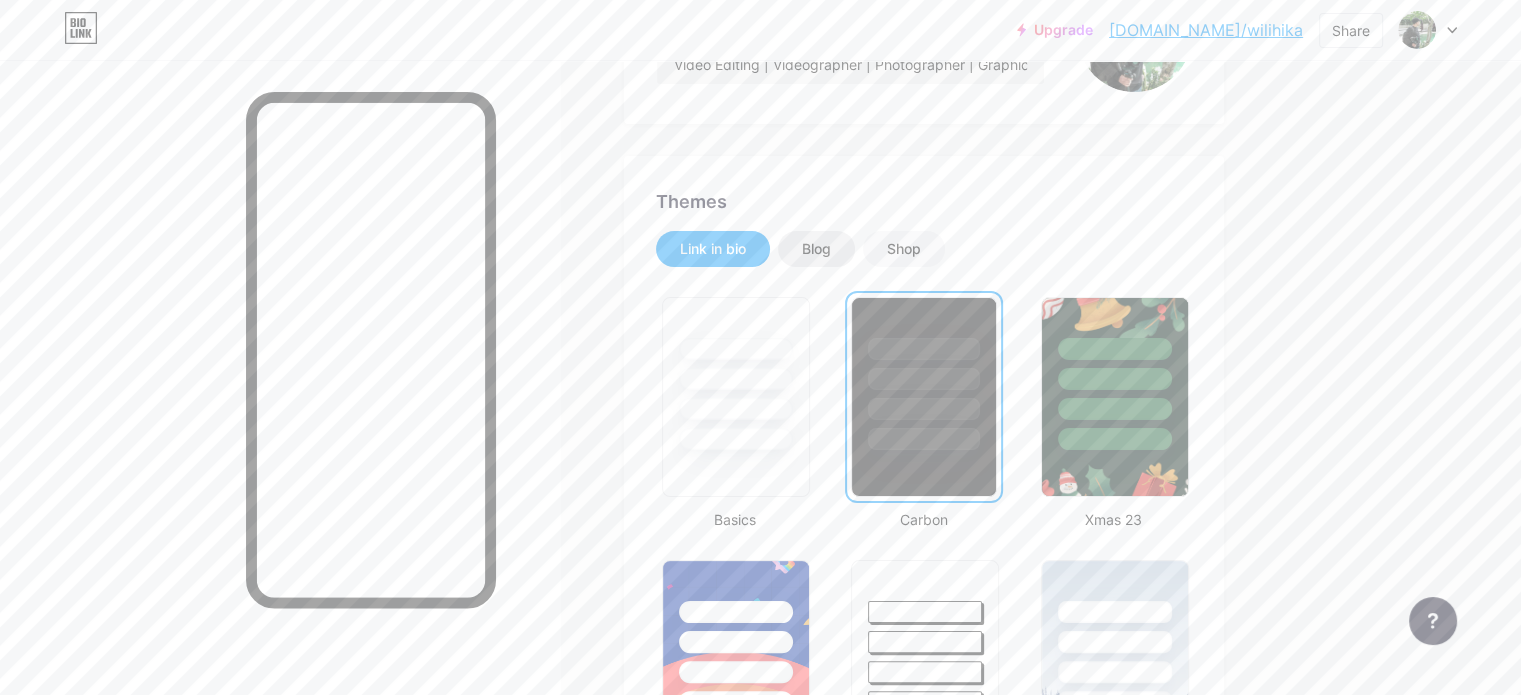 click on "Blog" at bounding box center (816, 249) 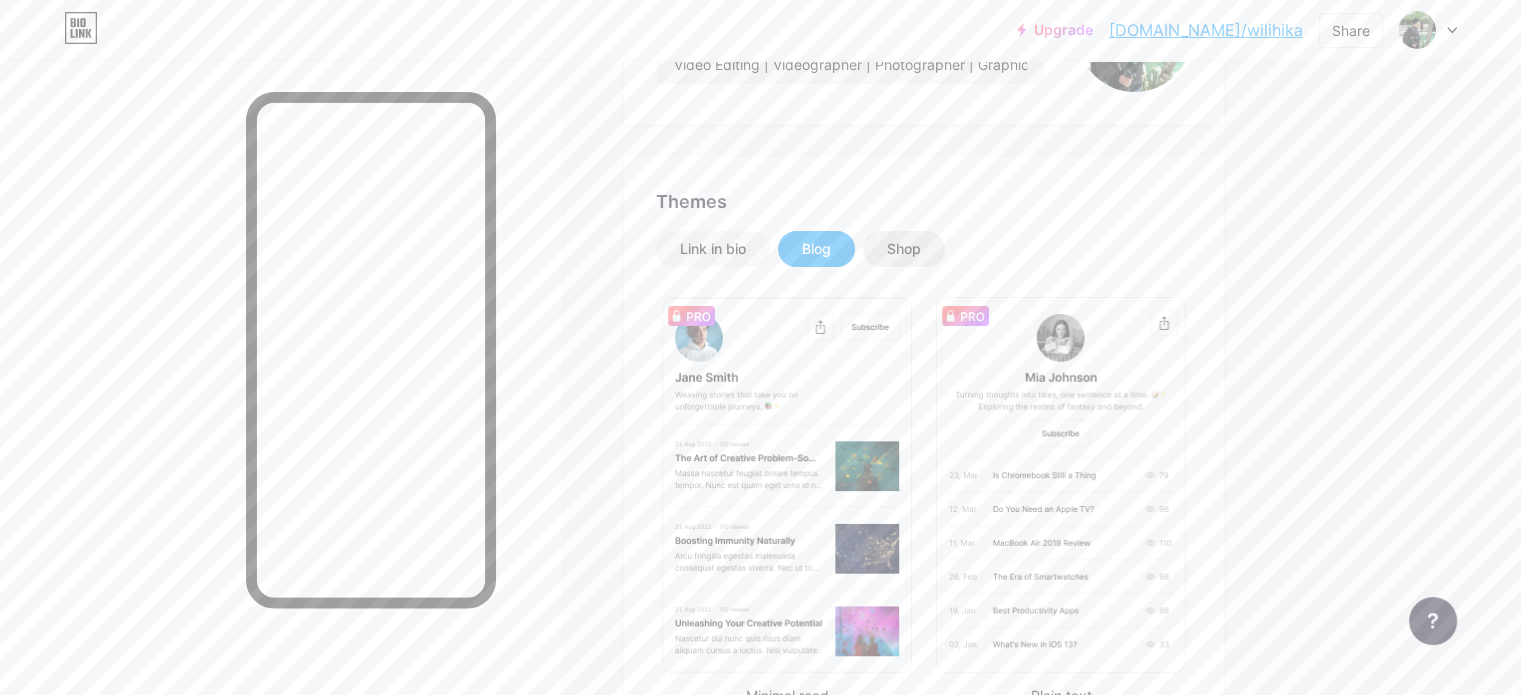 click on "Shop" at bounding box center [904, 249] 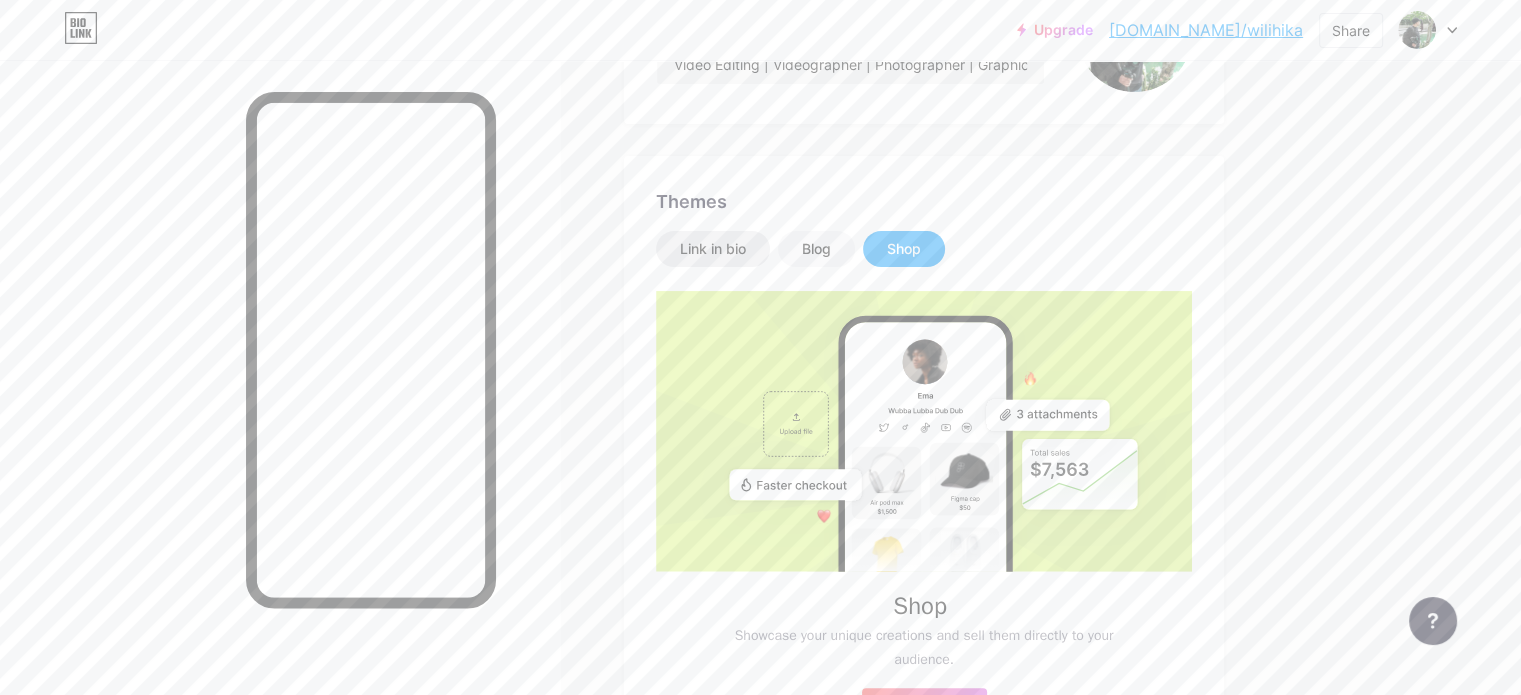 click on "Link in bio" at bounding box center (713, 249) 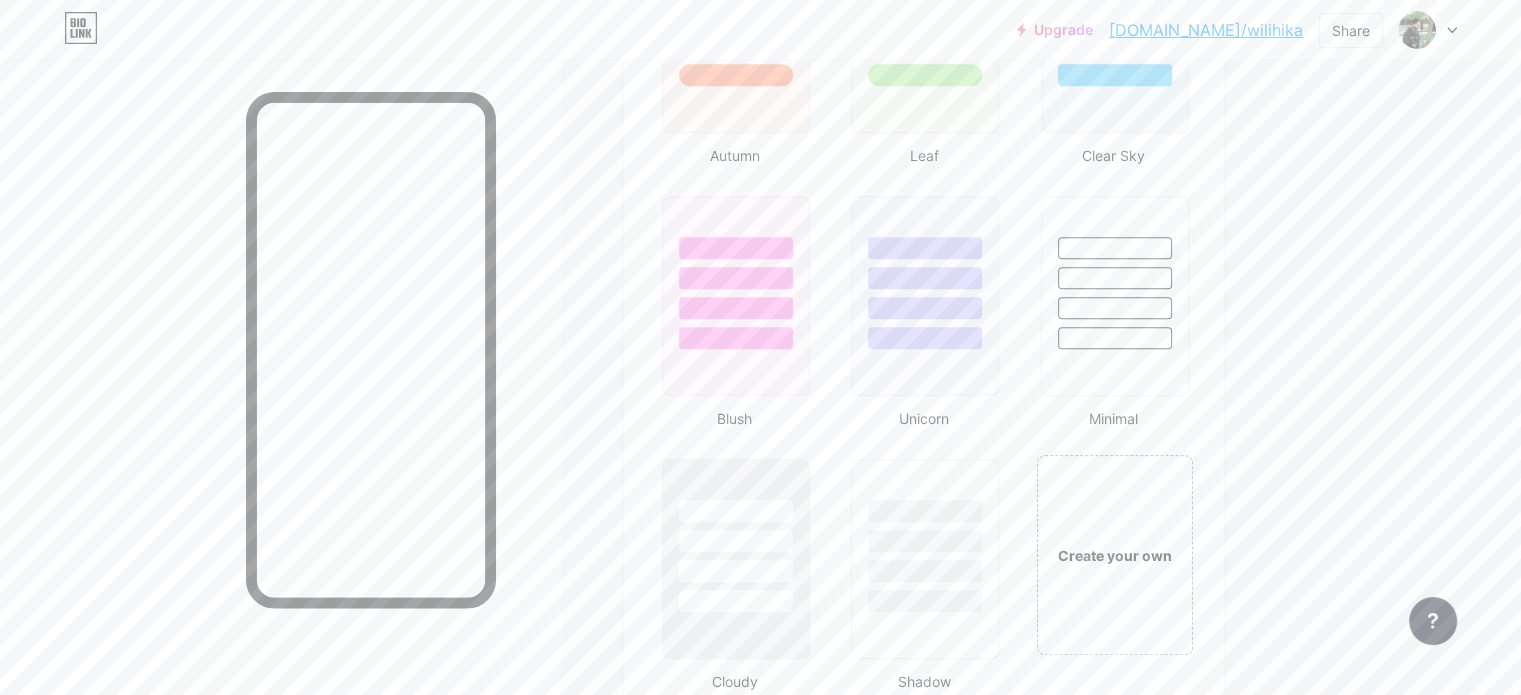 scroll, scrollTop: 2100, scrollLeft: 0, axis: vertical 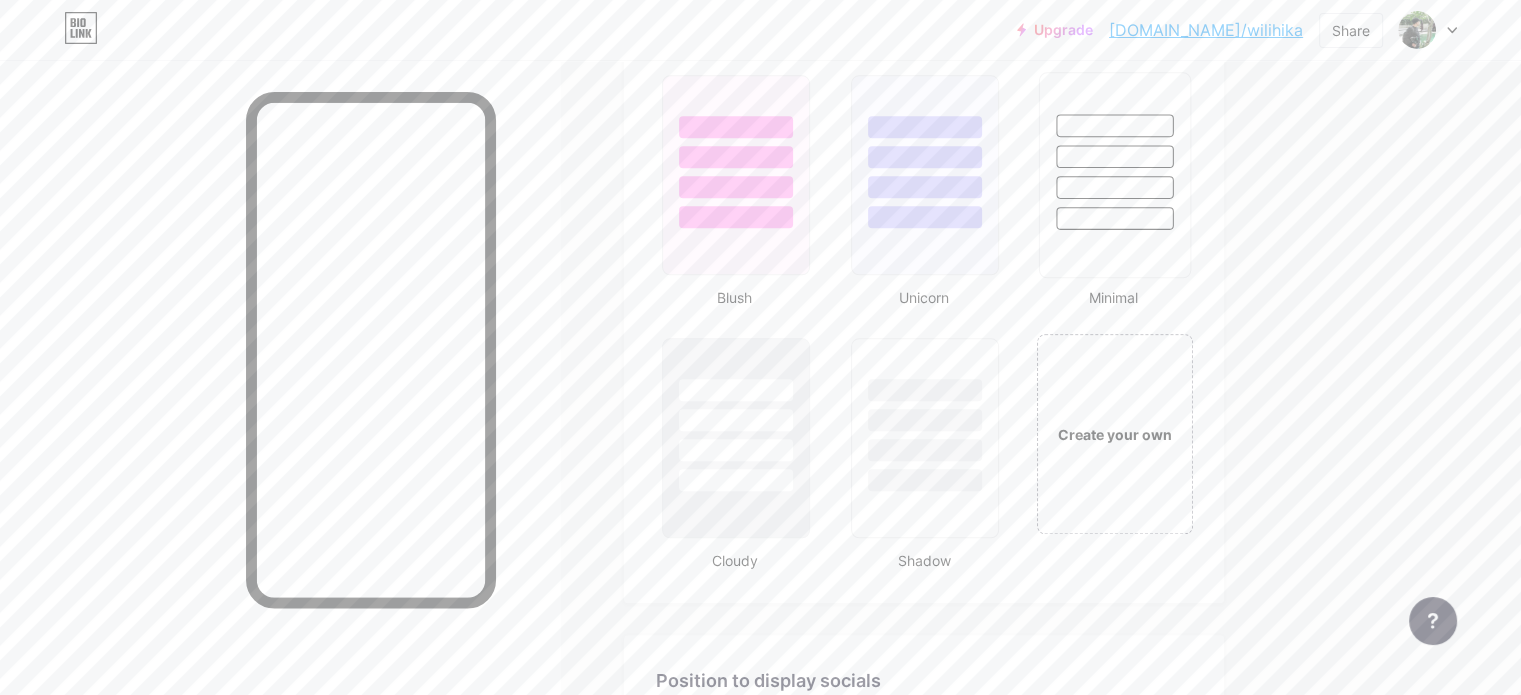 click at bounding box center [1114, 175] 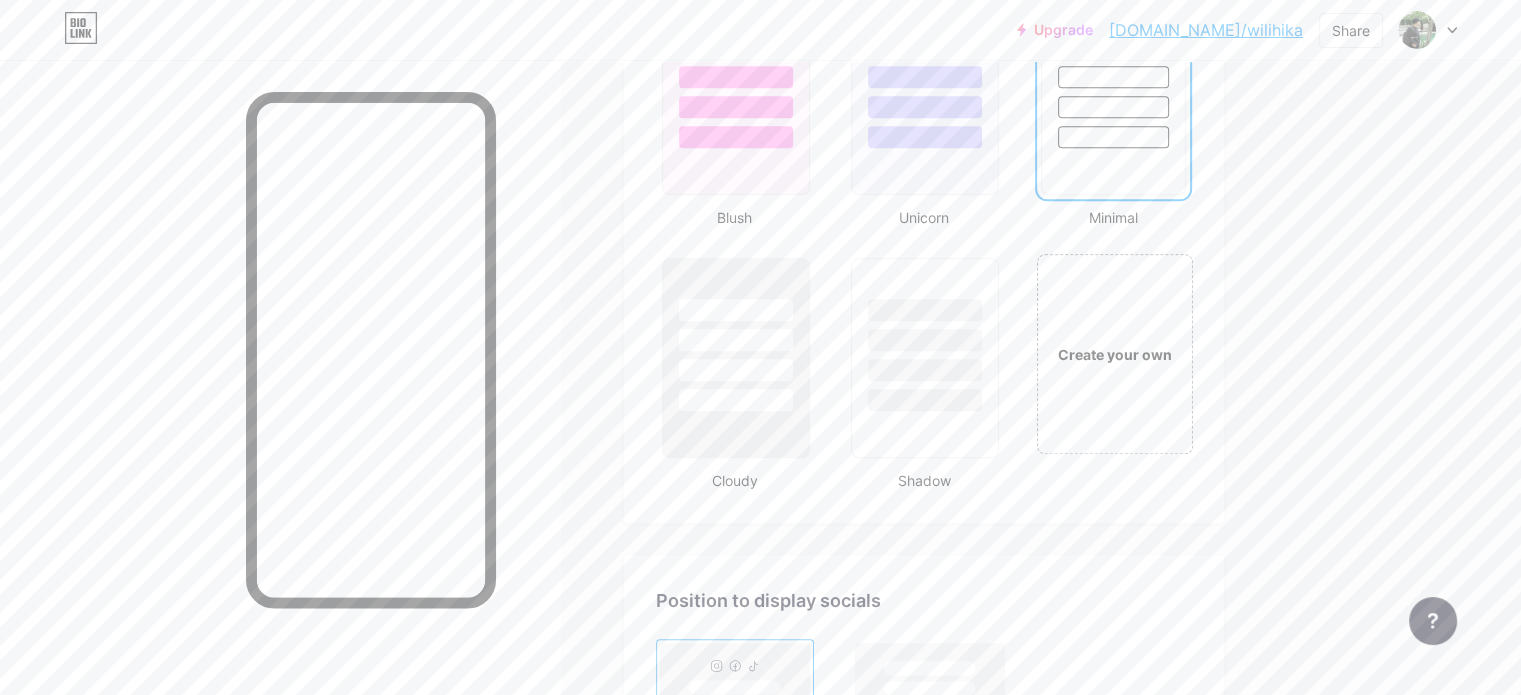 scroll, scrollTop: 2300, scrollLeft: 0, axis: vertical 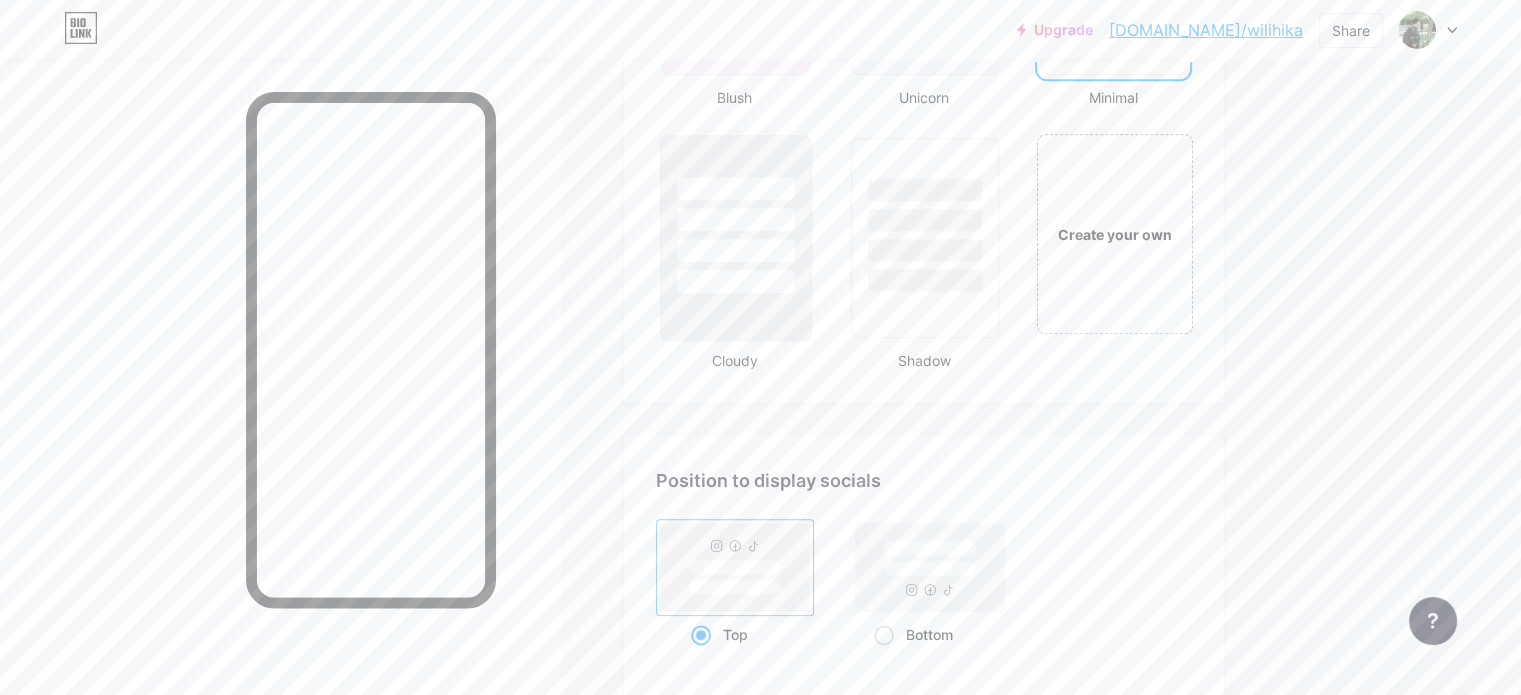 click at bounding box center [735, 281] 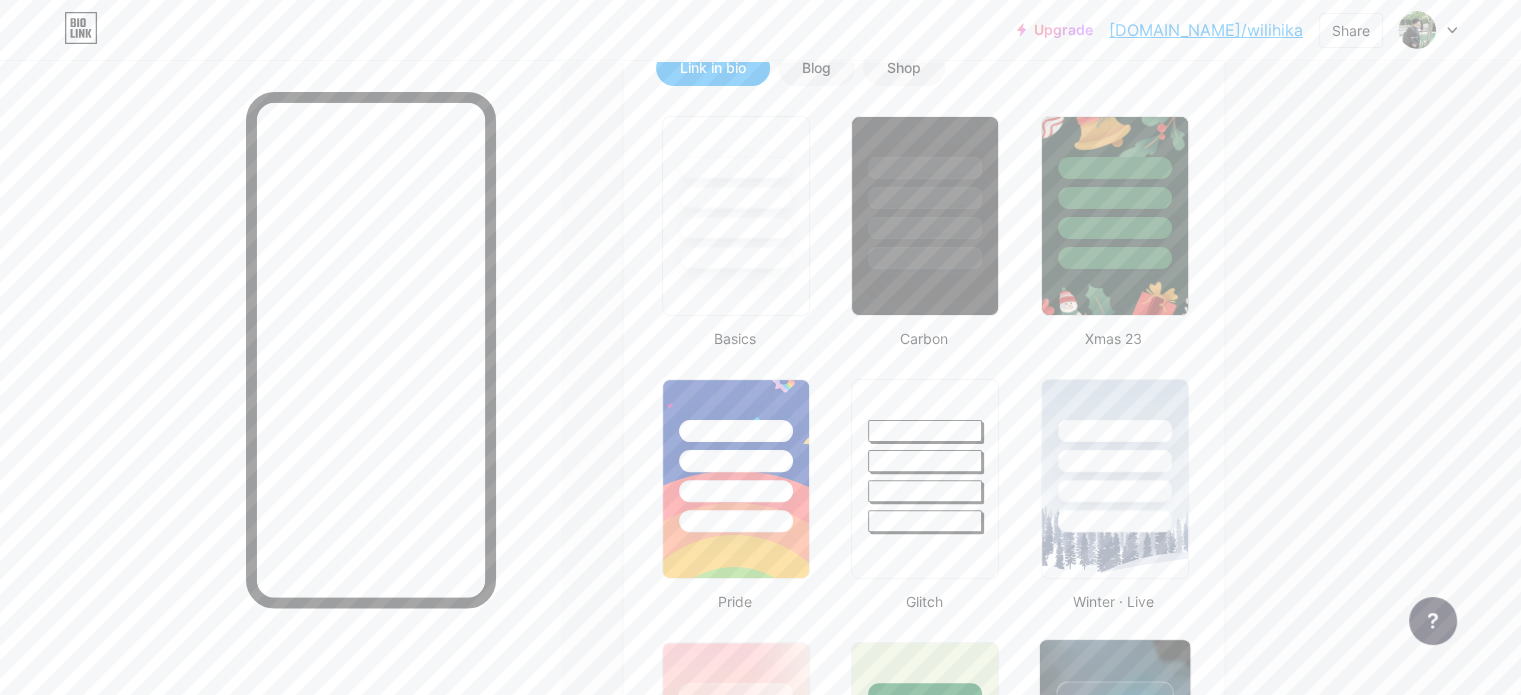 scroll, scrollTop: 400, scrollLeft: 0, axis: vertical 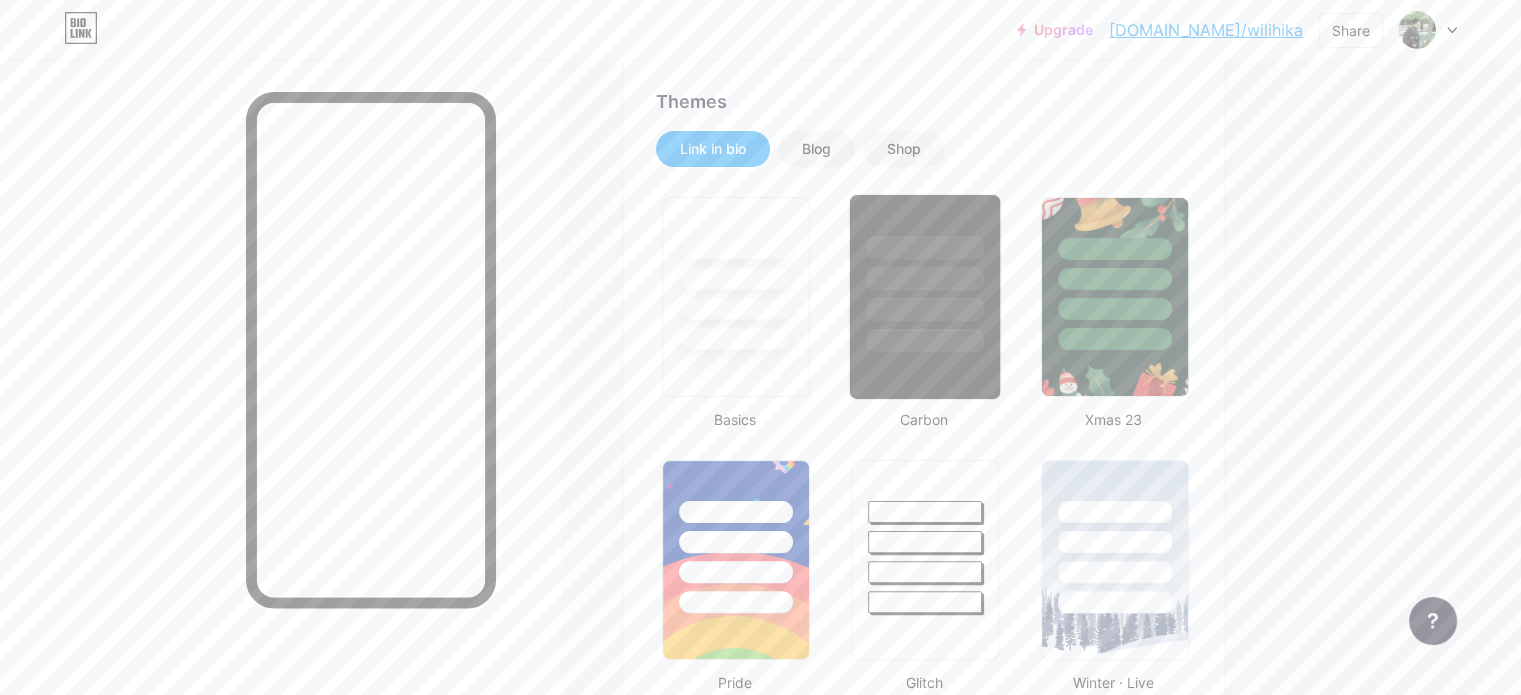 click at bounding box center (925, 278) 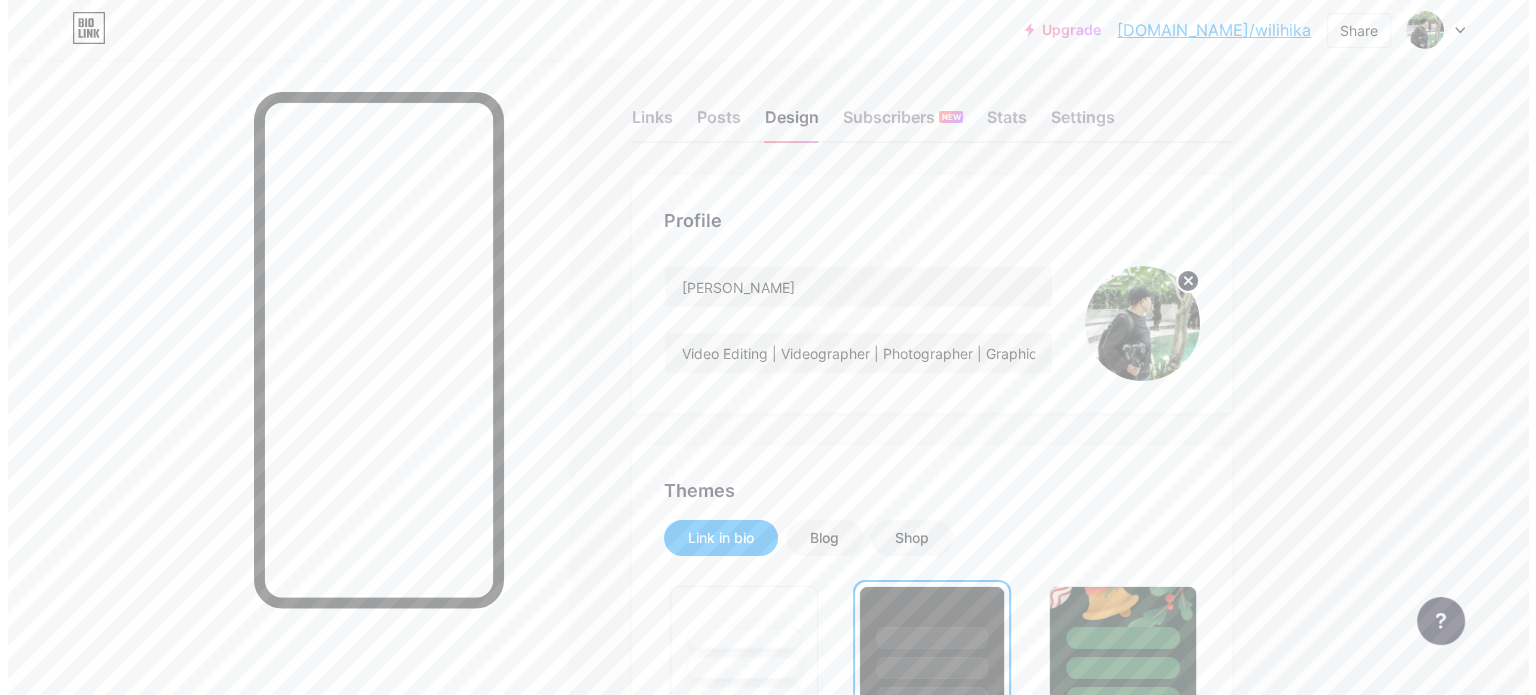 scroll, scrollTop: 0, scrollLeft: 0, axis: both 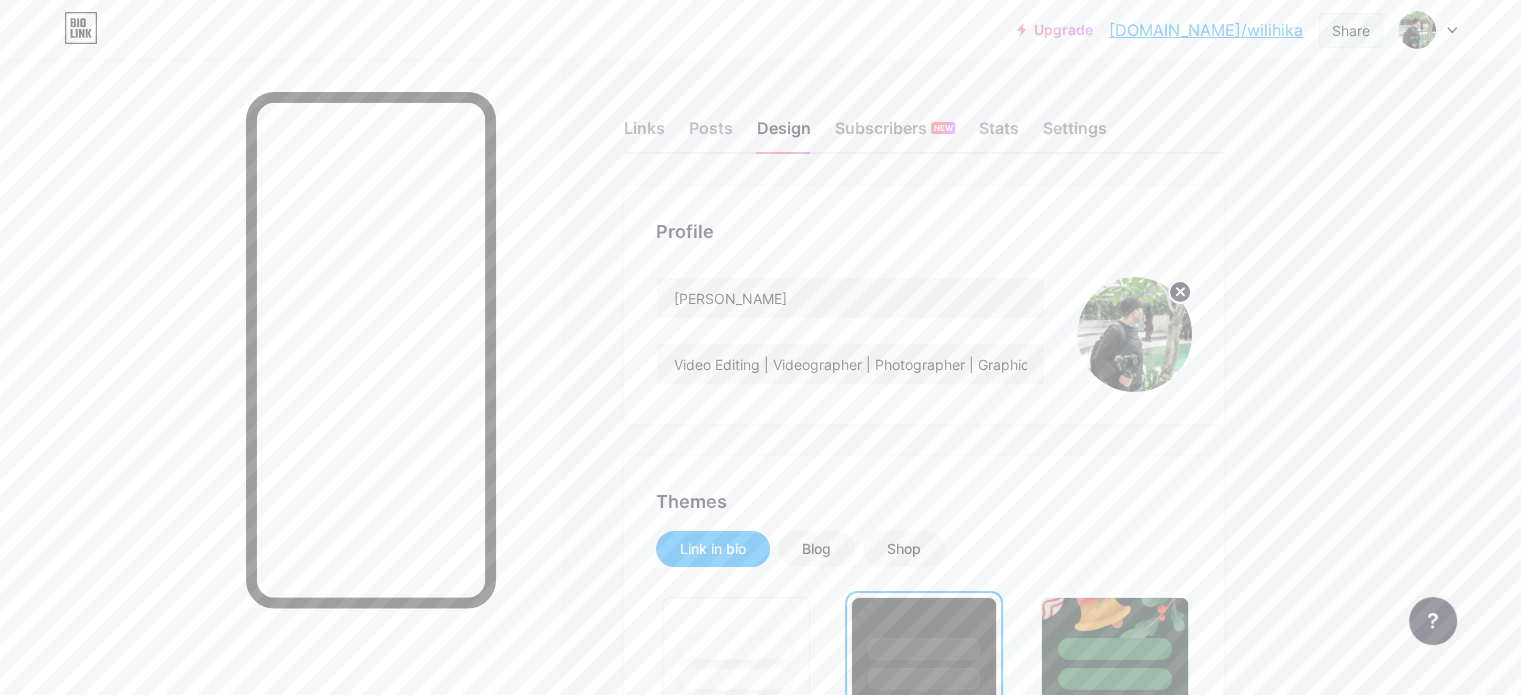 click on "Share" at bounding box center [1351, 30] 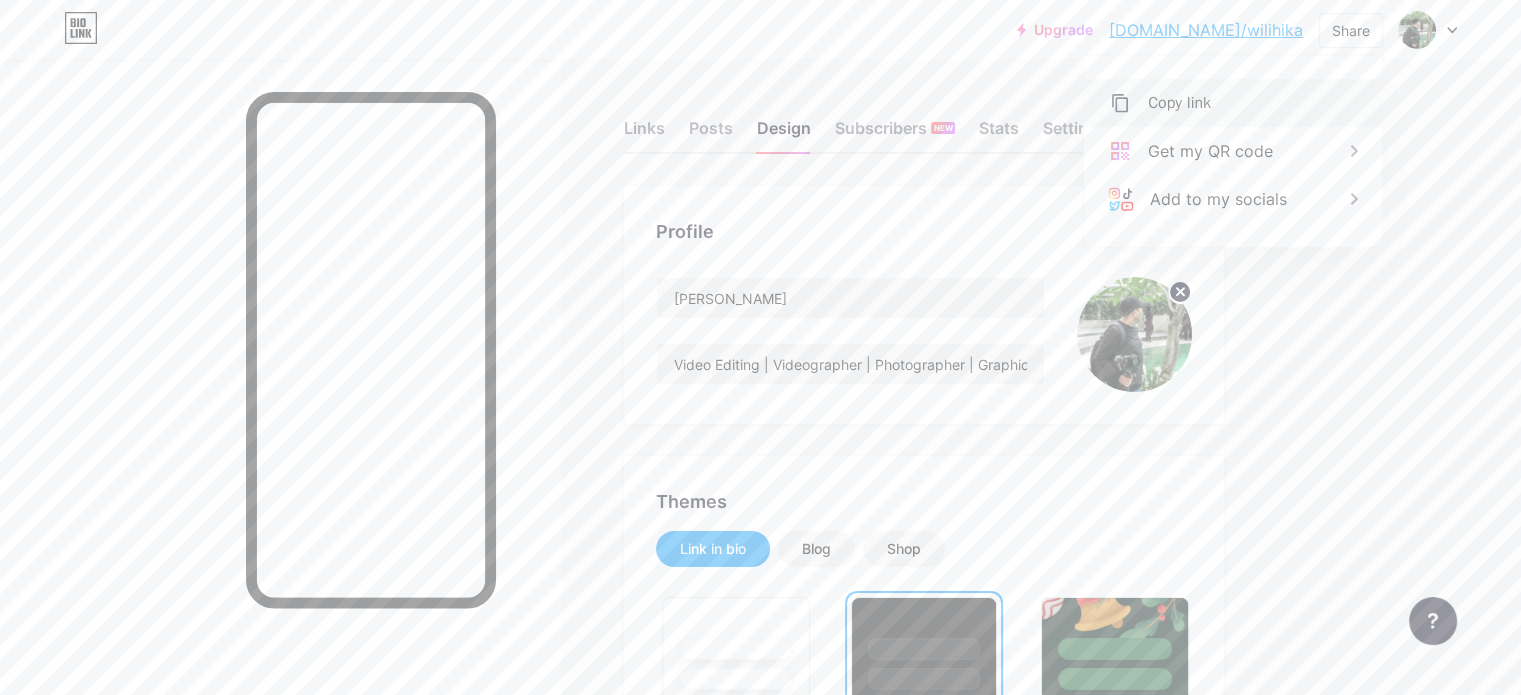 click on "Copy link" at bounding box center [1233, 103] 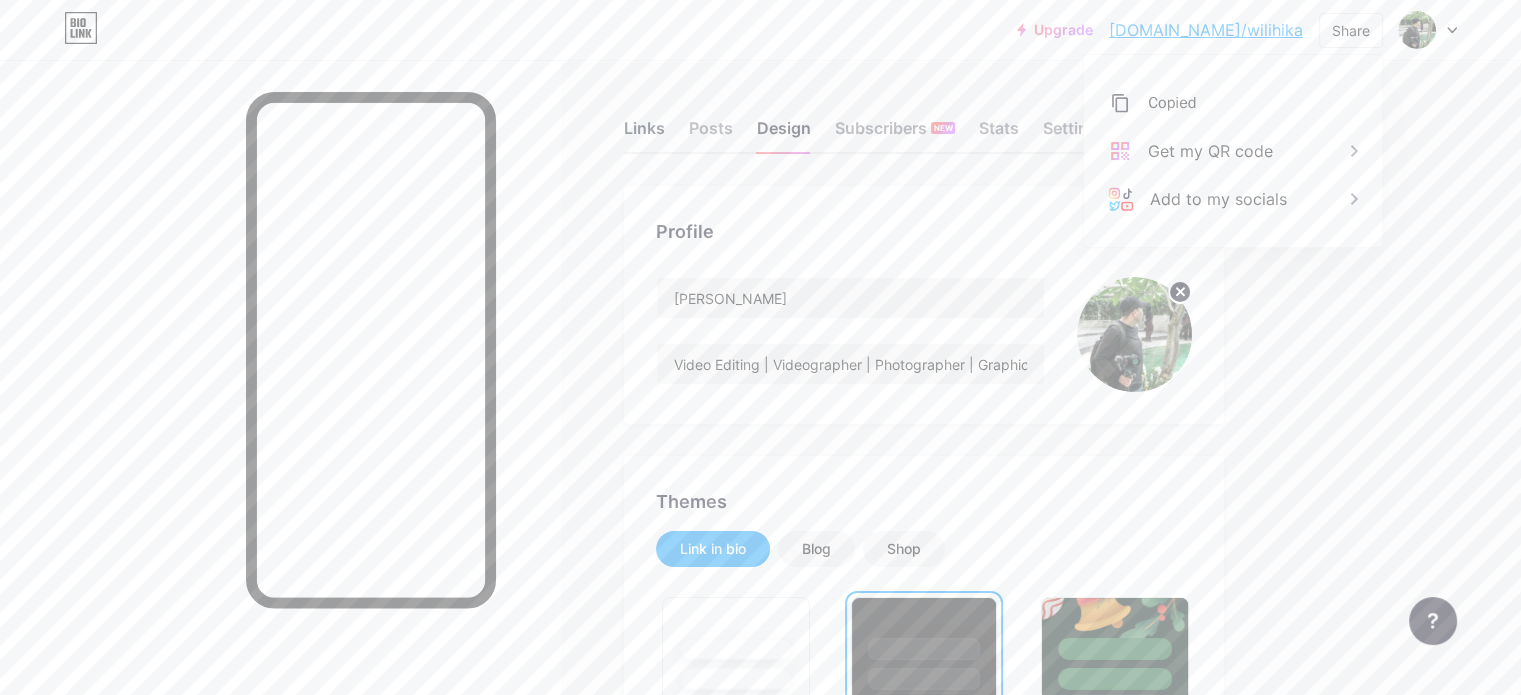 click on "Links" at bounding box center (644, 134) 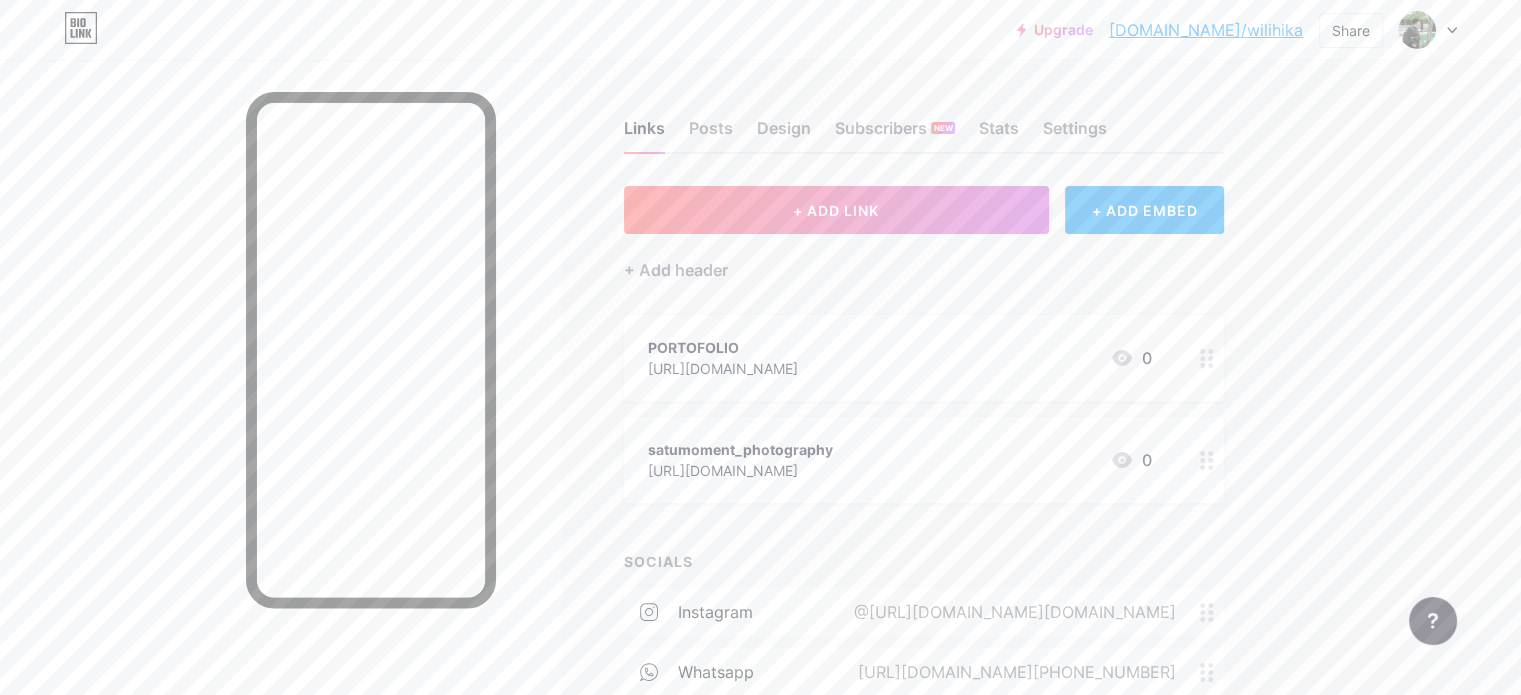 click on "[URL][DOMAIN_NAME]" at bounding box center [723, 368] 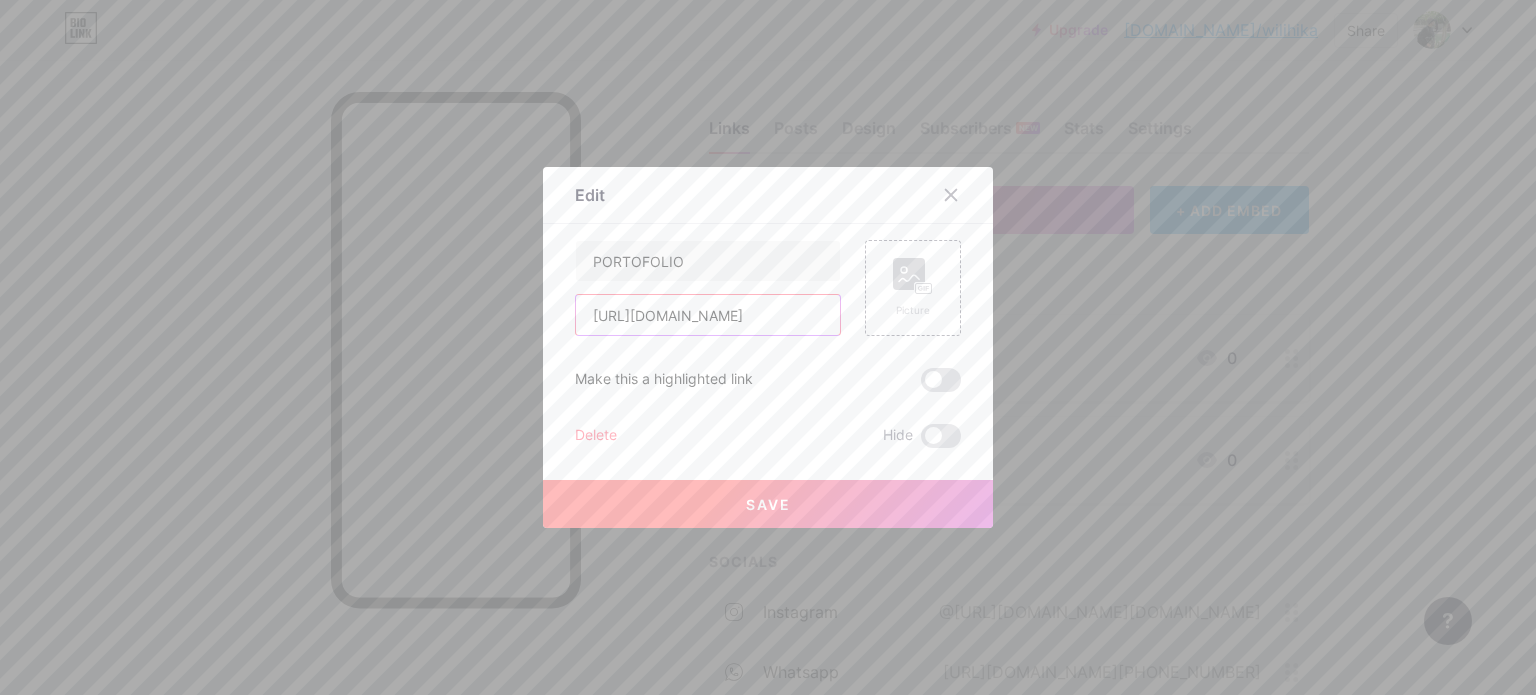 click on "[URL][DOMAIN_NAME]" at bounding box center (708, 315) 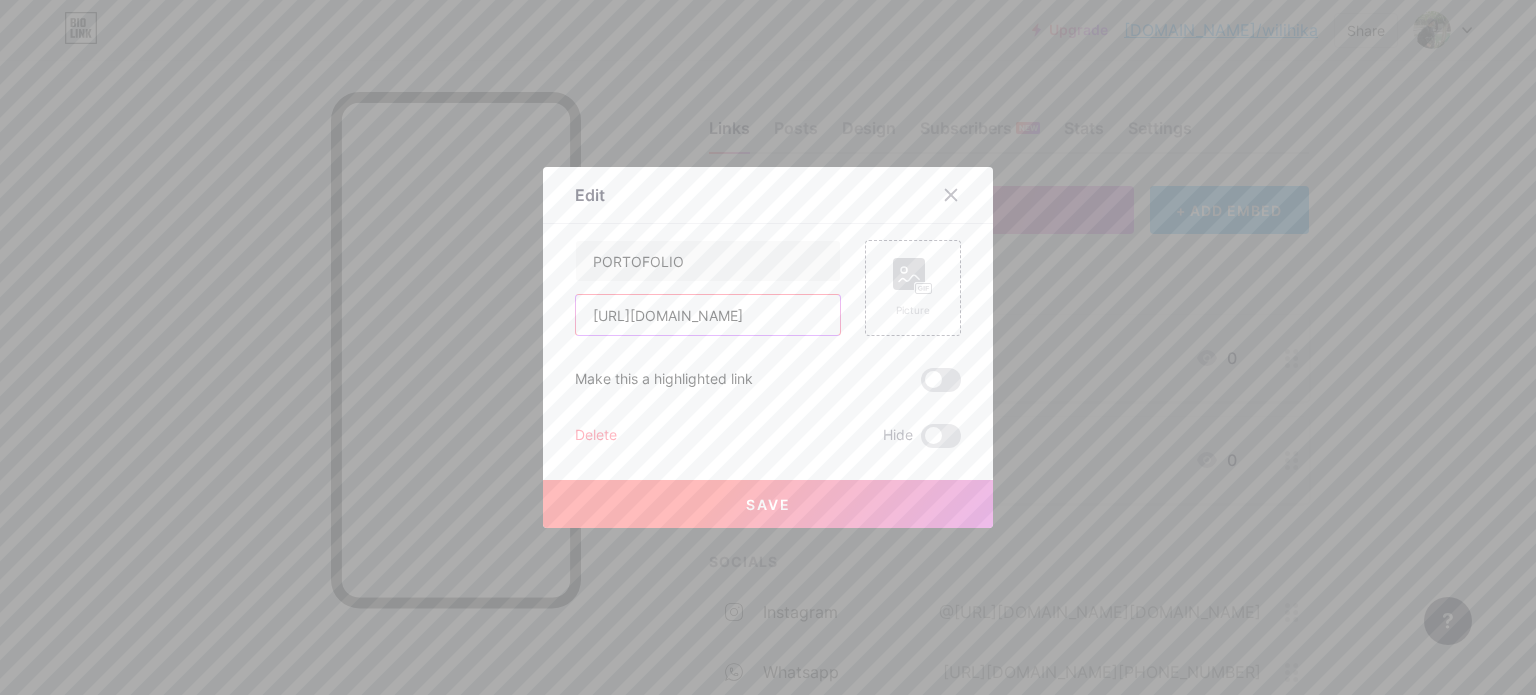 paste on "Gs02H5i8c/RJ_Z_gNIBRBl8mclahC1ZA/edit?utm_content=DAGs02H5i8c" 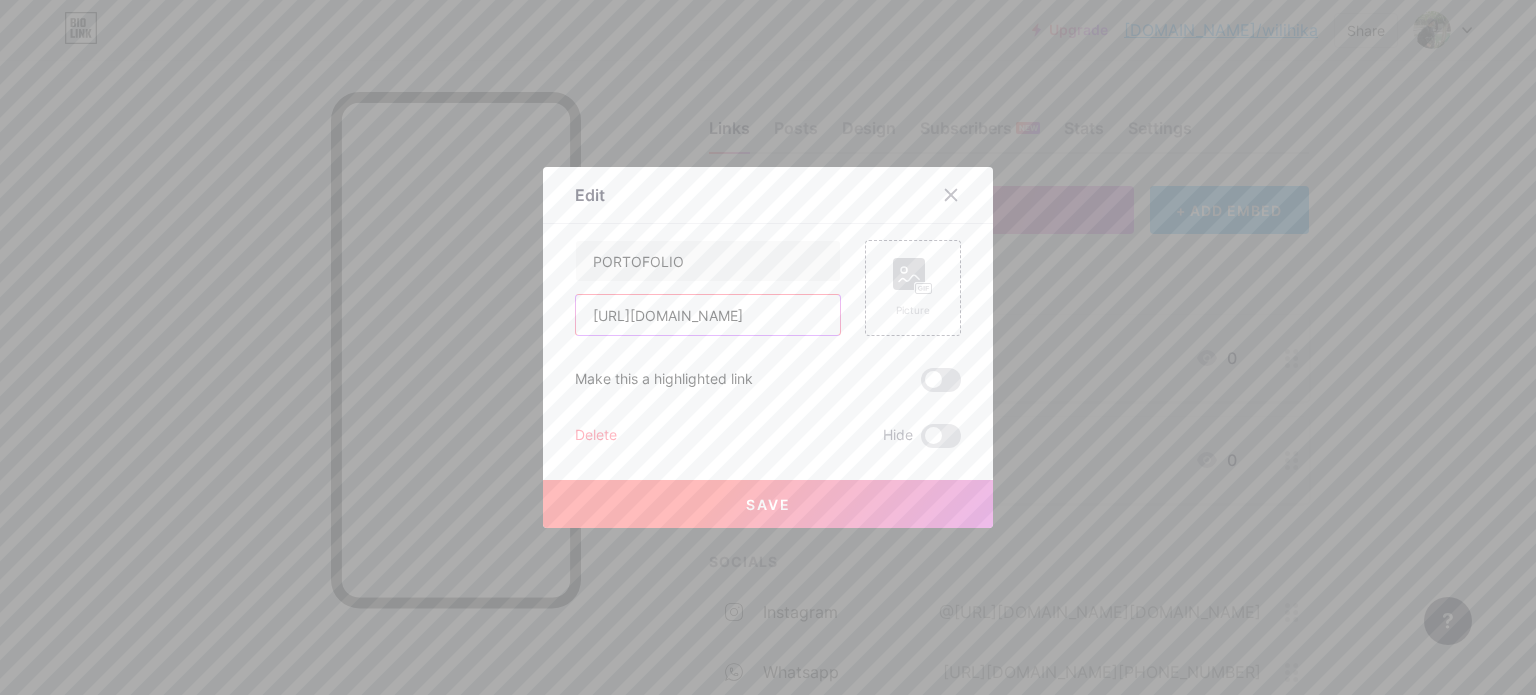 scroll, scrollTop: 0, scrollLeft: 975, axis: horizontal 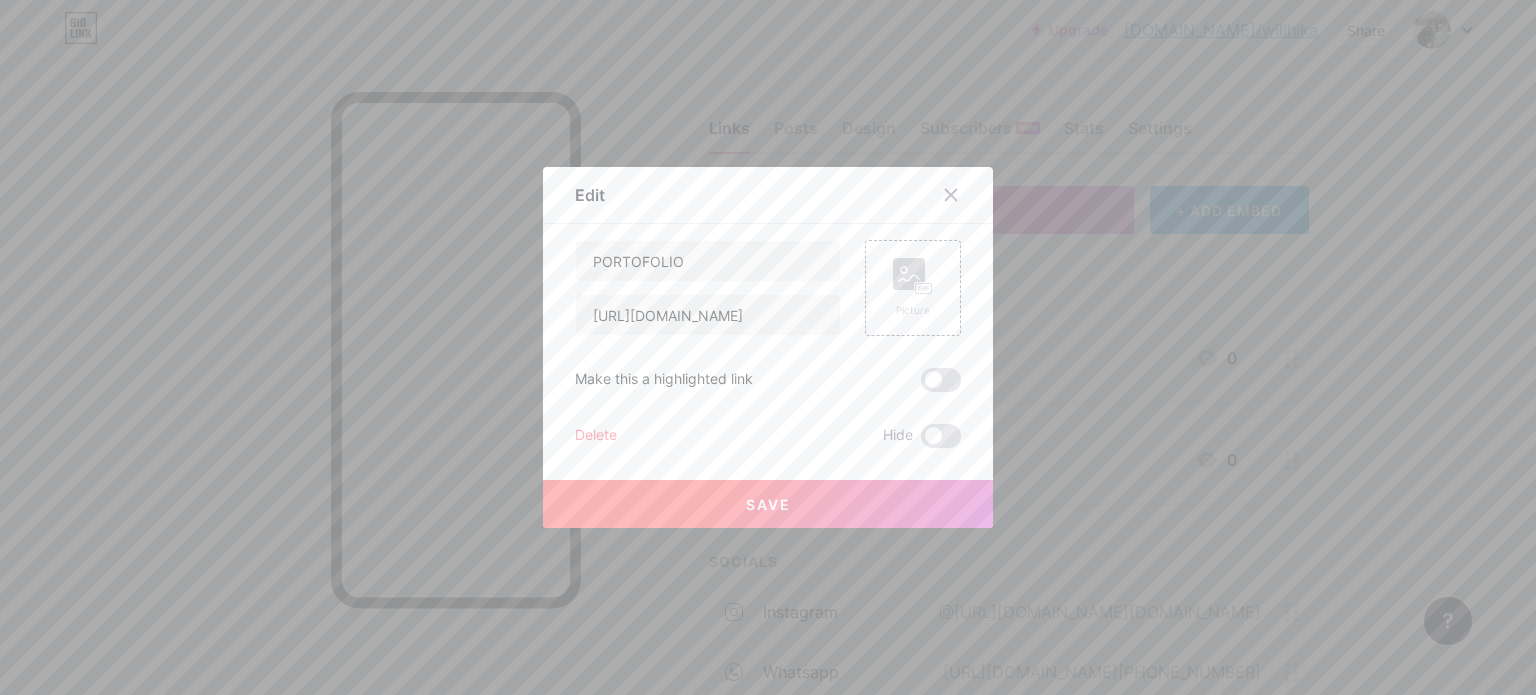 click on "Save" at bounding box center [768, 504] 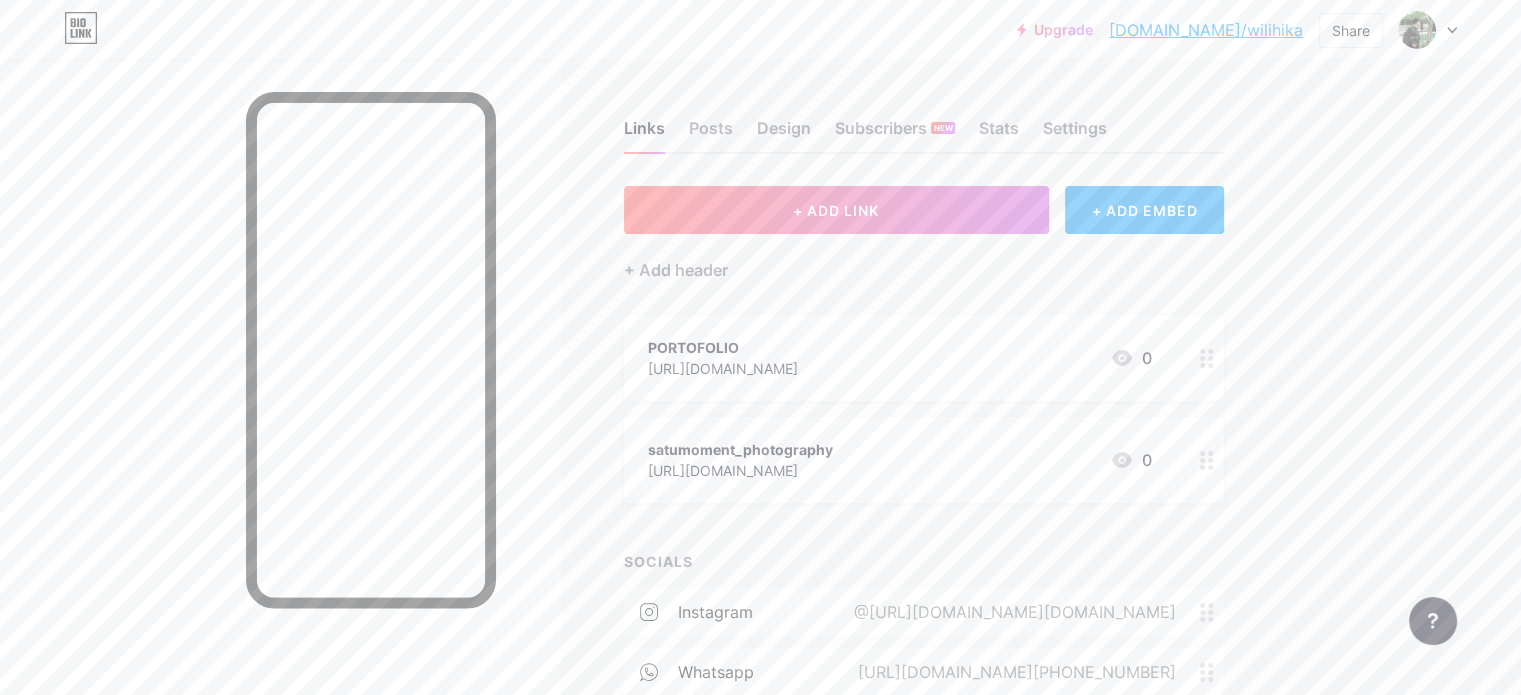 click on "[URL][DOMAIN_NAME]" at bounding box center (723, 368) 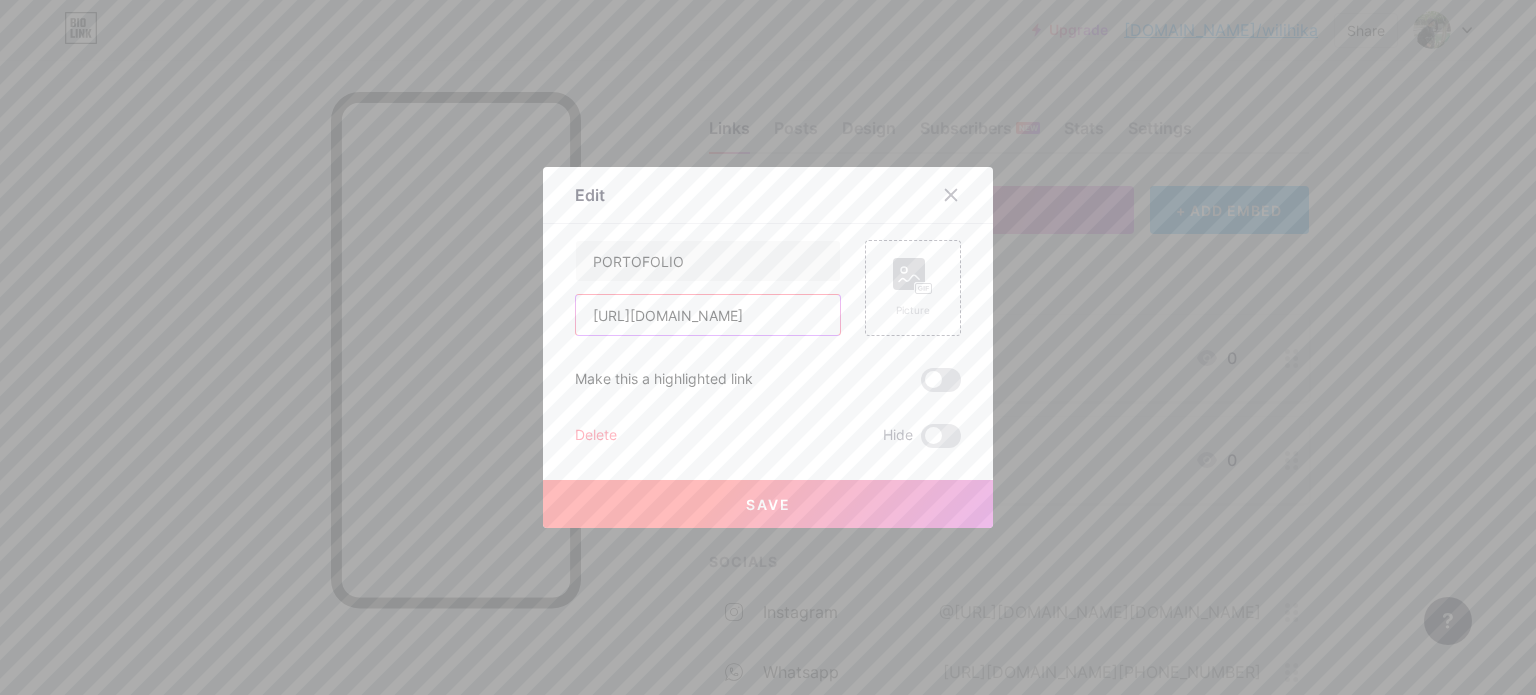 click on "[URL][DOMAIN_NAME]" at bounding box center [708, 315] 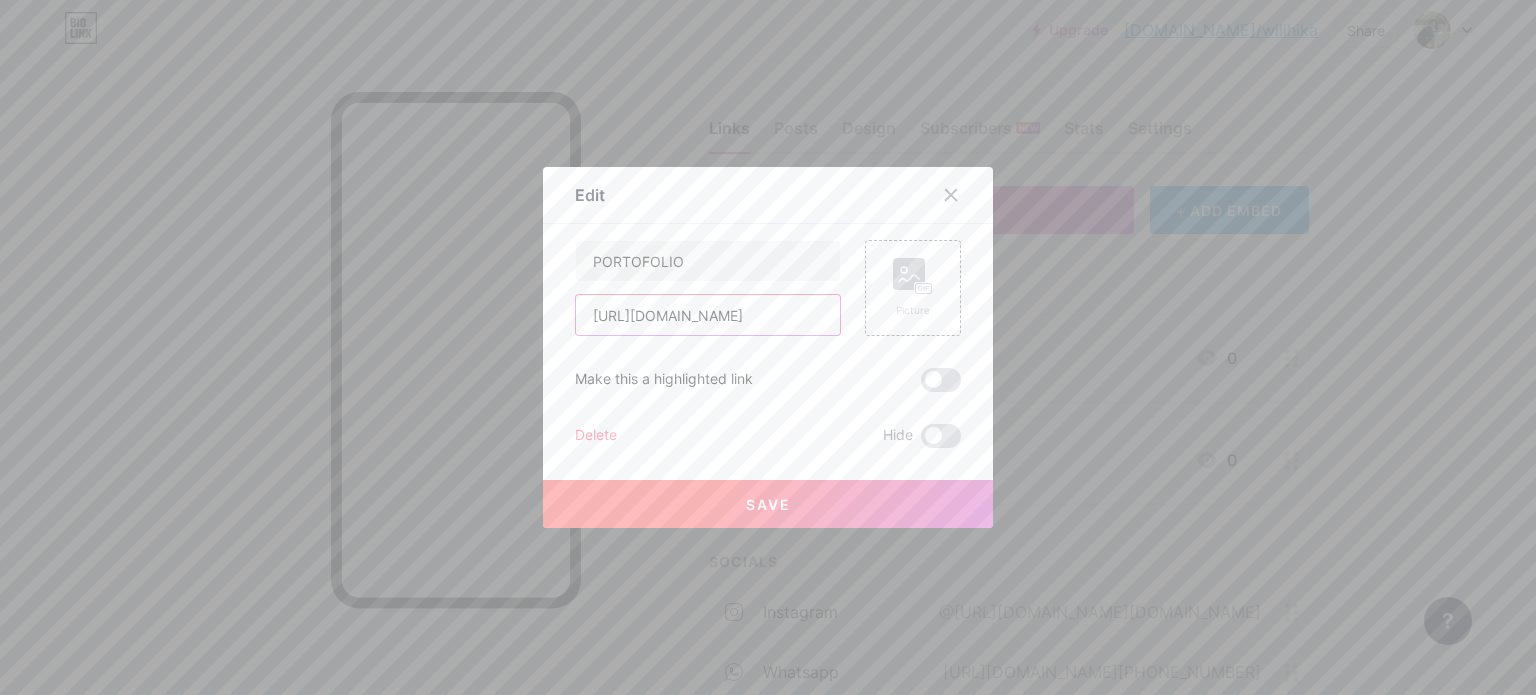 paste on "Iuk3QsEZm6H9yip0XYkQtw/view?utm_content=DAGs02H5i8c&utm_campaign=designshare&utm_medium=link2&utm_source=uniquelinks&utlId=h083c54b7e6" 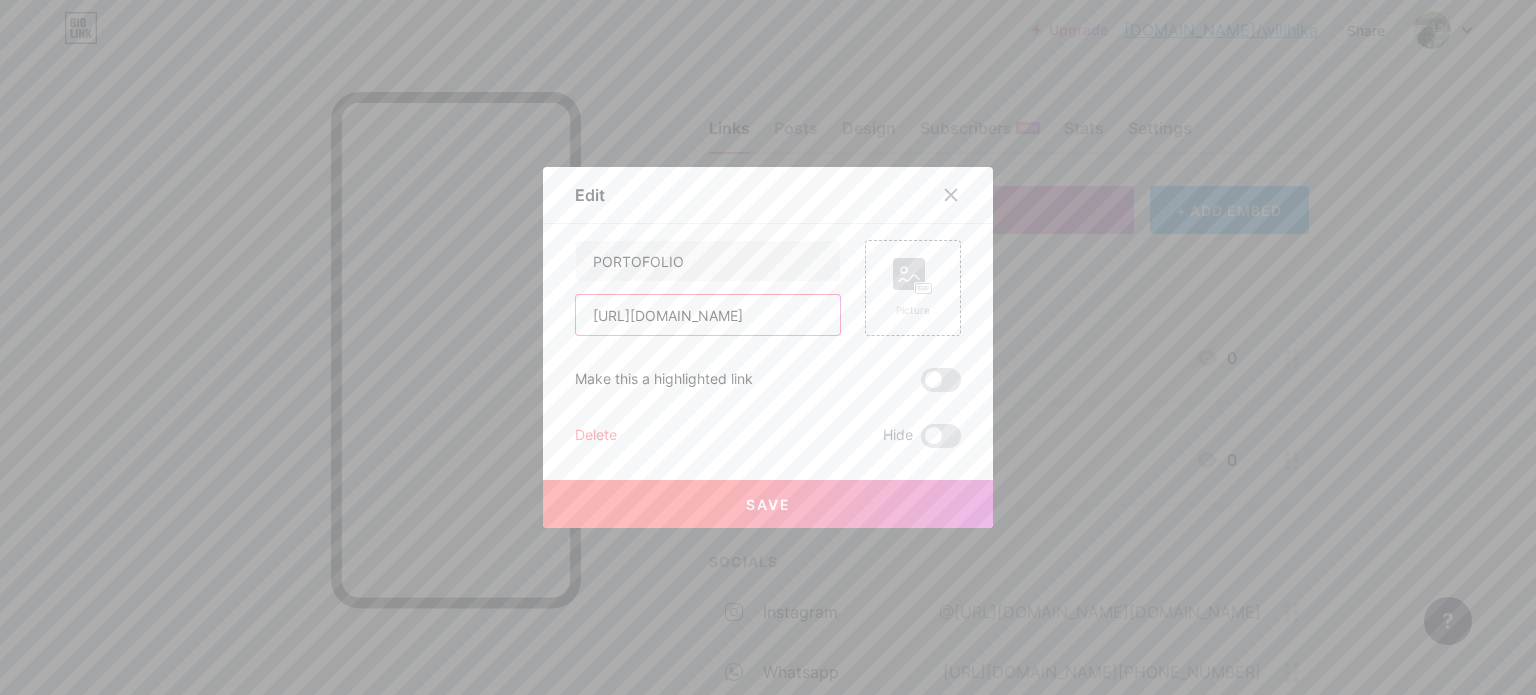 scroll, scrollTop: 0, scrollLeft: 1126, axis: horizontal 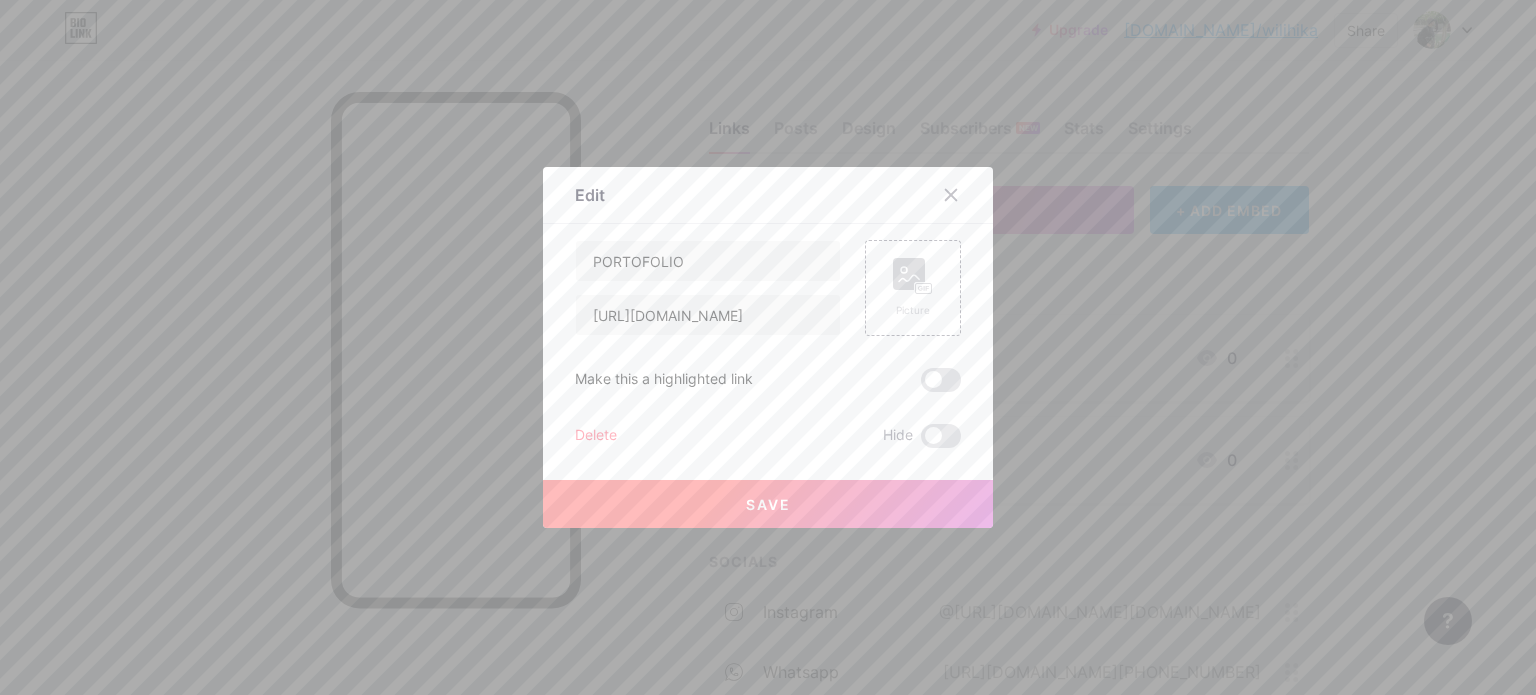click on "Save" at bounding box center (768, 504) 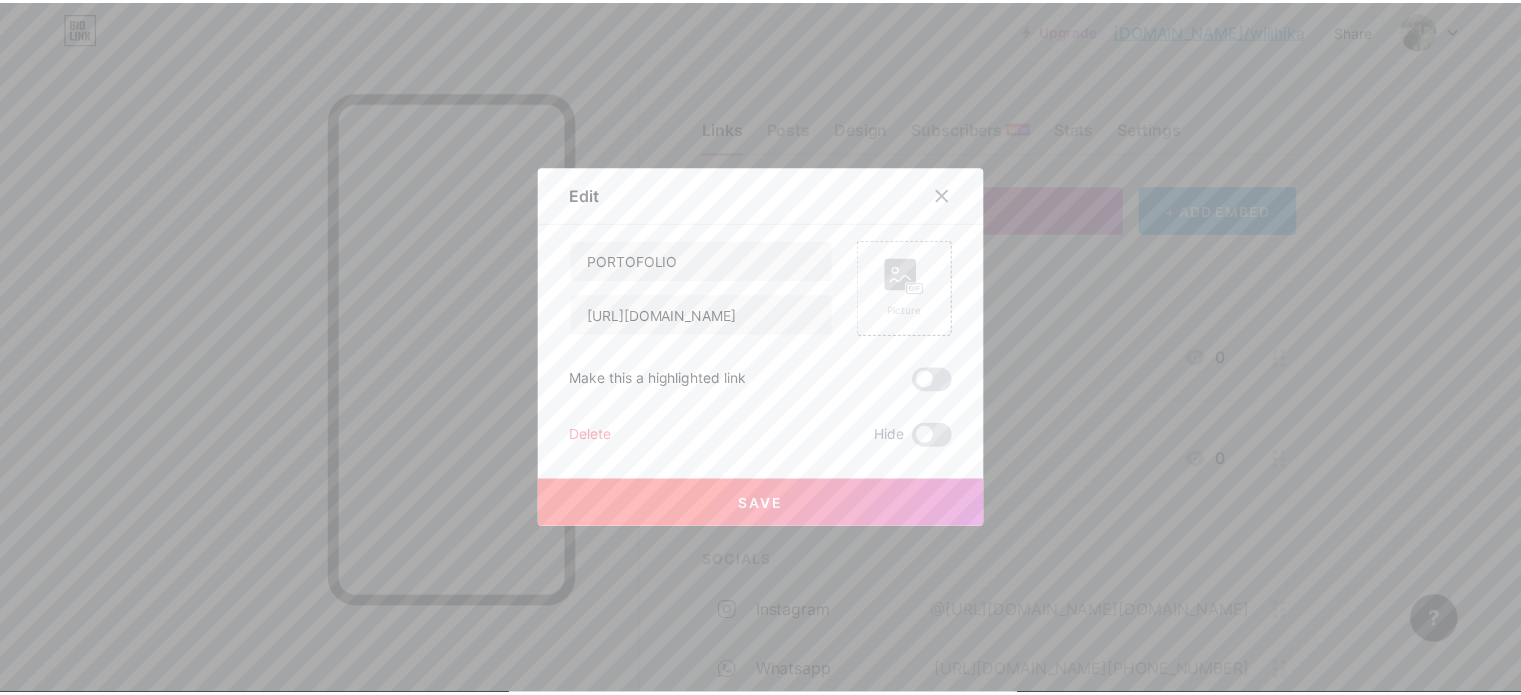 scroll, scrollTop: 0, scrollLeft: 0, axis: both 